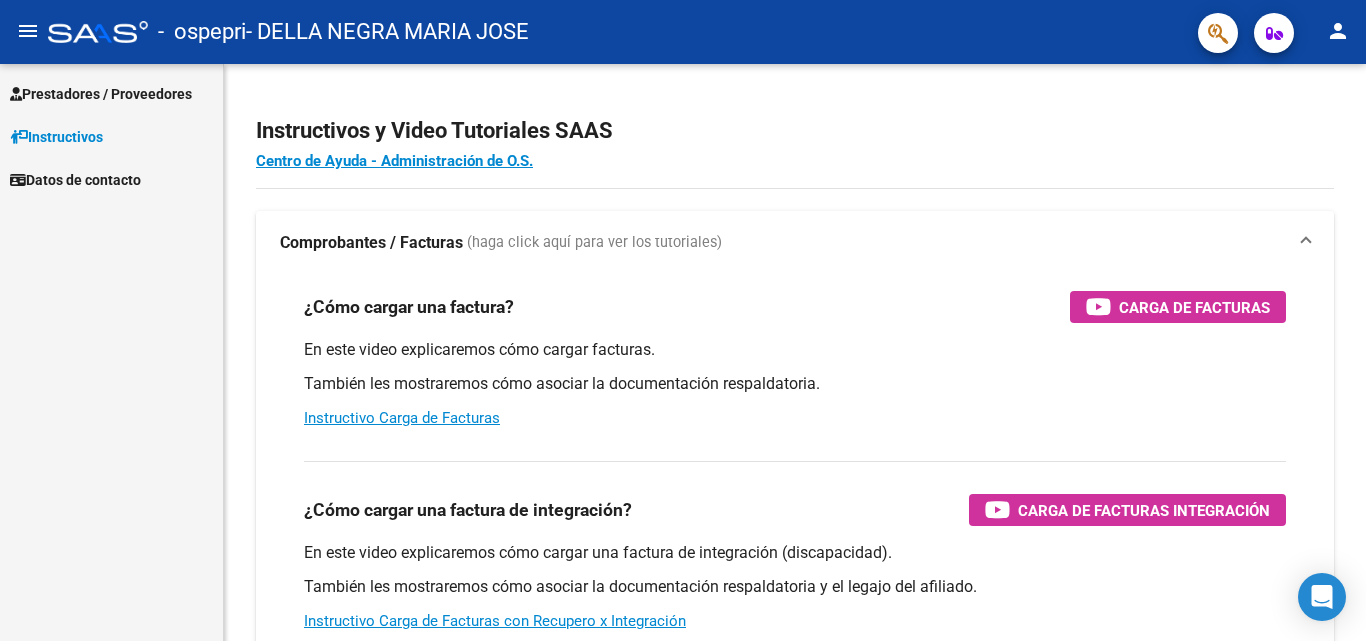 scroll, scrollTop: 0, scrollLeft: 0, axis: both 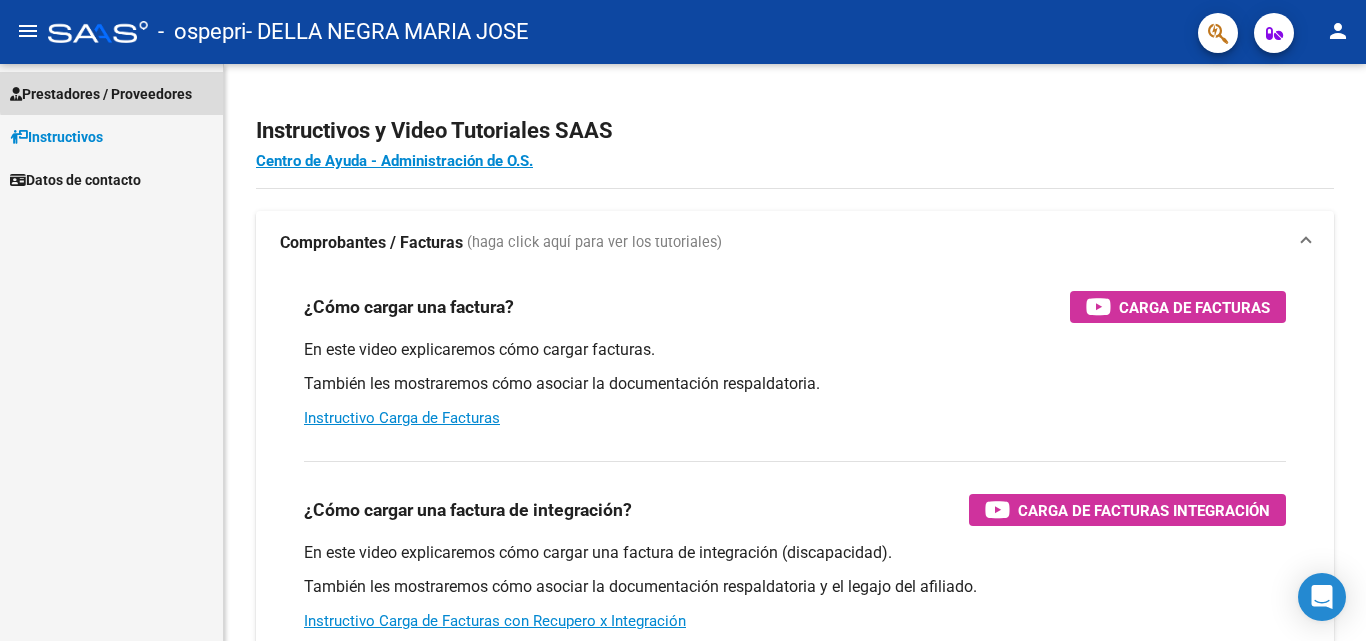 click on "Prestadores / Proveedores" at bounding box center (101, 94) 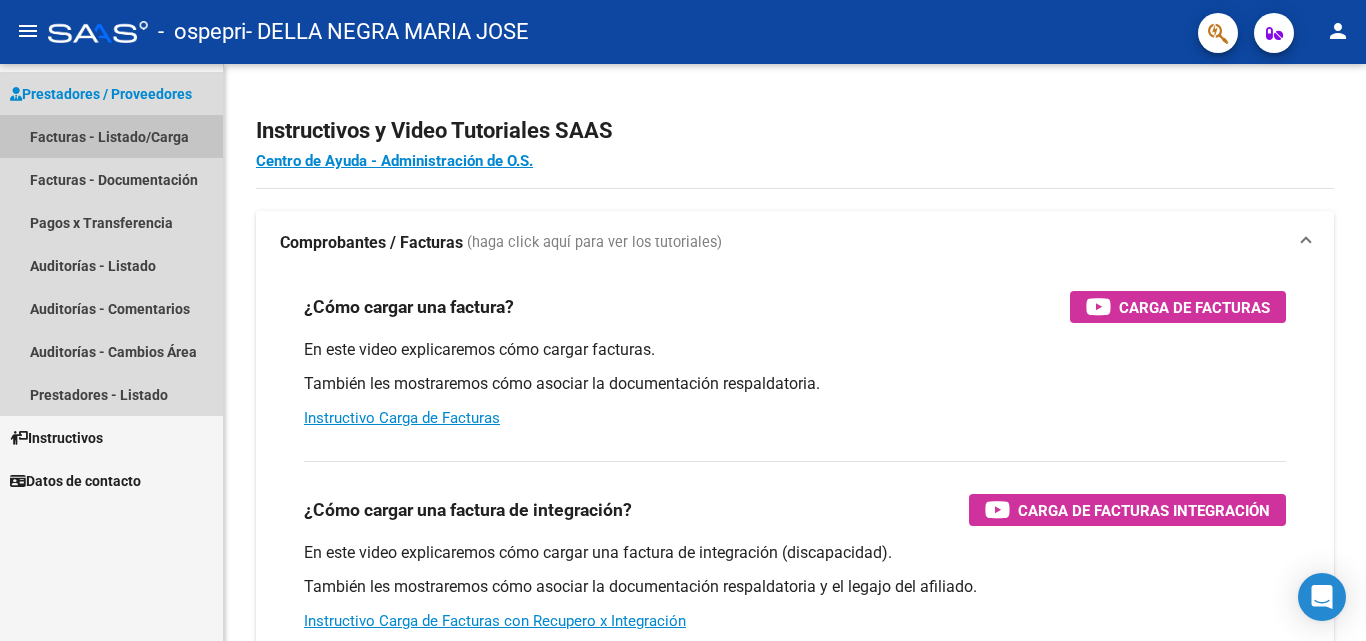 click on "Facturas - Listado/Carga" at bounding box center (111, 136) 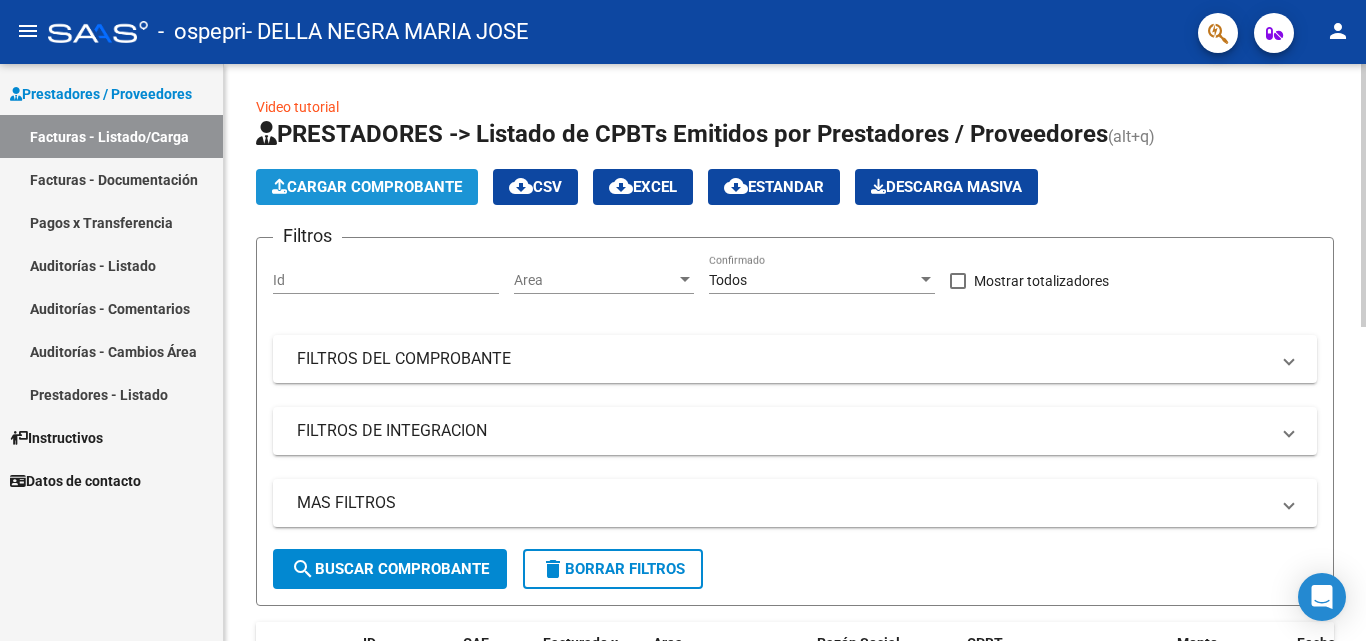 click on "Cargar Comprobante" 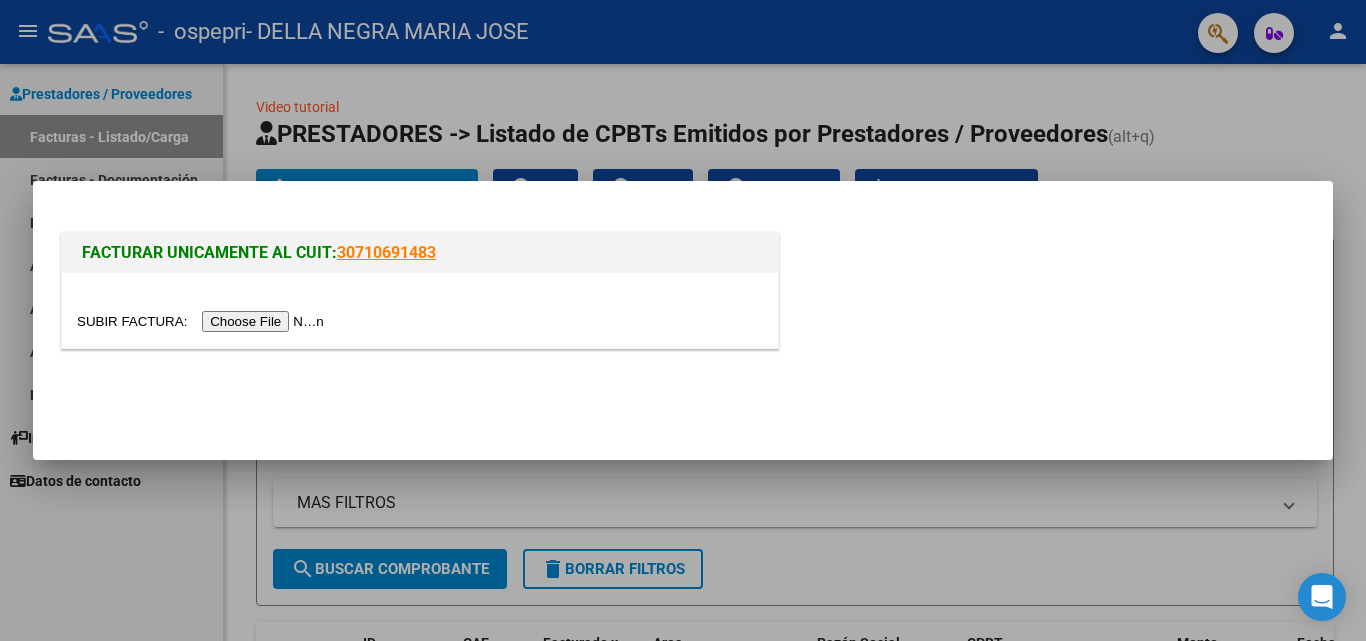 click at bounding box center (203, 321) 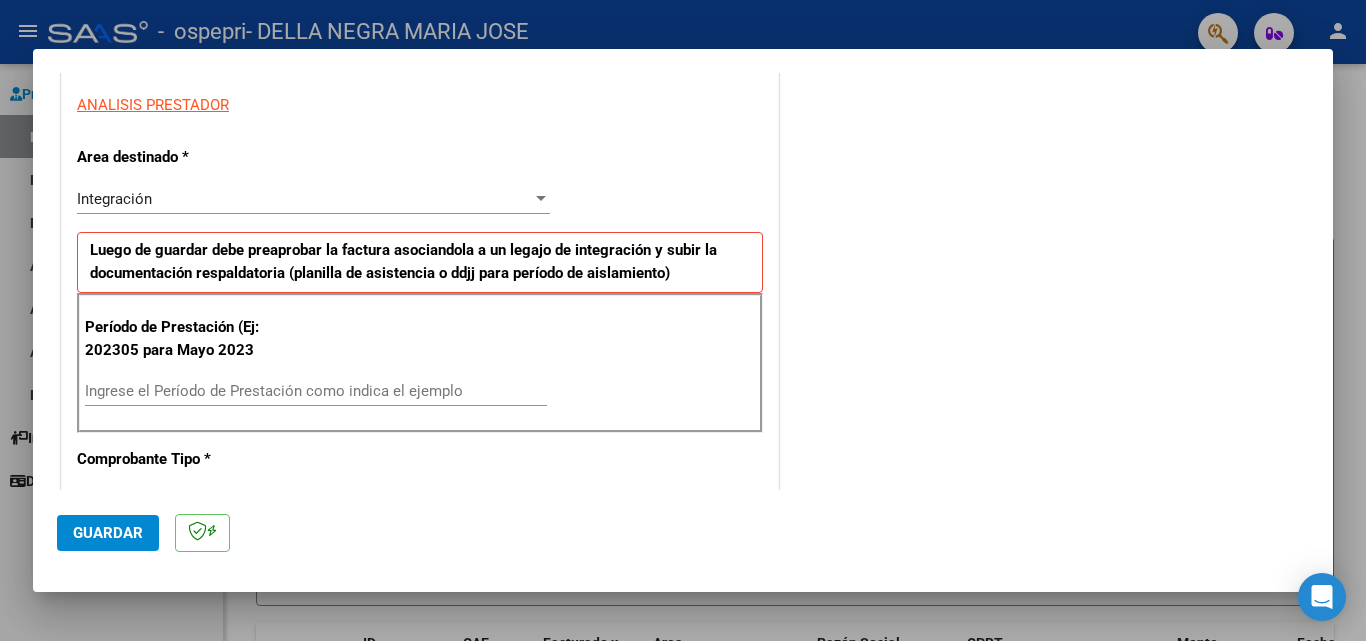 scroll, scrollTop: 362, scrollLeft: 0, axis: vertical 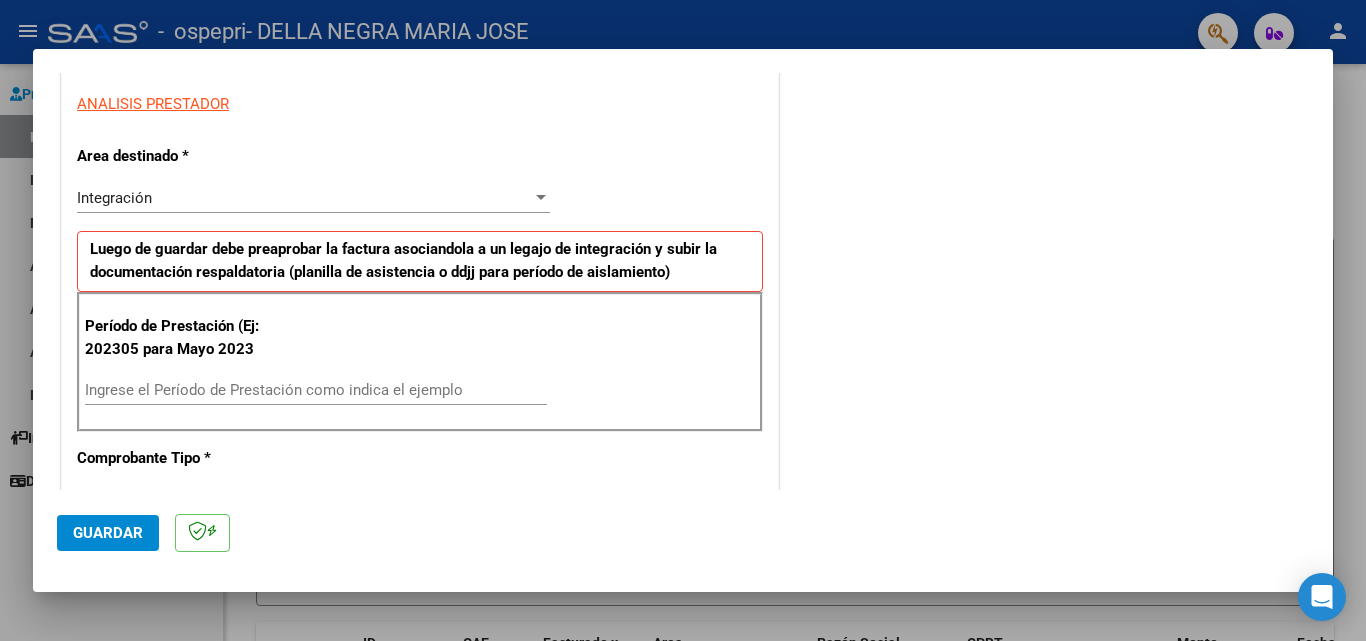 click on "Ingrese el Período de Prestación como indica el ejemplo" at bounding box center [316, 390] 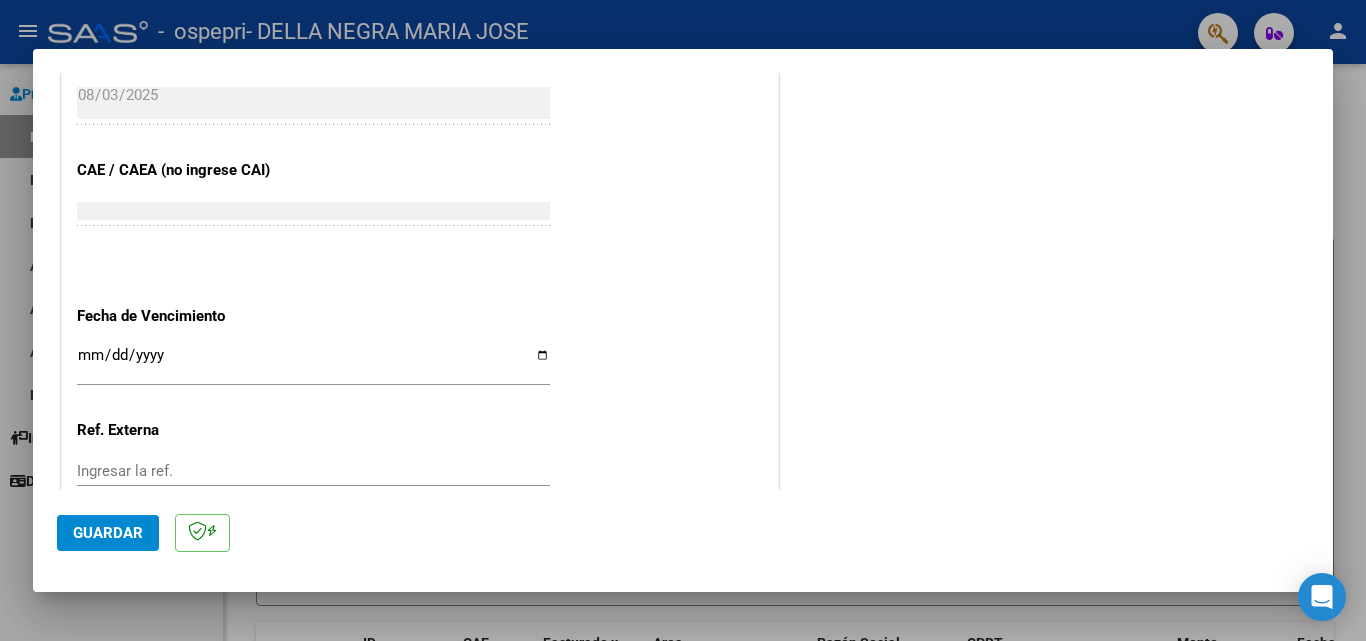 scroll, scrollTop: 1173, scrollLeft: 0, axis: vertical 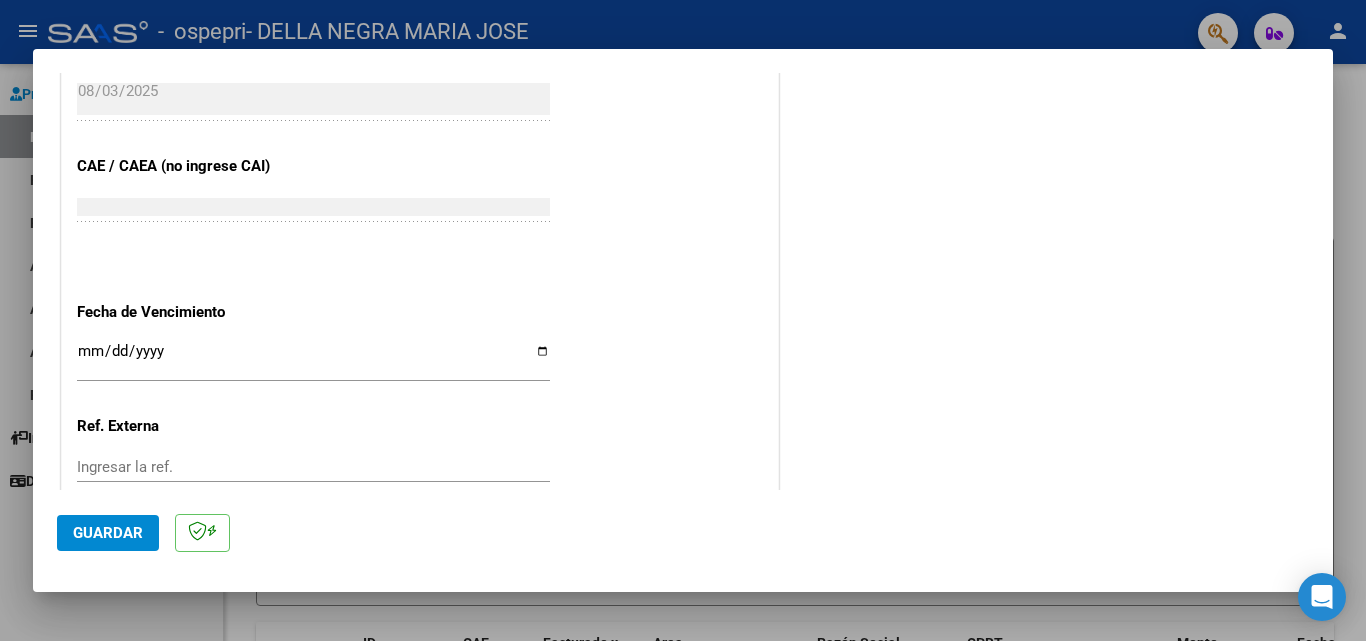 type on "202507" 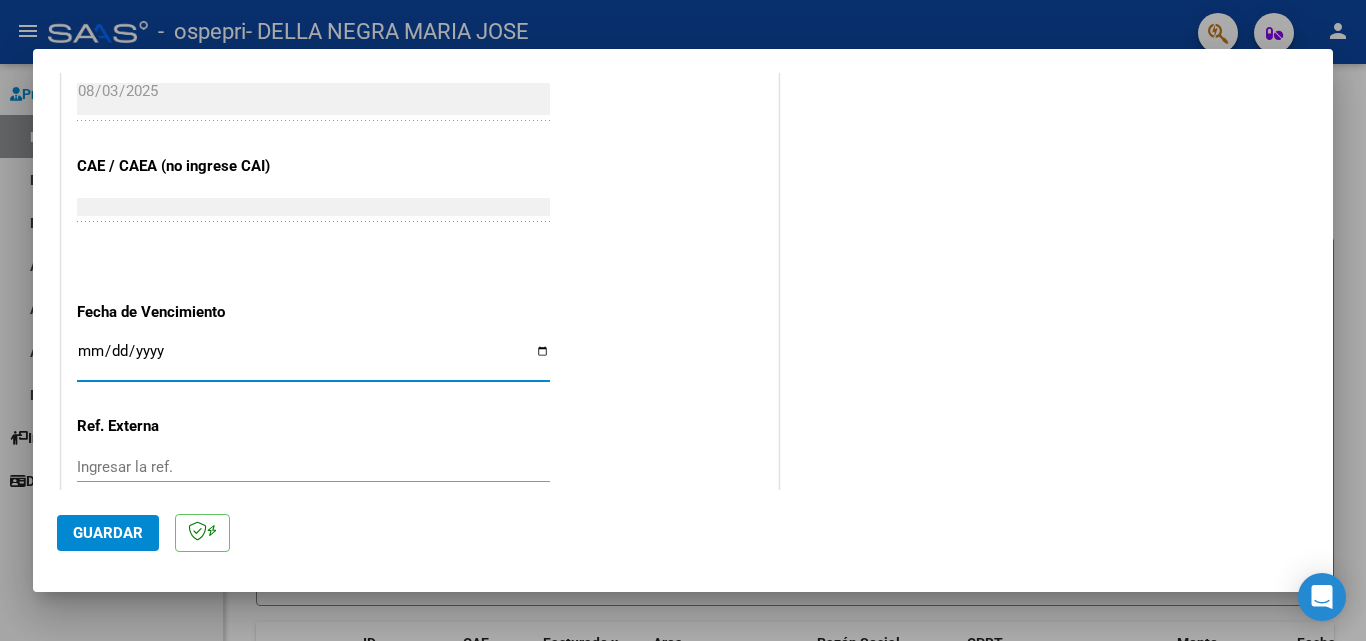 click on "Ingresar la fecha" at bounding box center (313, 359) 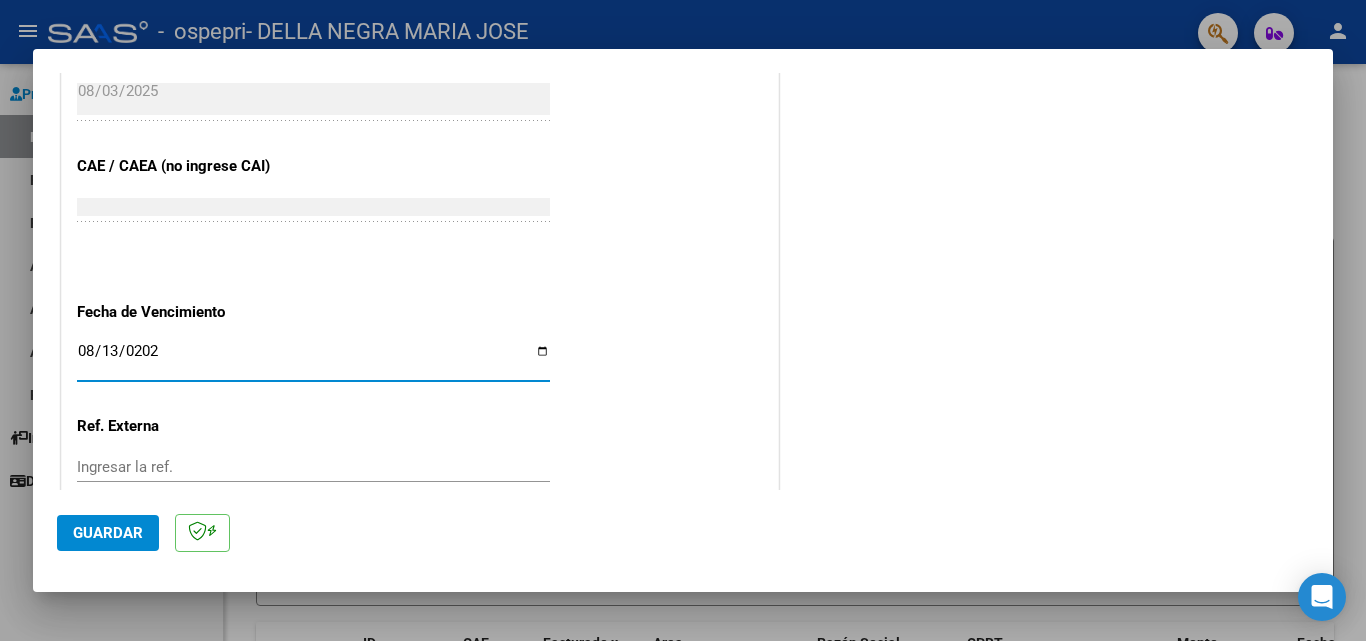 type on "2025-08-13" 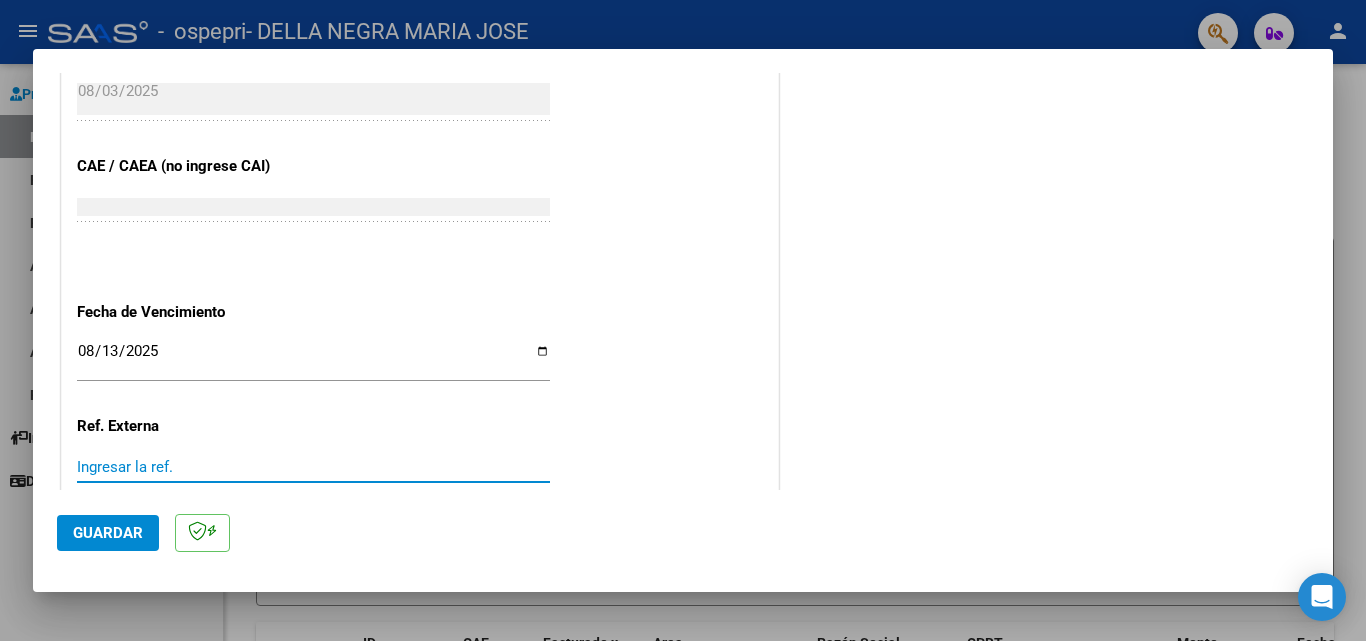 click on "Ingresar la ref." at bounding box center (313, 467) 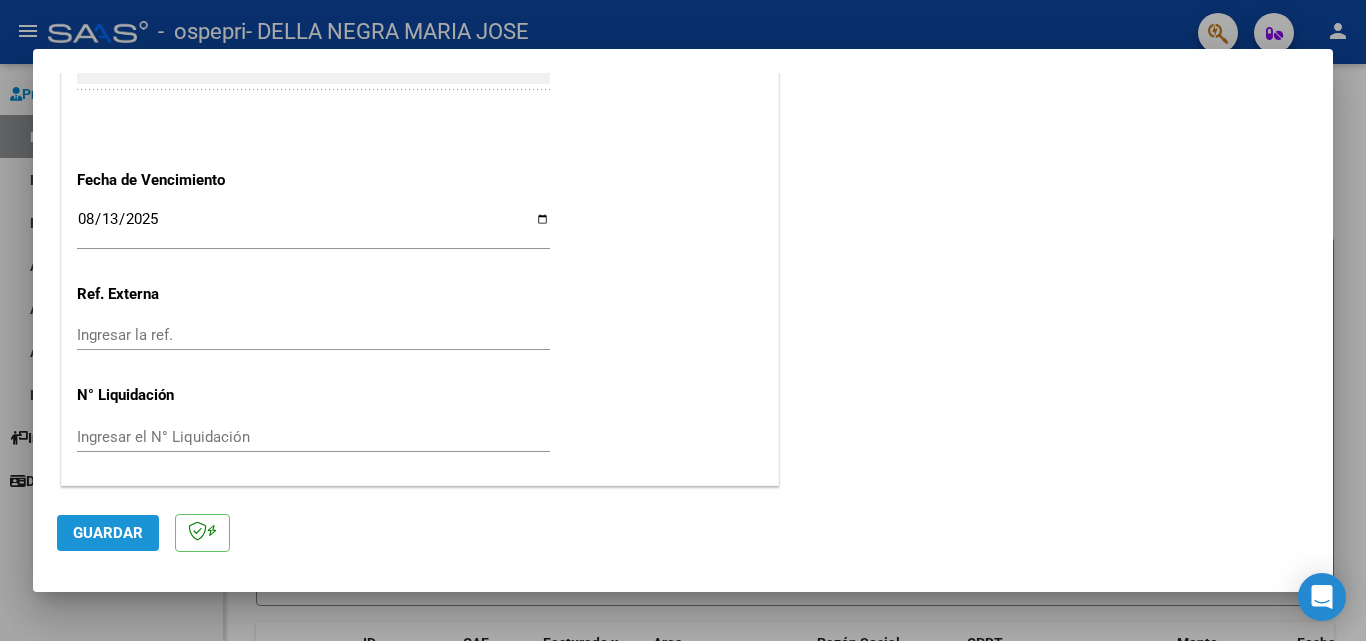 click on "Guardar" 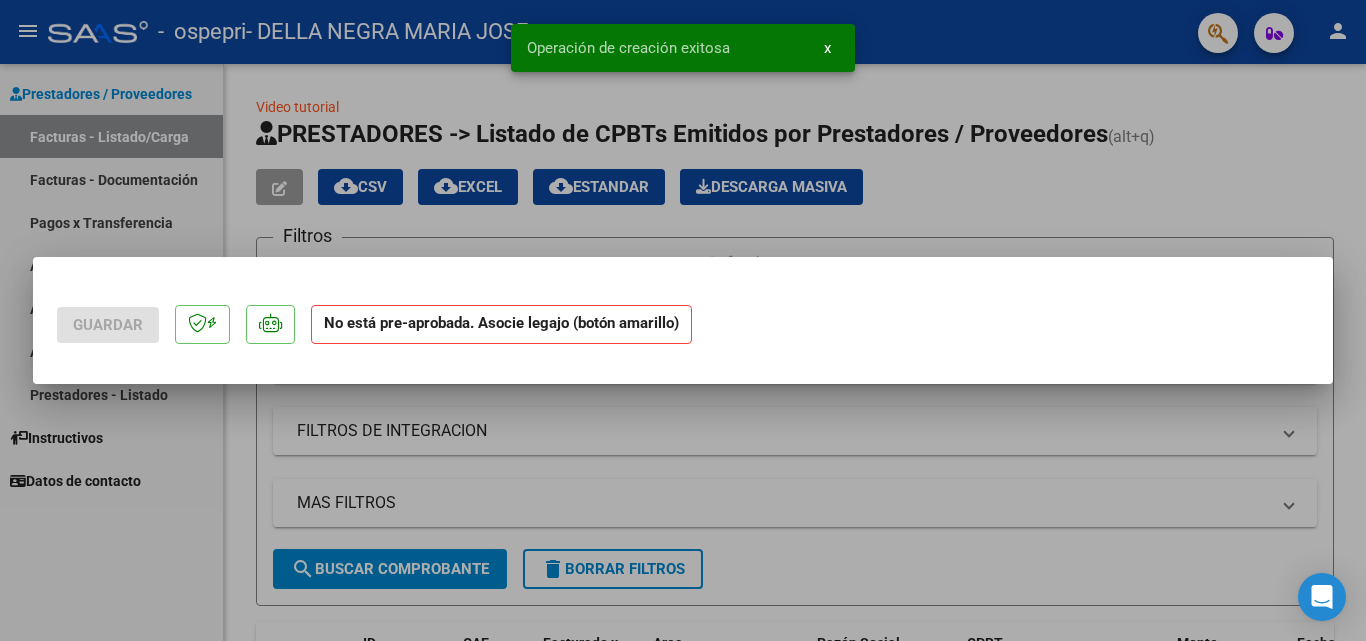 scroll, scrollTop: 0, scrollLeft: 0, axis: both 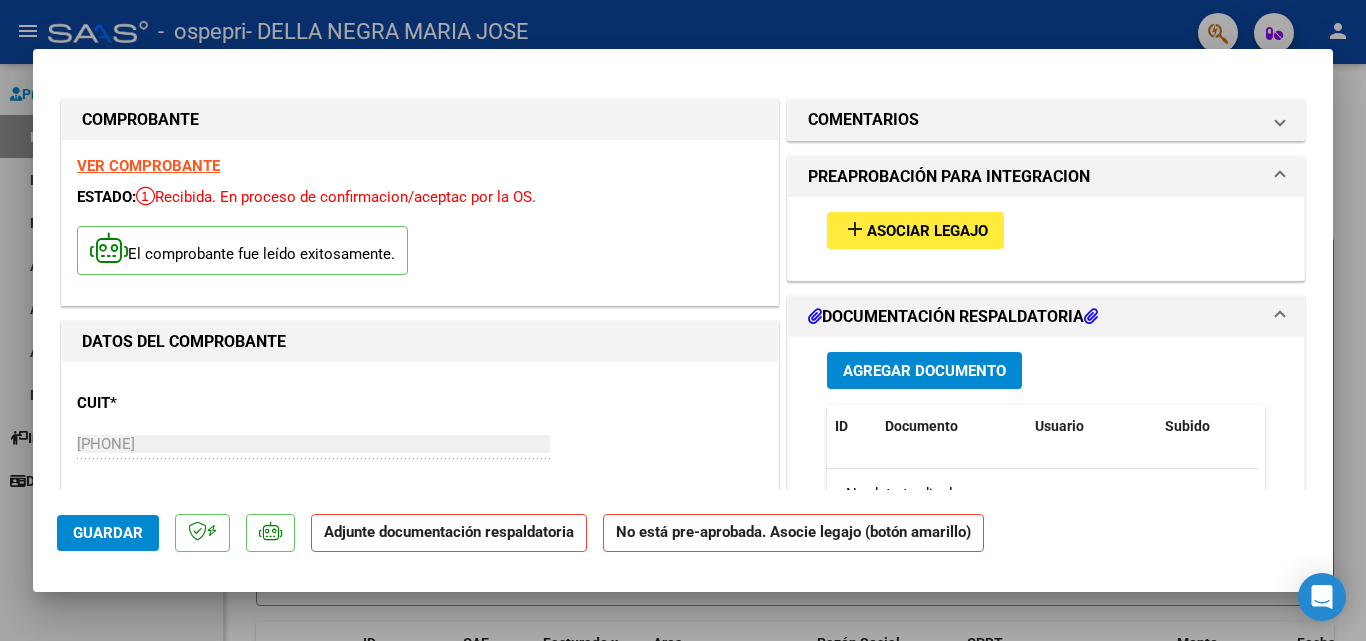 click on "Asociar Legajo" at bounding box center (927, 231) 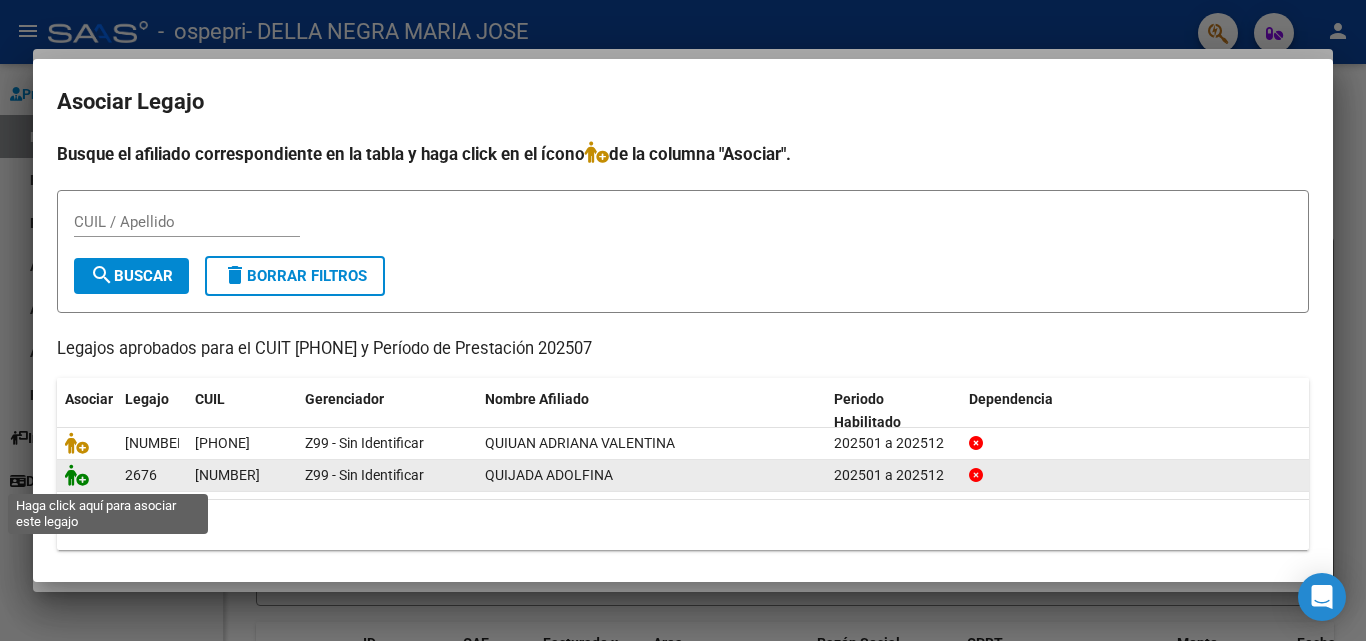 click 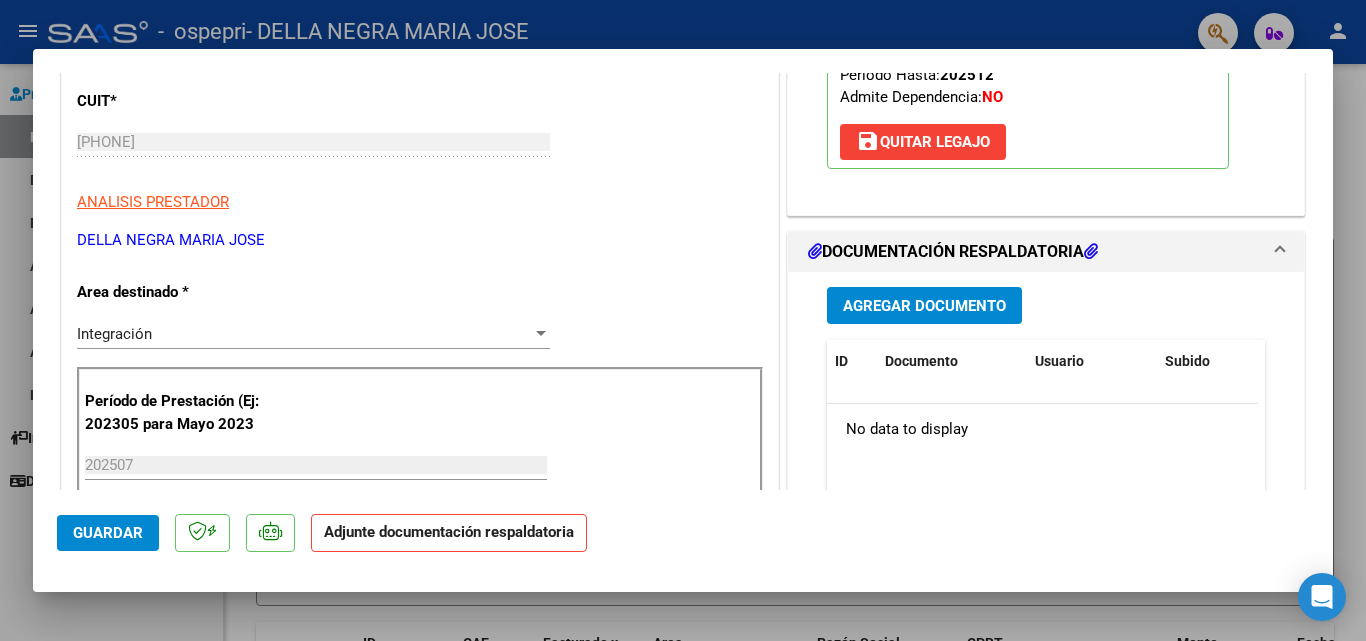scroll, scrollTop: 299, scrollLeft: 0, axis: vertical 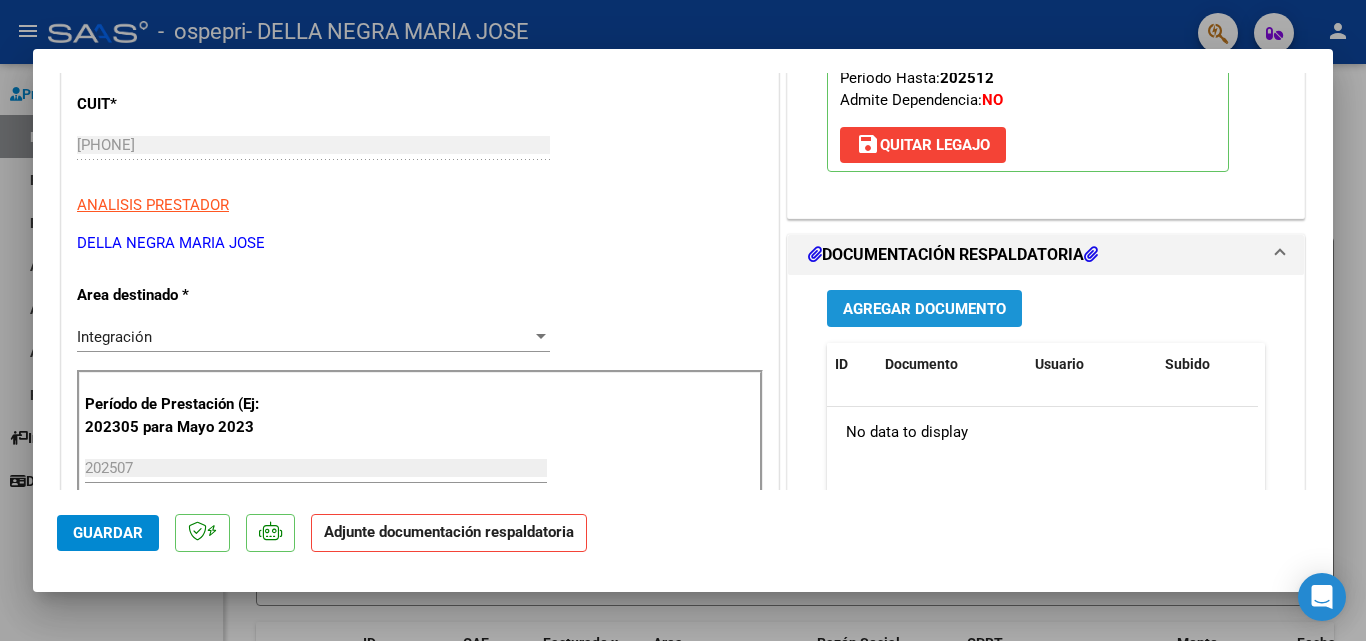 click on "Agregar Documento" at bounding box center (924, 309) 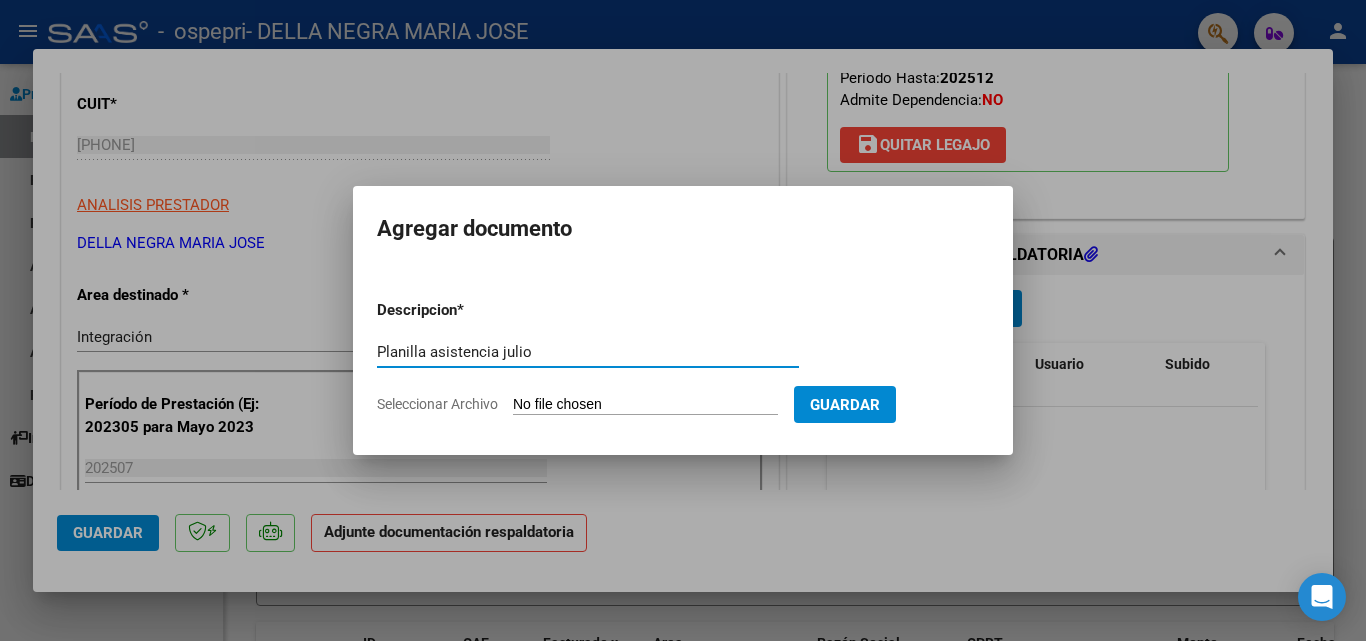 type on "Planilla asistencia julio" 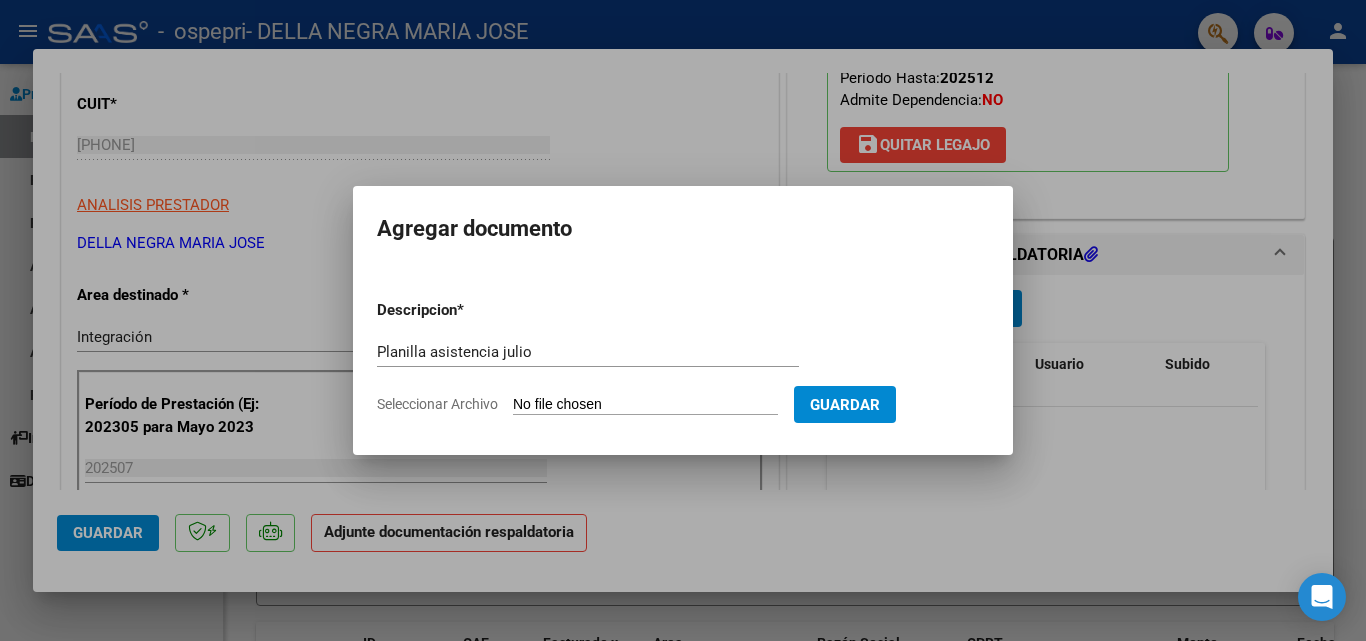 click on "Seleccionar Archivo" at bounding box center [645, 405] 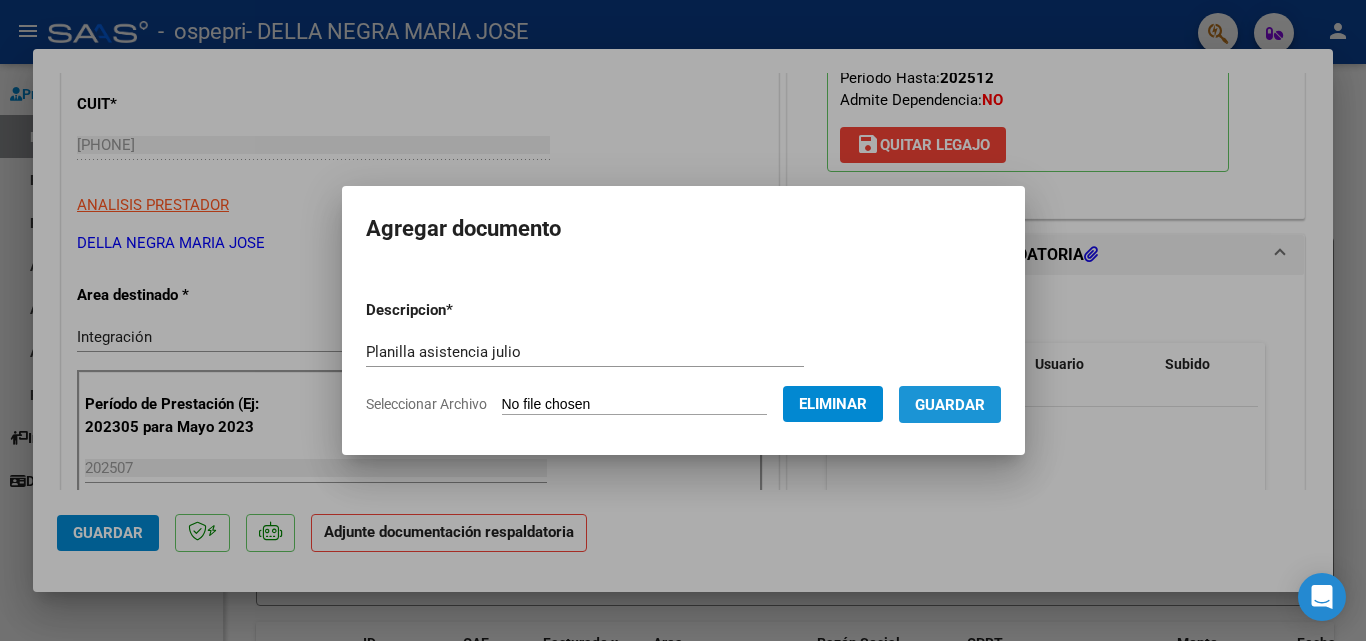 click on "Guardar" at bounding box center (950, 405) 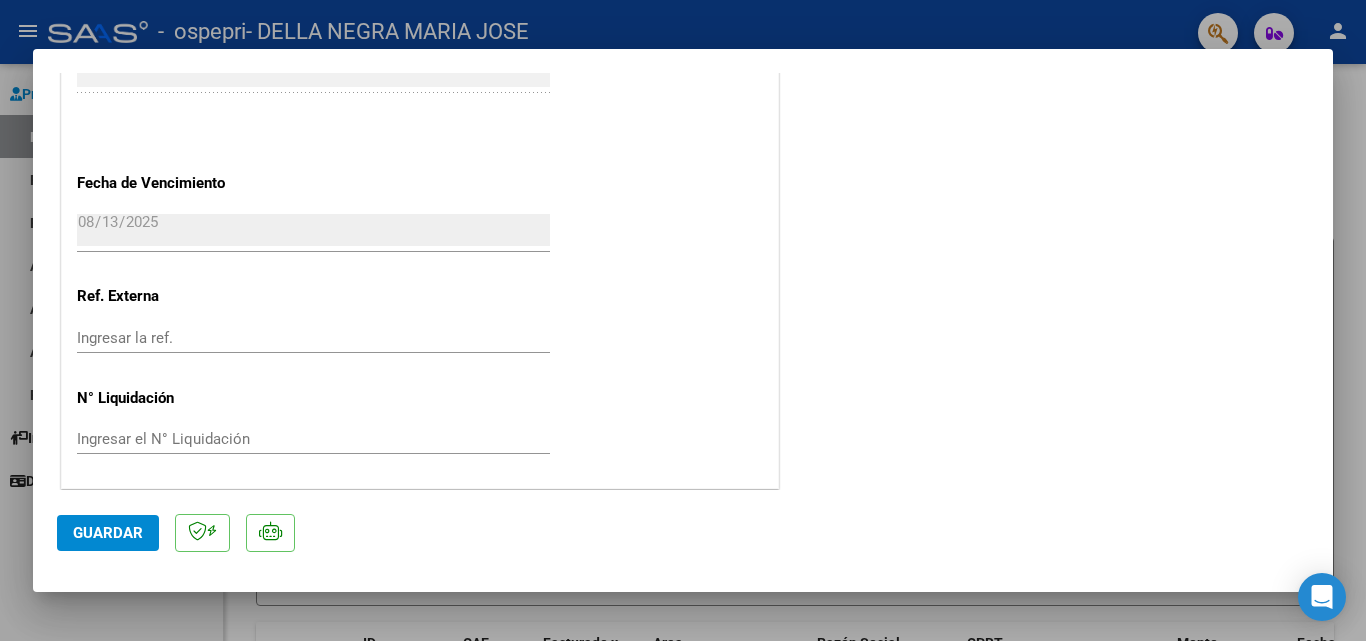 scroll, scrollTop: 1373, scrollLeft: 0, axis: vertical 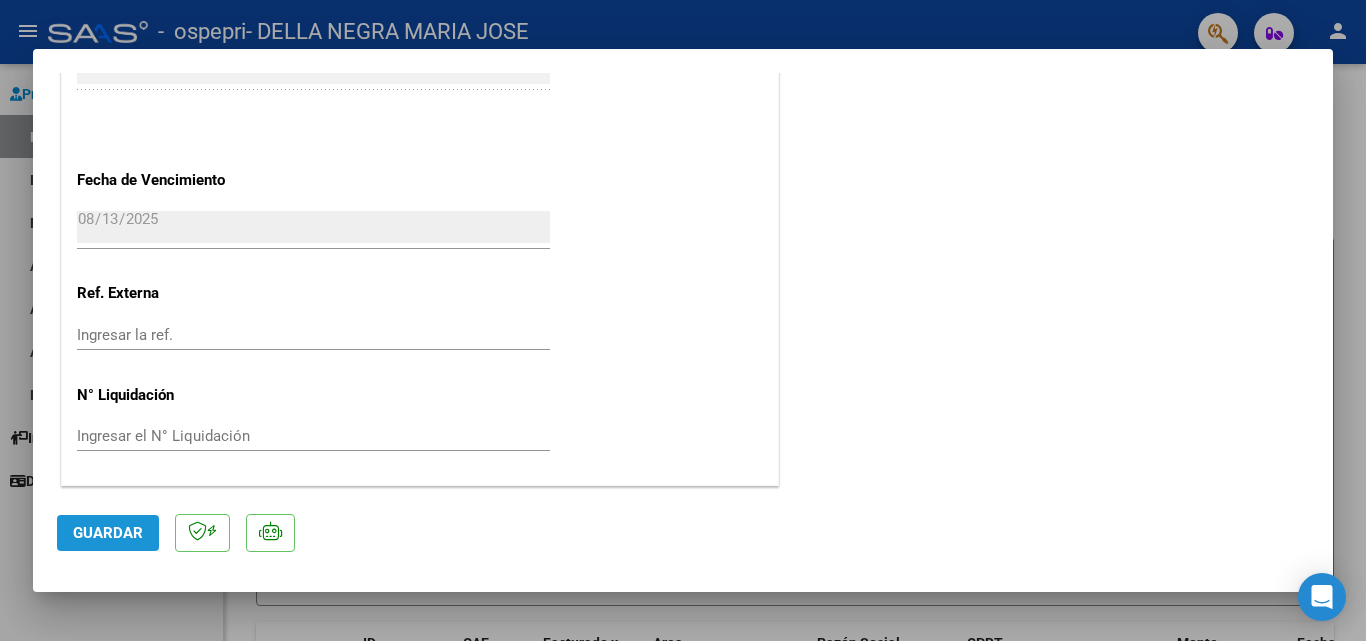 click on "Guardar" 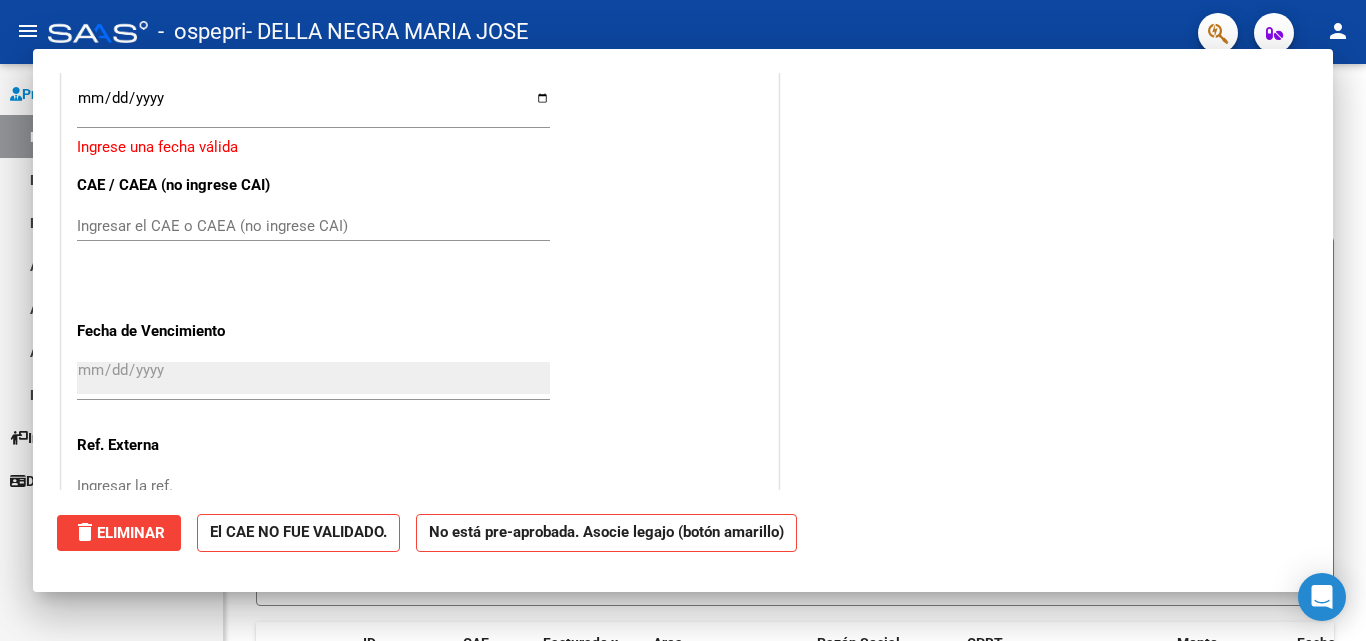 scroll, scrollTop: 0, scrollLeft: 0, axis: both 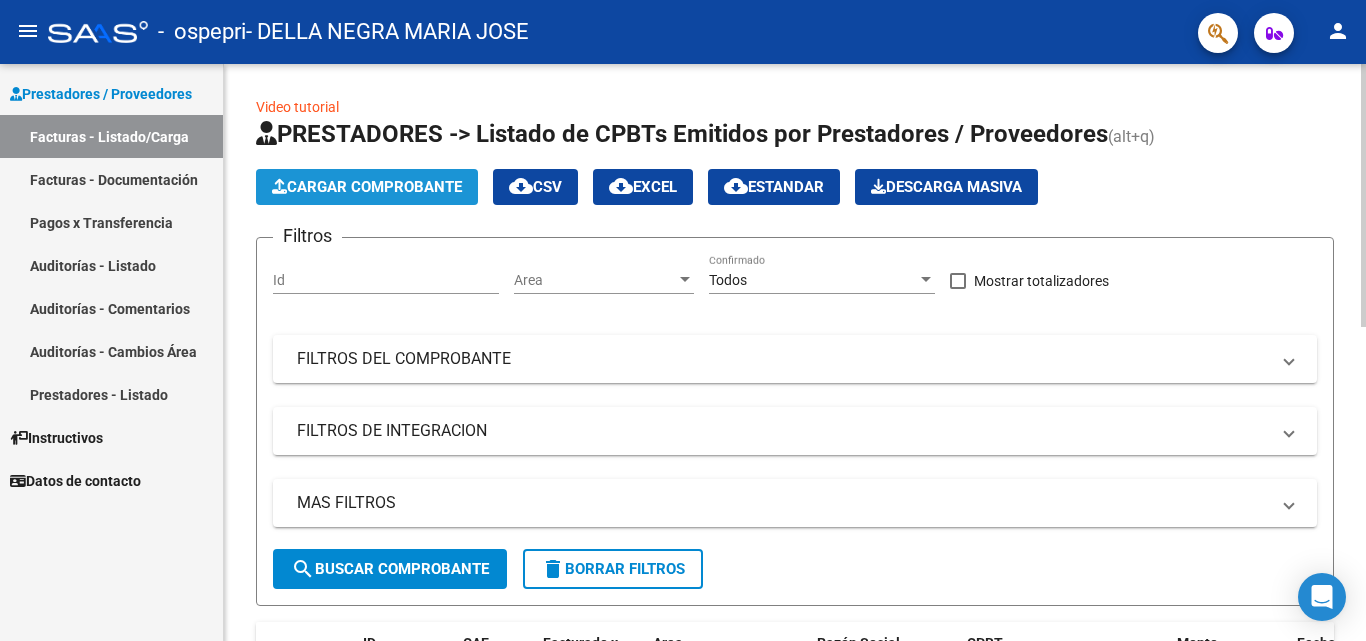 click on "Cargar Comprobante" 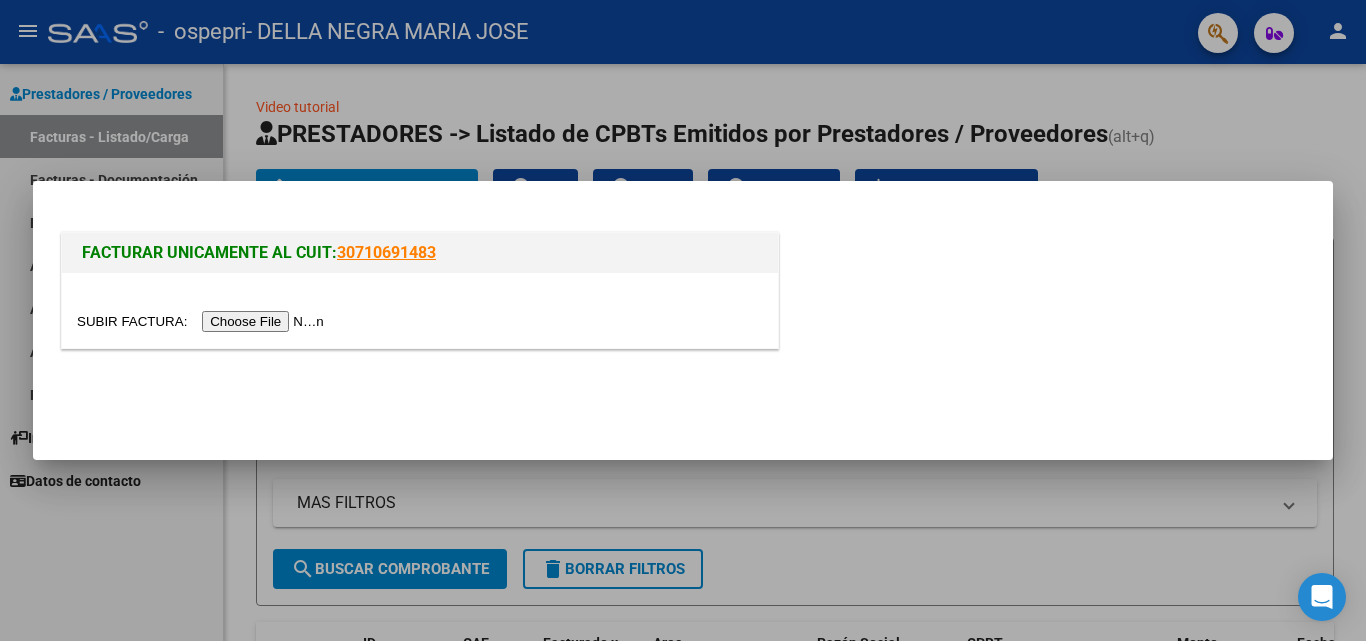 click at bounding box center (203, 321) 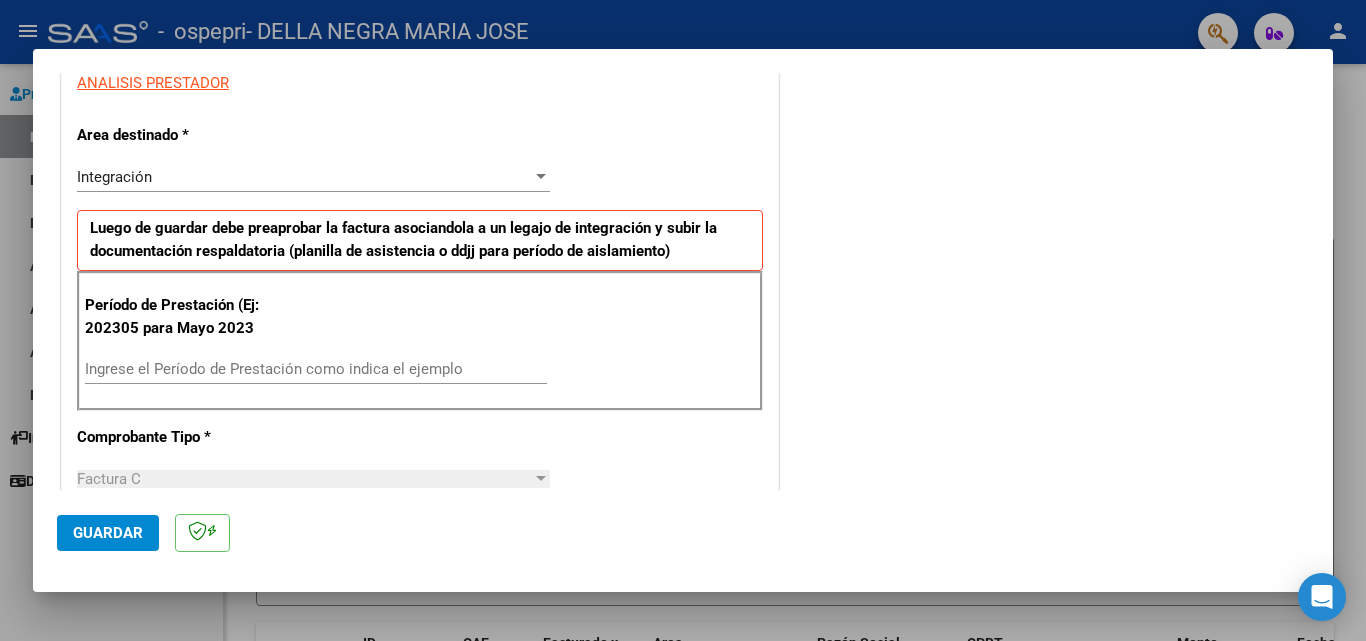 scroll, scrollTop: 384, scrollLeft: 0, axis: vertical 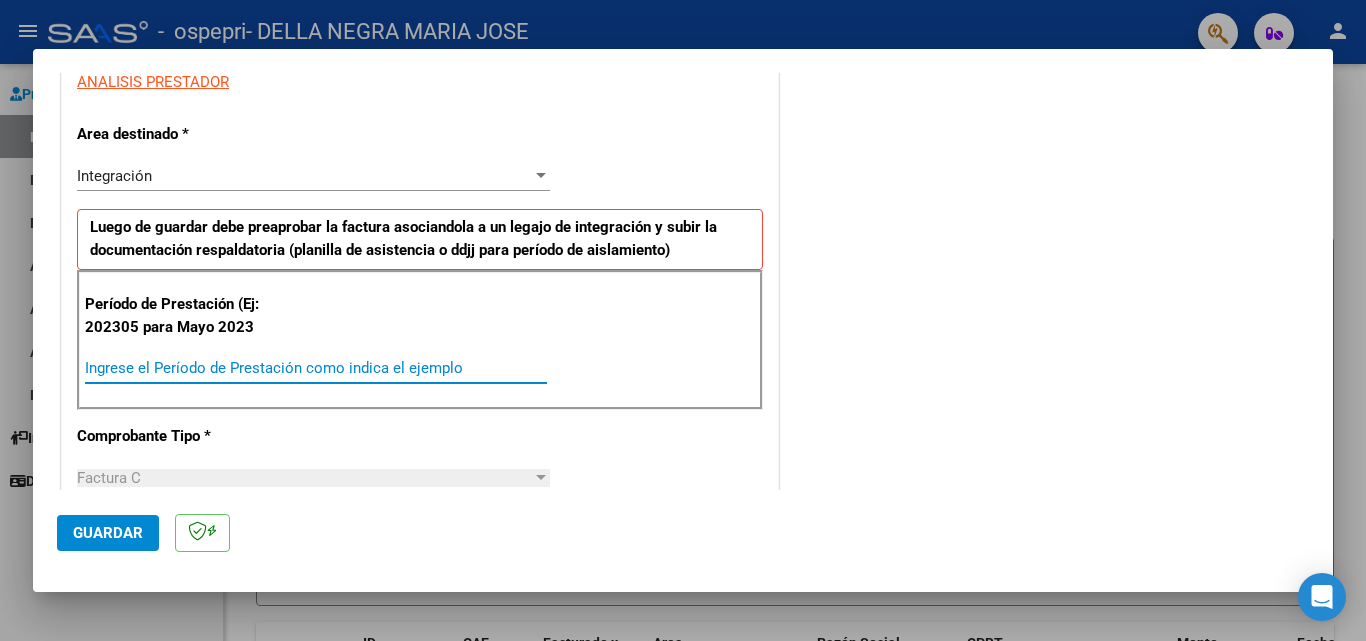 click on "Ingrese el Período de Prestación como indica el ejemplo" at bounding box center [316, 368] 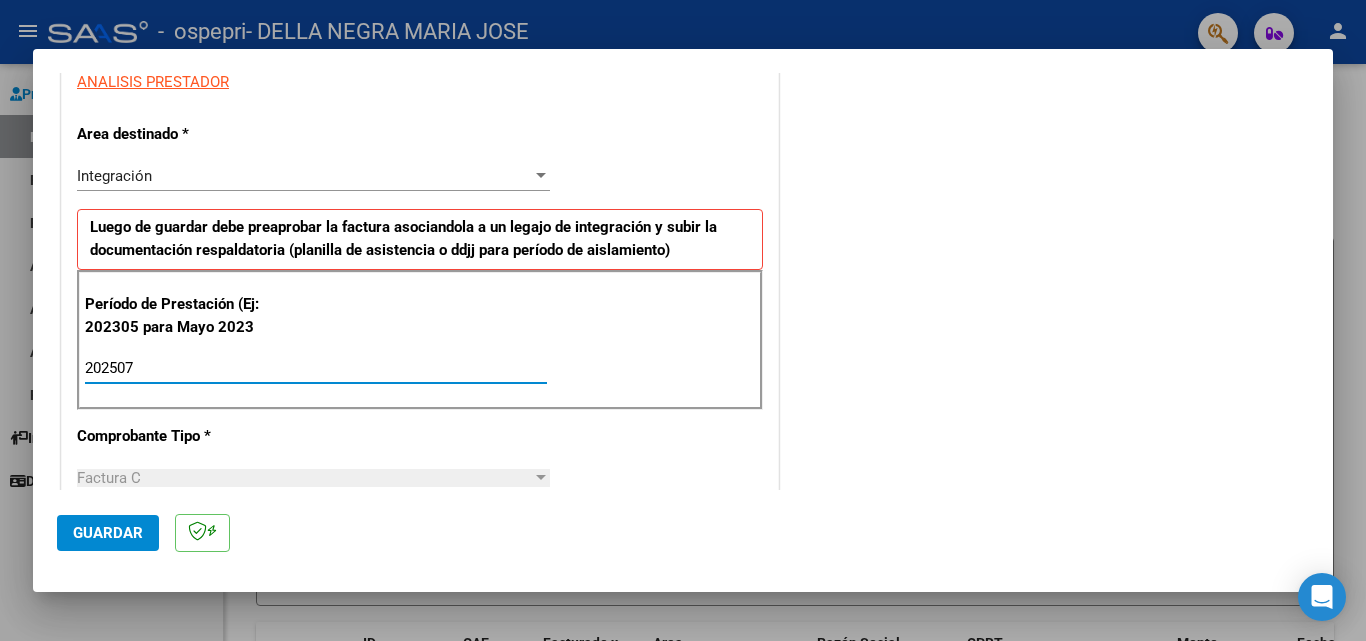 type on "202507" 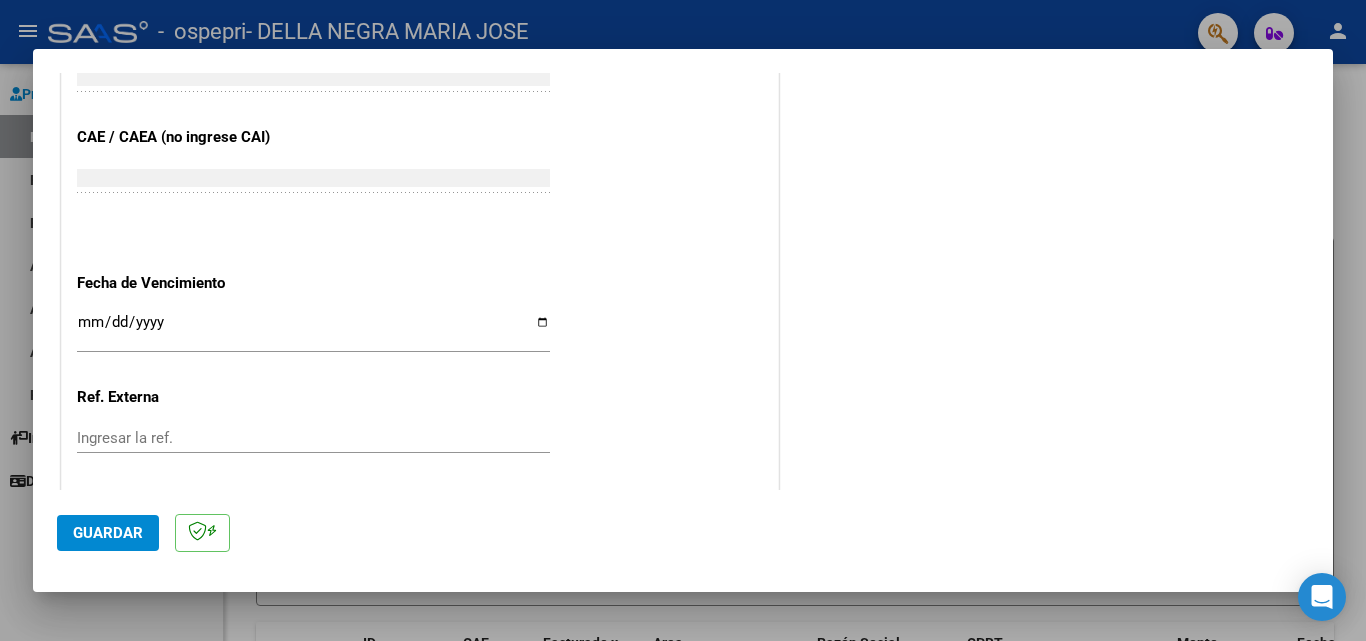 scroll, scrollTop: 1202, scrollLeft: 0, axis: vertical 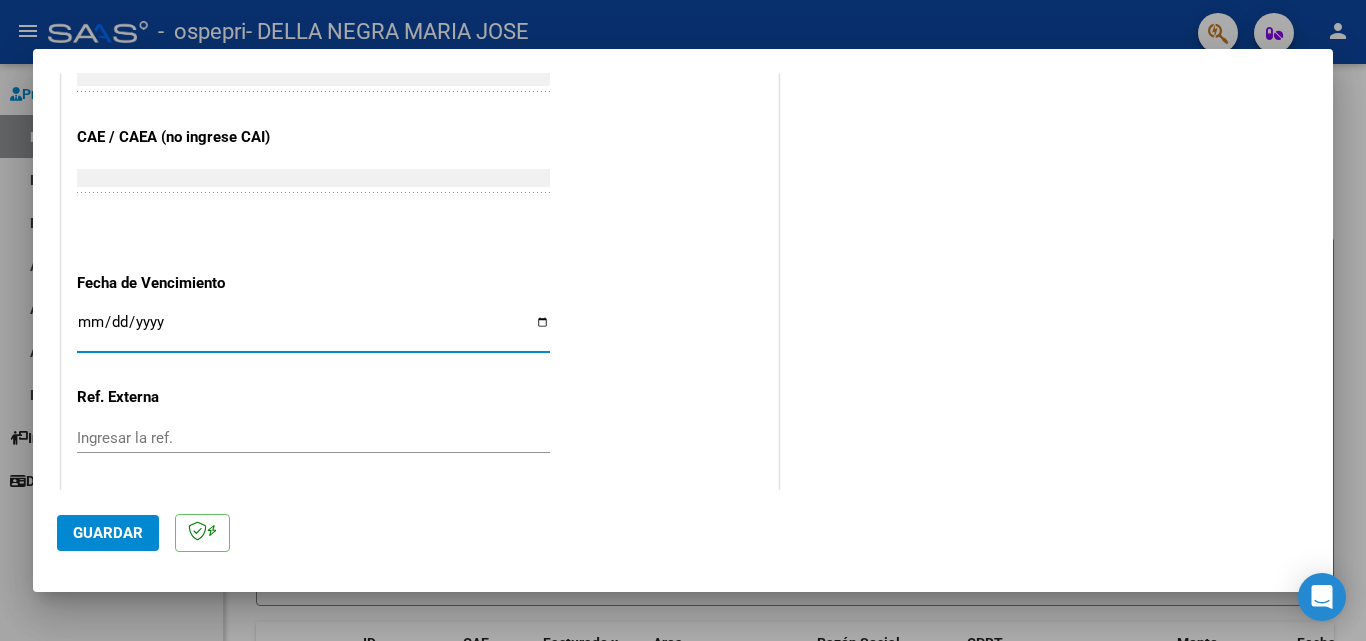 click on "Ingresar la fecha" at bounding box center (313, 330) 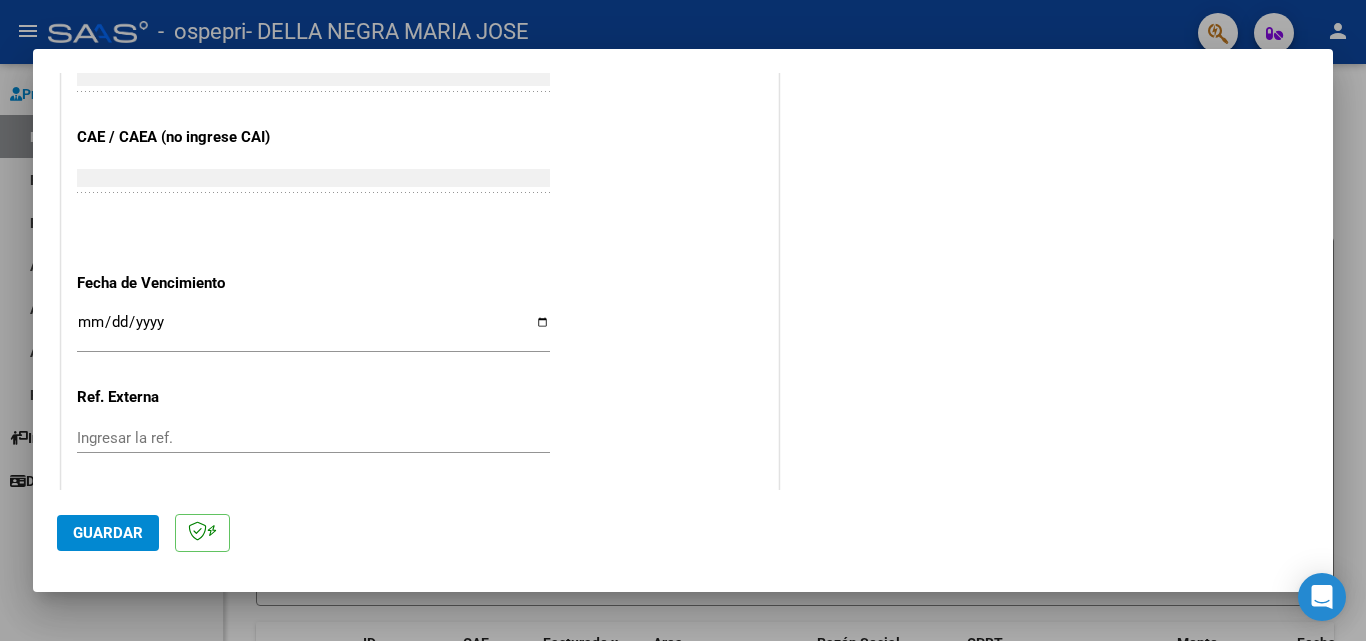 click on "CUIT * [PHONE] Ingresar CUIT ANALISIS PRESTADOR Area destinado * Integración Seleccionar Area Luego de guardar debe preaprobar la factura asociandola a un legajo de integración y subir la documentación respaldatoria (planilla de asistencia o ddjj para período de aislamiento) Período de Prestación (Ej: 202305 para Mayo 2023 202507 Ingrese el Período de Prestación como indica el ejemplo Comprobante Tipo * Factura C Seleccionar Tipo Punto de Venta * 3 Ingresar el Nro. Número * 691 Ingresar el Nro. Monto * $ 118.757,84 Ingresar el monto Fecha del Cpbt. * 2025-08-03 Ingresar la fecha CAE / CAEA (no ingrese CAI) 75311820223251 Ingresar el CAE o CAEA (no ingrese CAI) Fecha de Vencimiento Ingresar la fecha Ref. Externa Ingresar la ref. N° Liquidación Ingresar el N° Liquidación" at bounding box center [420, -146] 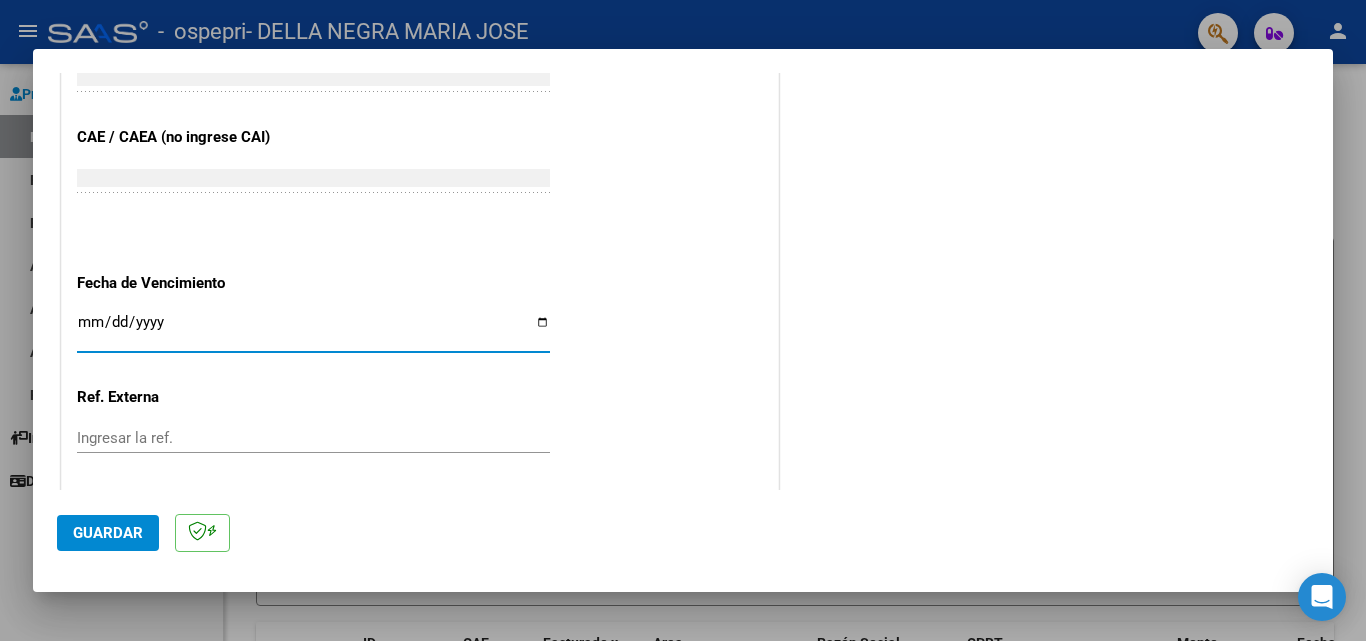 click on "Ingresar la fecha" at bounding box center (313, 330) 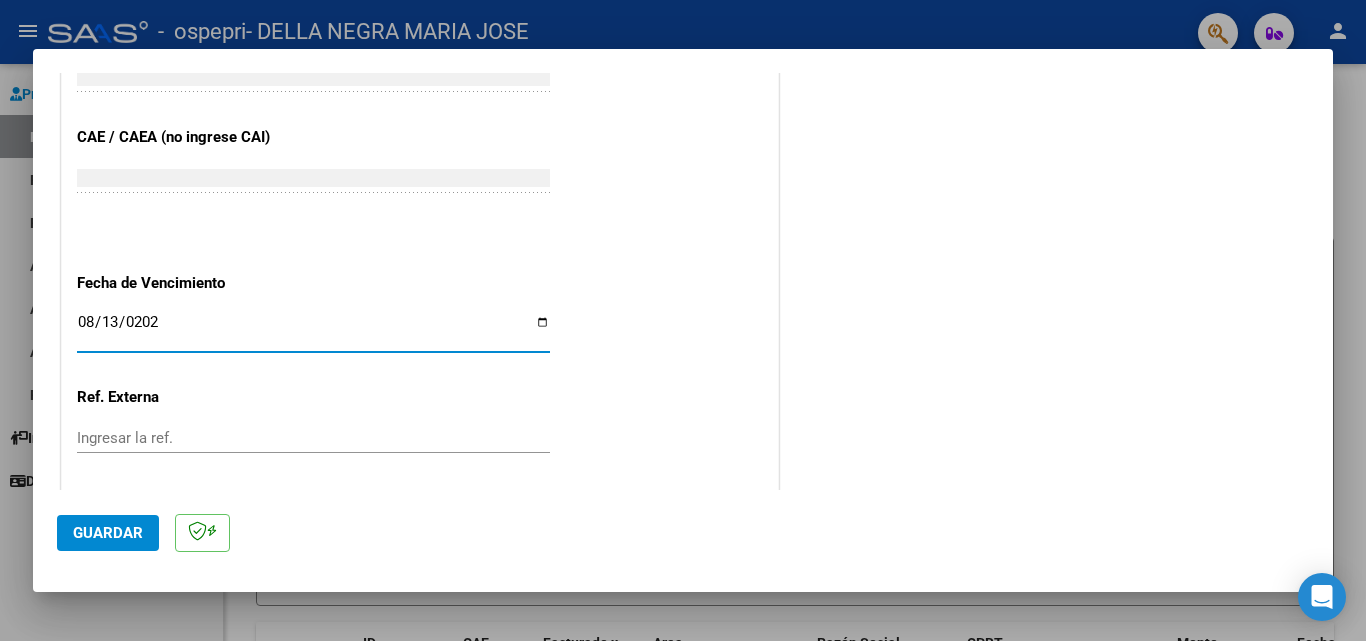 type on "2025-08-13" 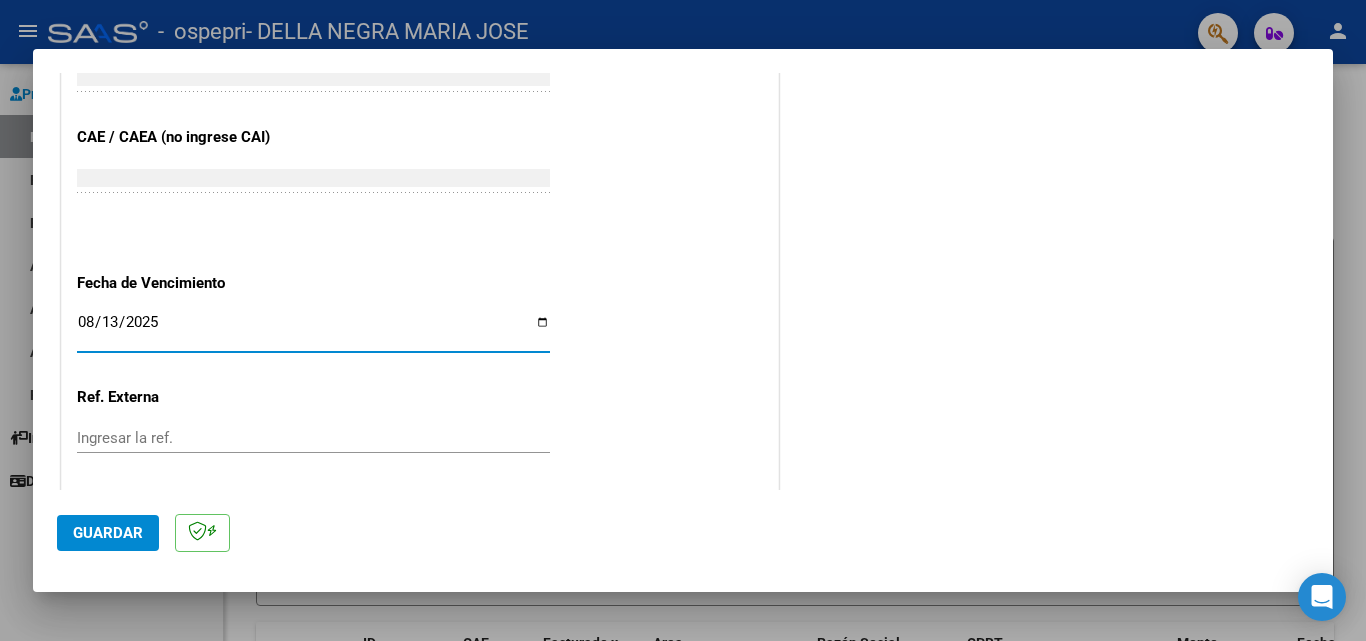 scroll, scrollTop: 1305, scrollLeft: 0, axis: vertical 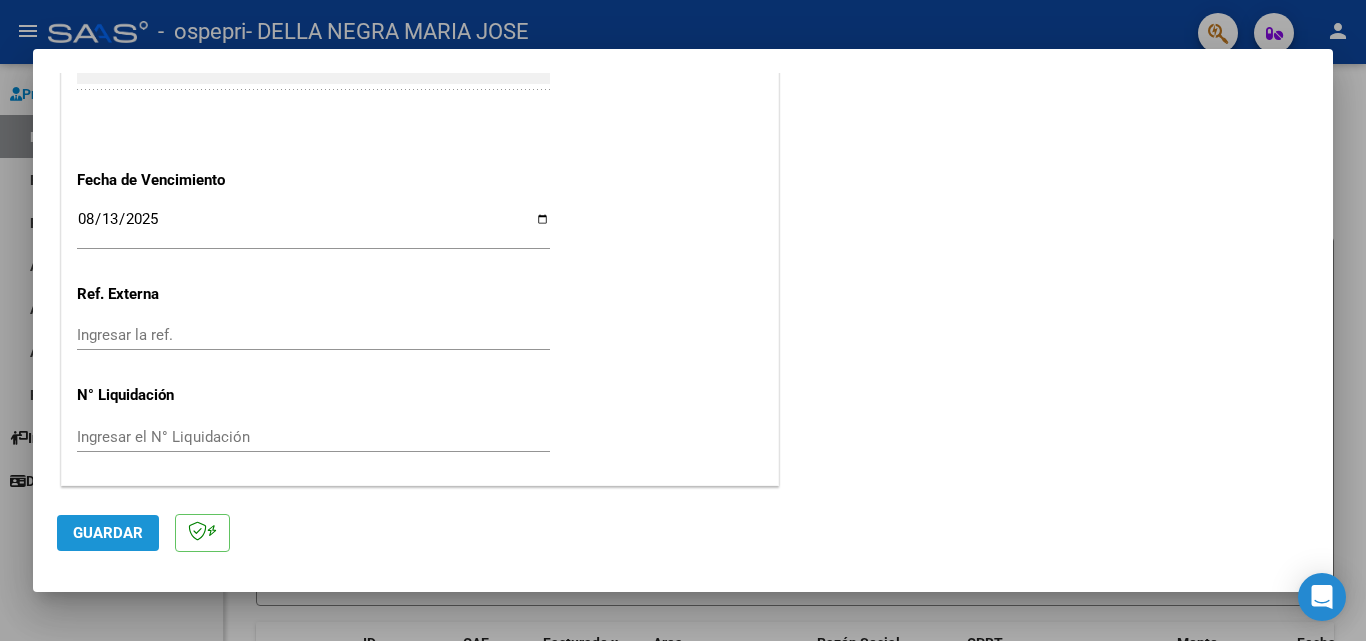 click on "Guardar" 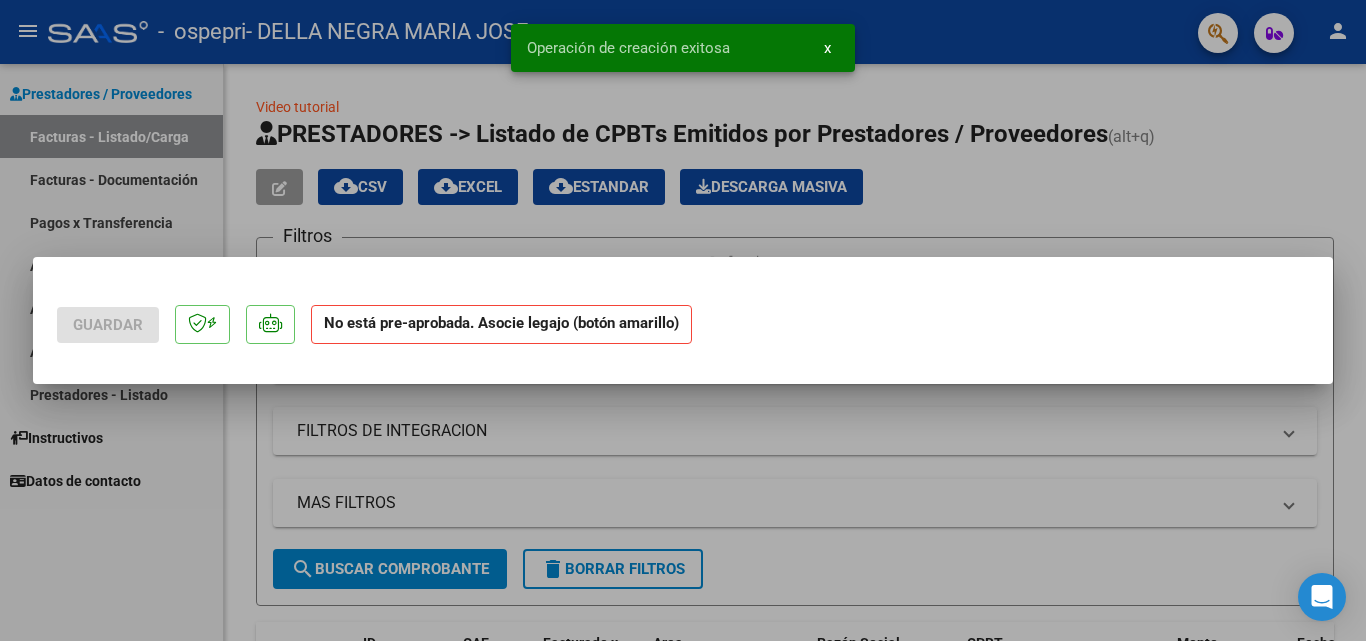 scroll, scrollTop: 0, scrollLeft: 0, axis: both 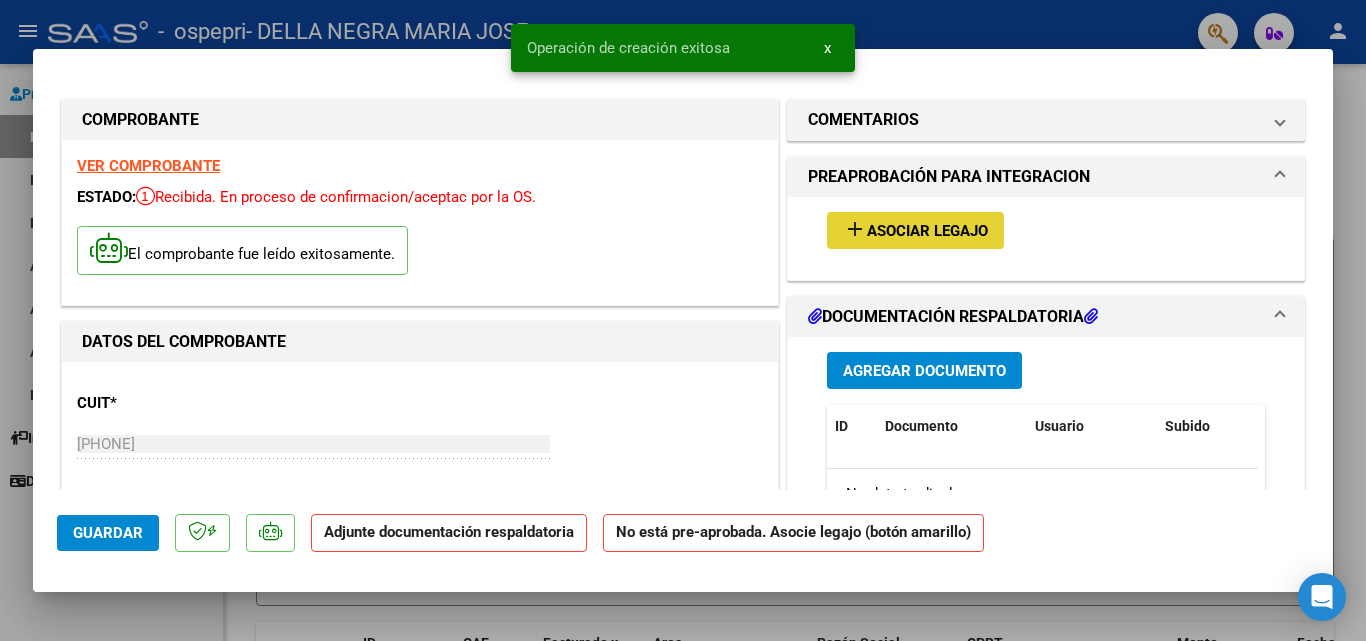 click on "Asociar Legajo" at bounding box center (927, 231) 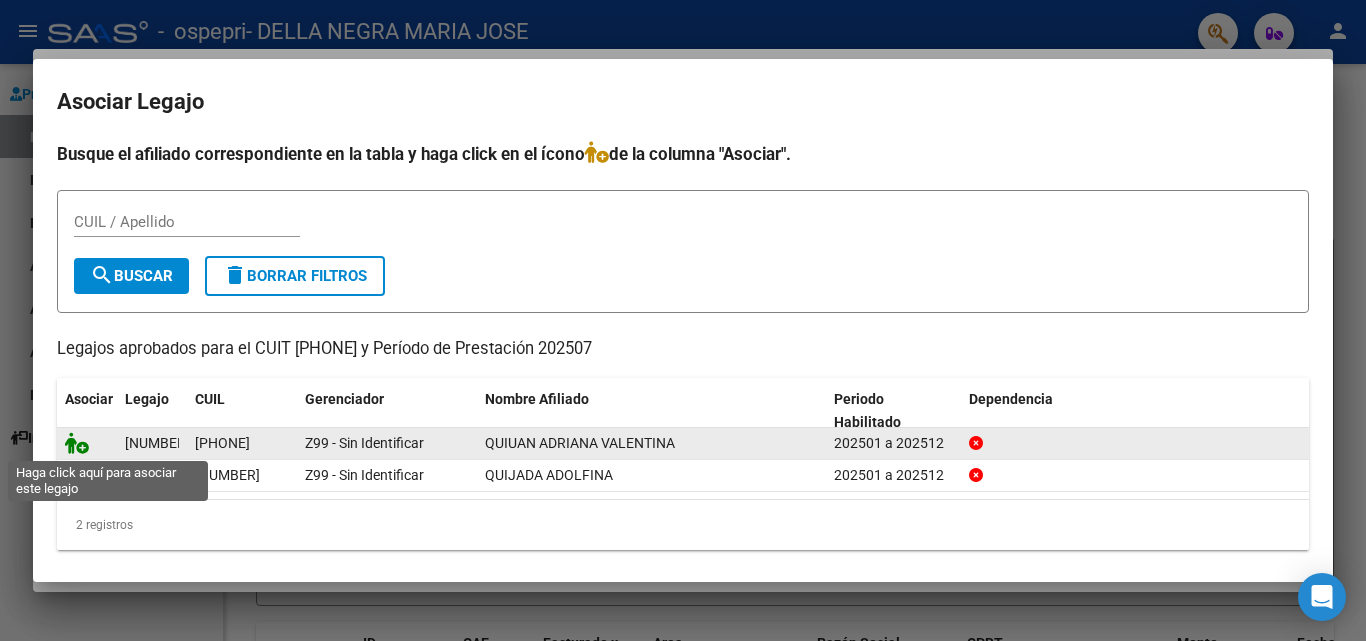 click 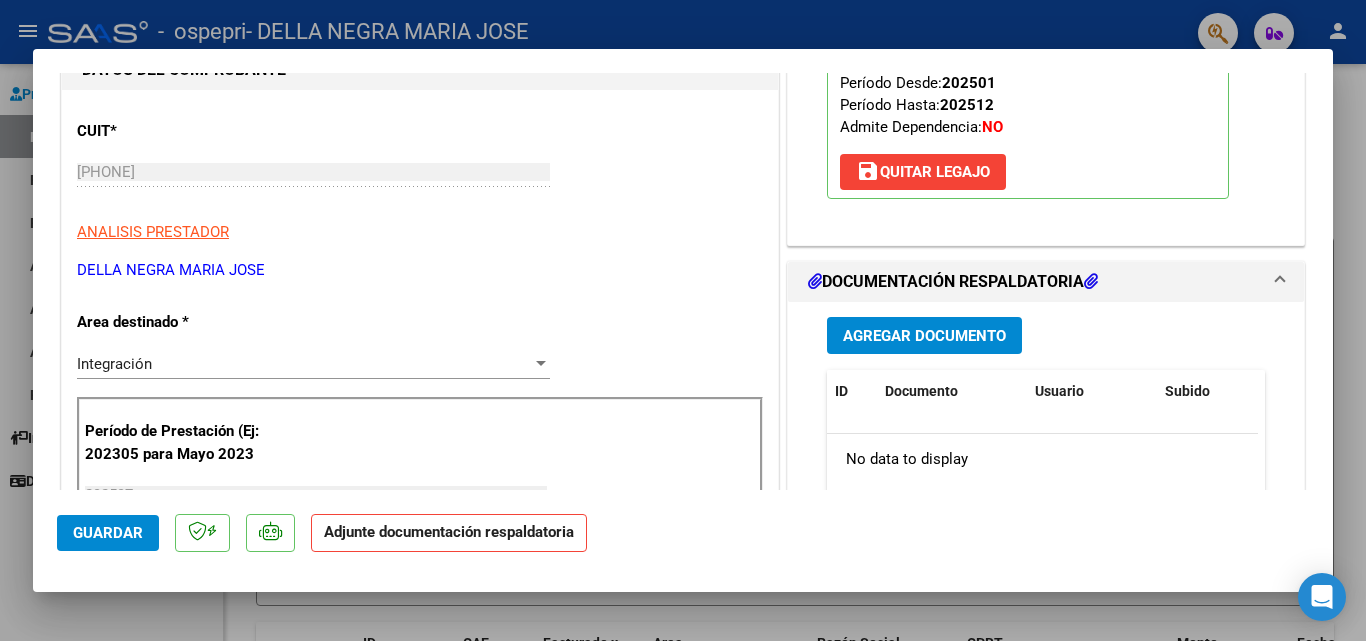 scroll, scrollTop: 278, scrollLeft: 0, axis: vertical 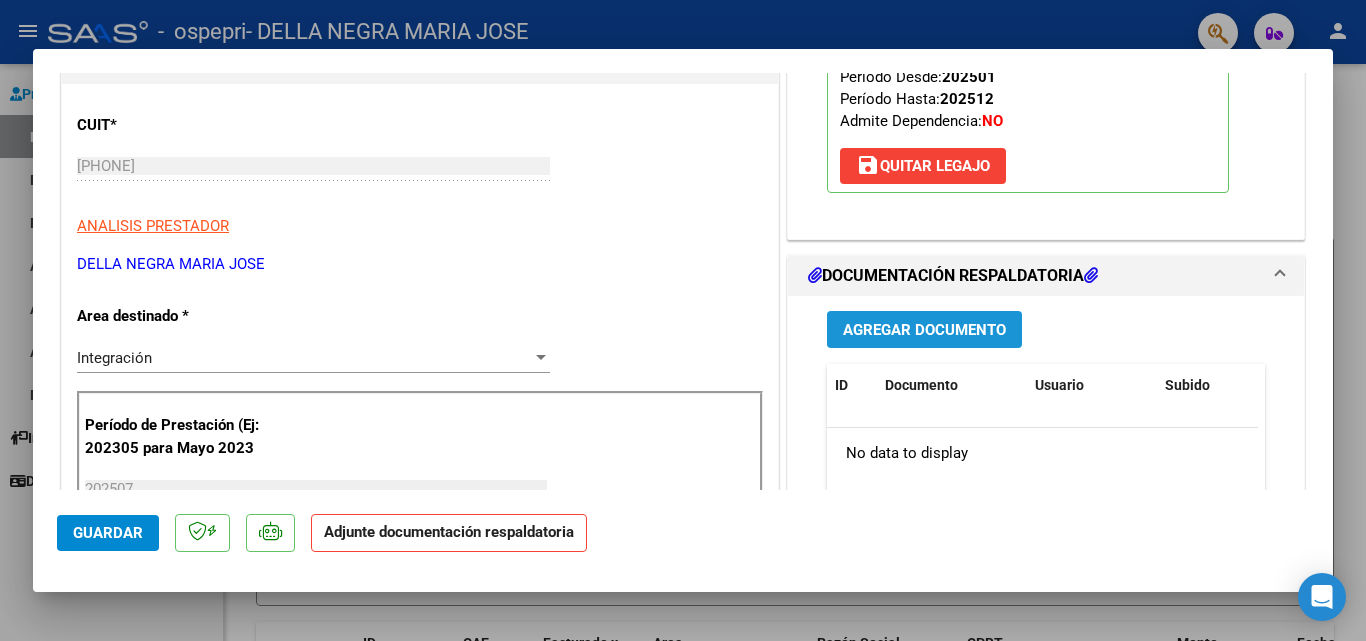 click on "Agregar Documento" at bounding box center [924, 330] 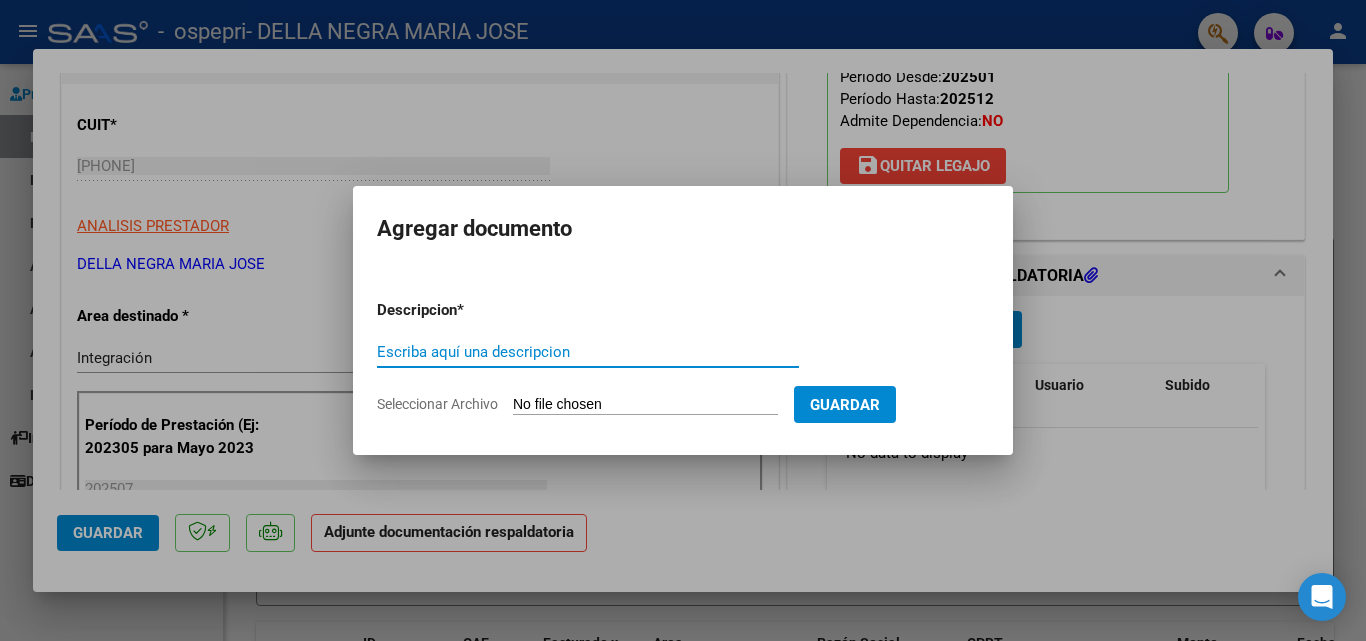 click on "Escriba aquí una descripcion" at bounding box center [588, 352] 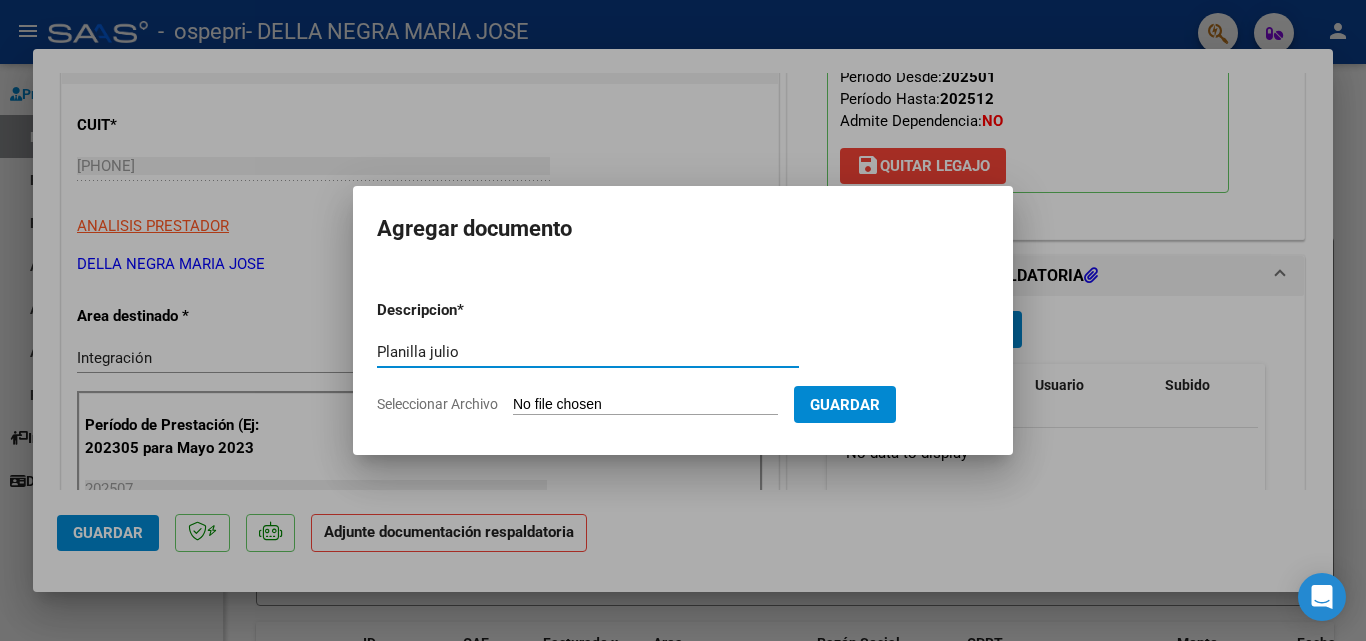 type on "Planilla julio" 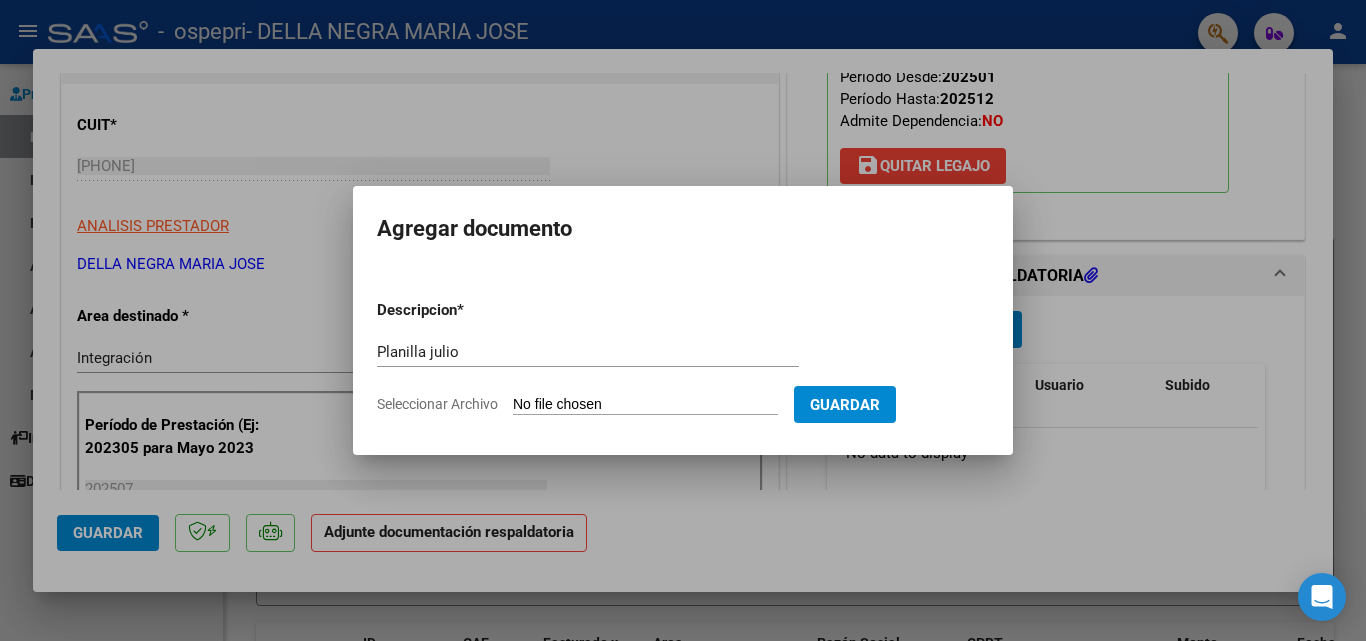 click on "Seleccionar Archivo" at bounding box center [645, 405] 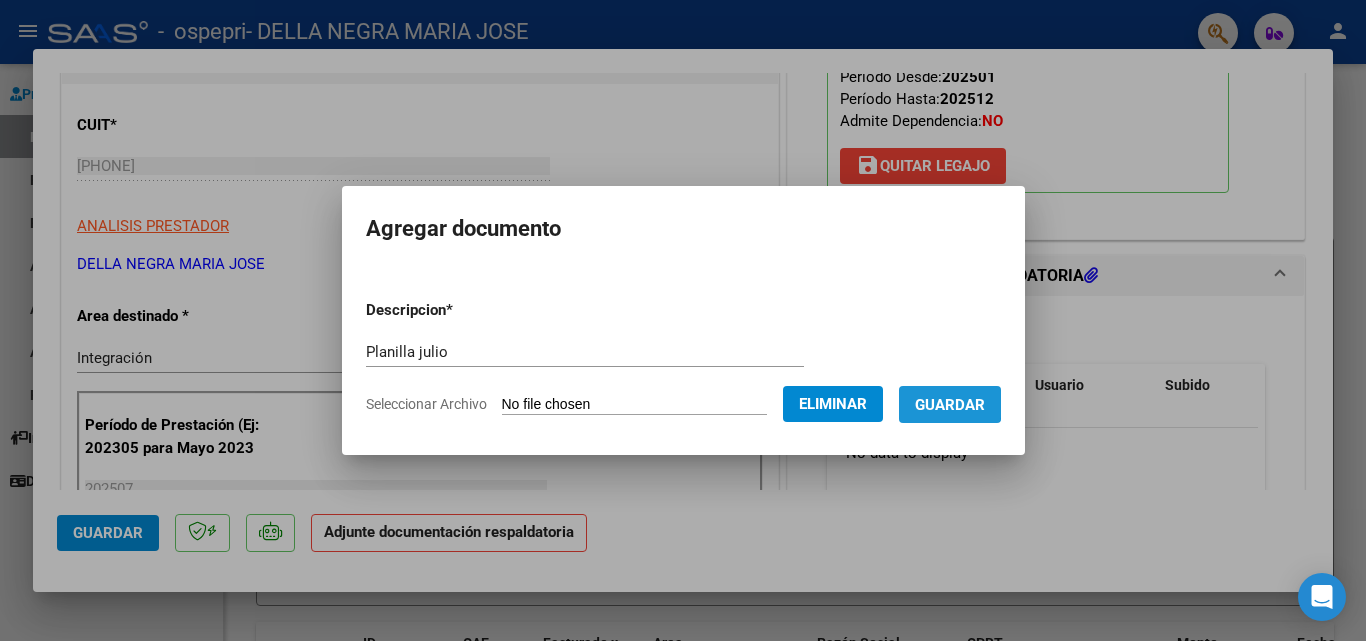 click on "Guardar" at bounding box center (950, 405) 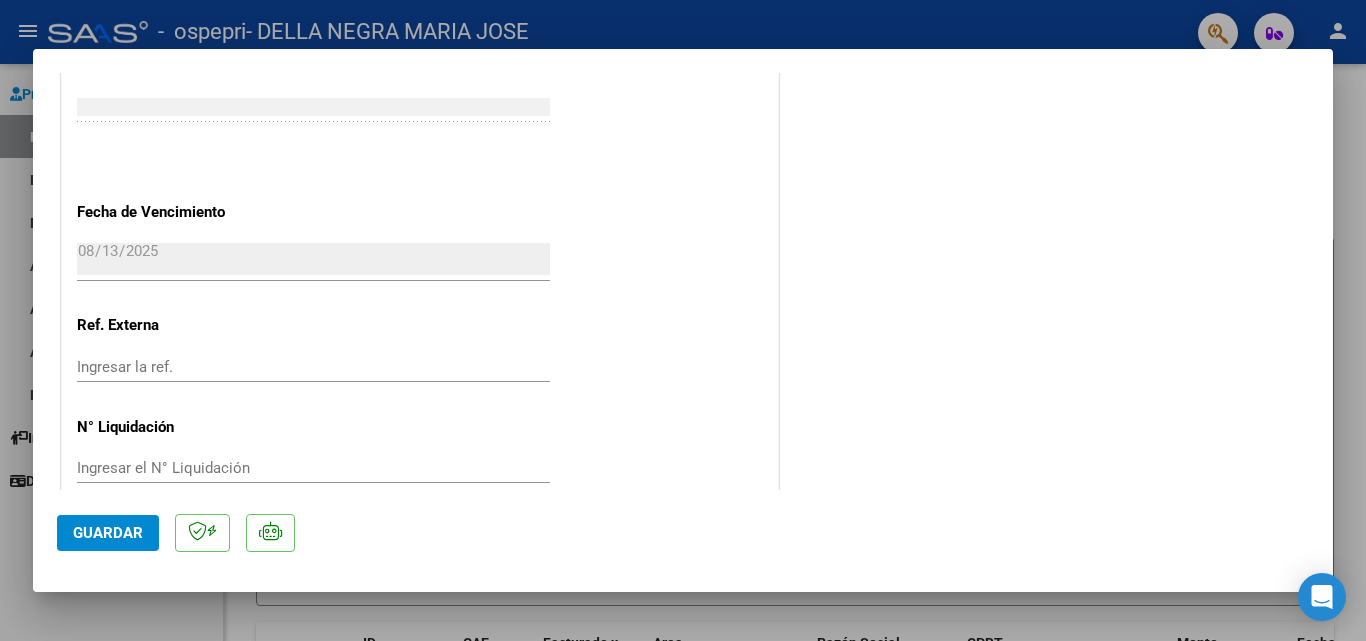 scroll, scrollTop: 1373, scrollLeft: 0, axis: vertical 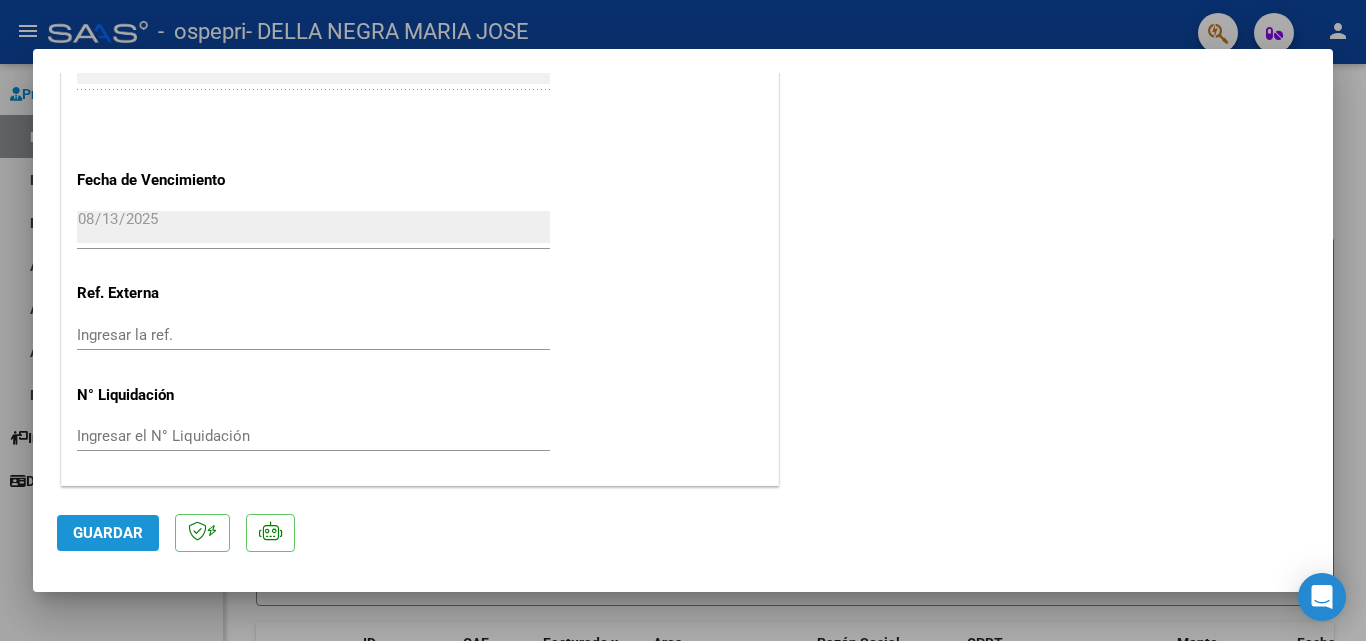 click on "Guardar" 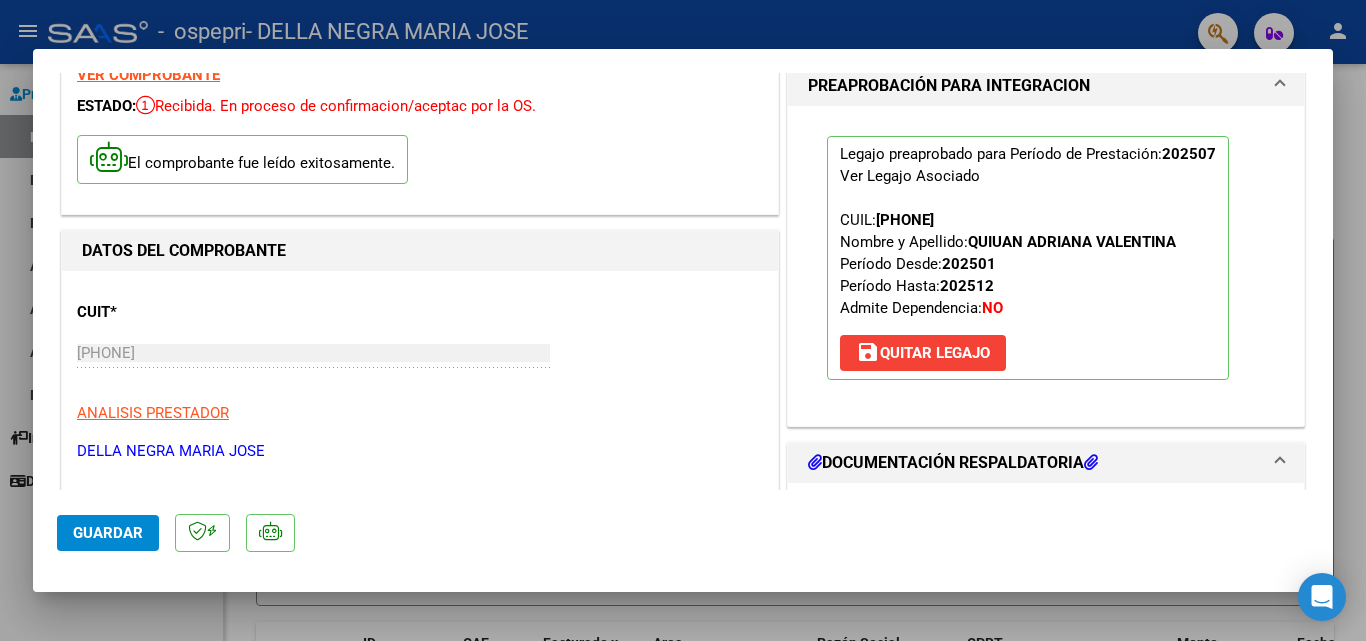 scroll, scrollTop: 11, scrollLeft: 0, axis: vertical 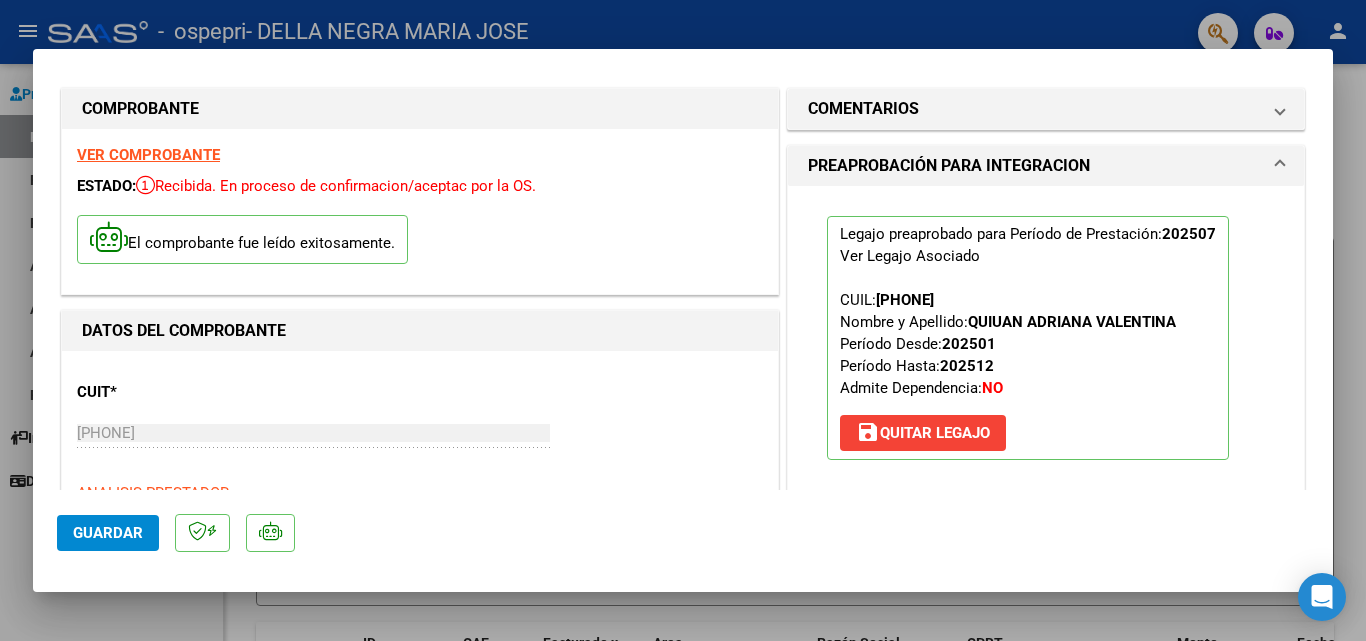 type 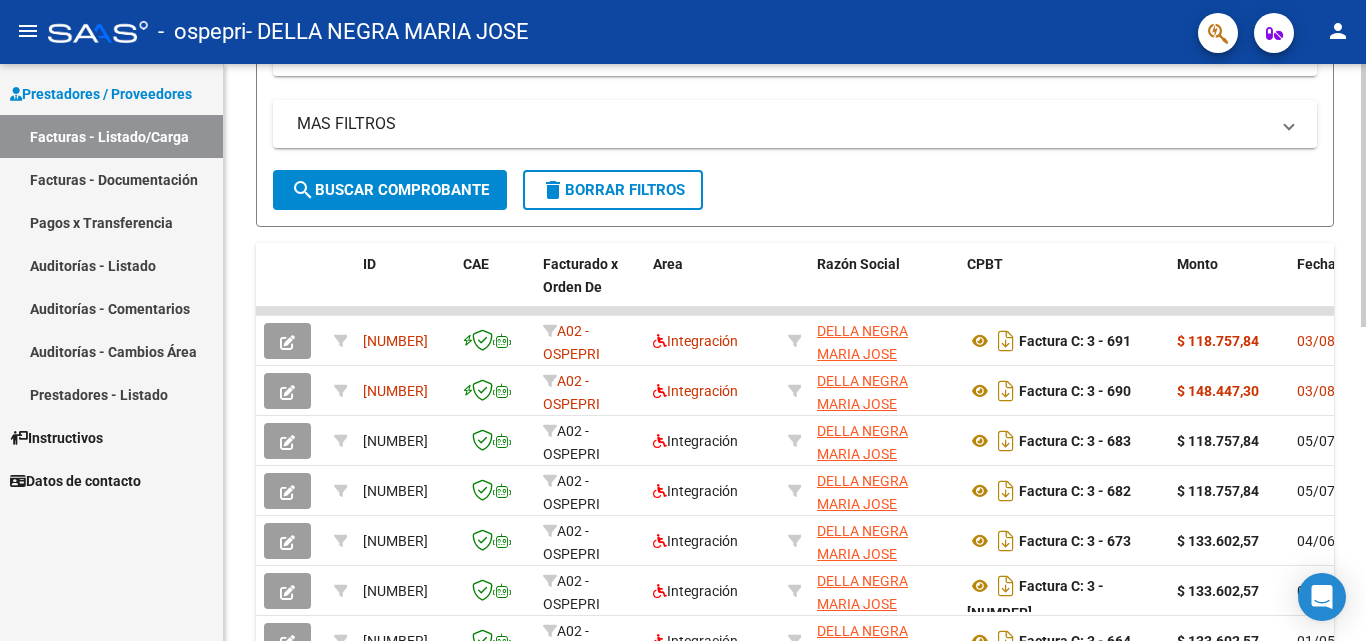 scroll, scrollTop: 388, scrollLeft: 0, axis: vertical 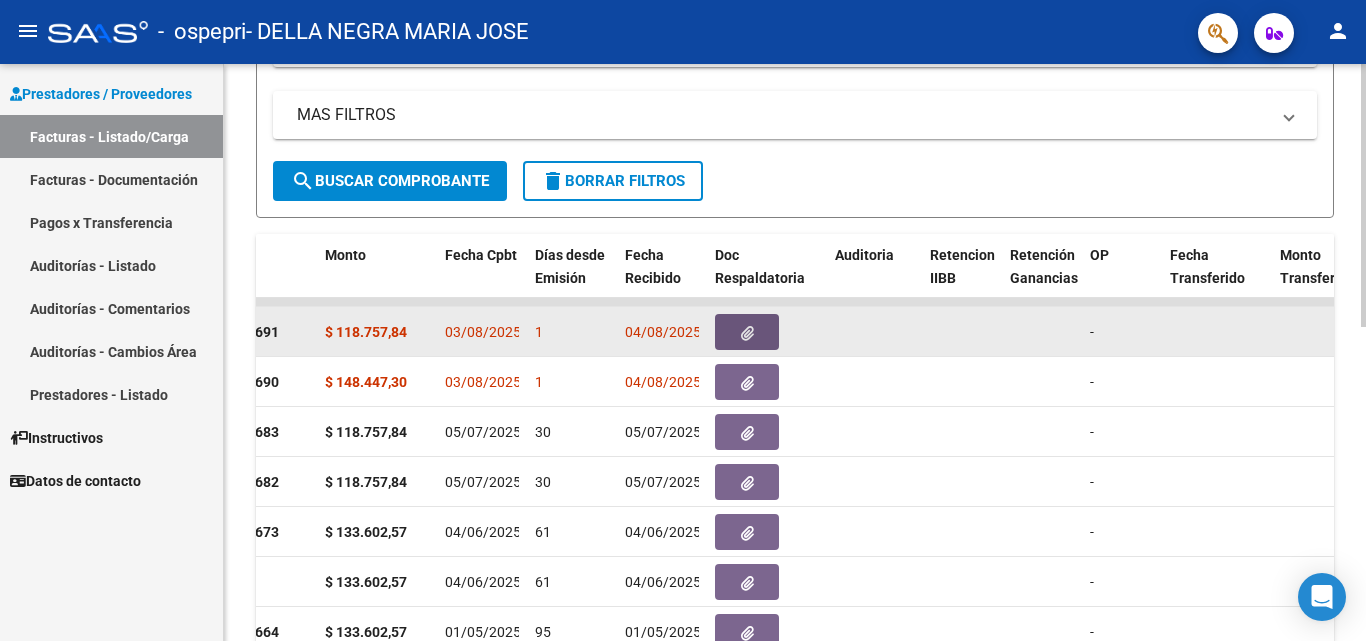 click 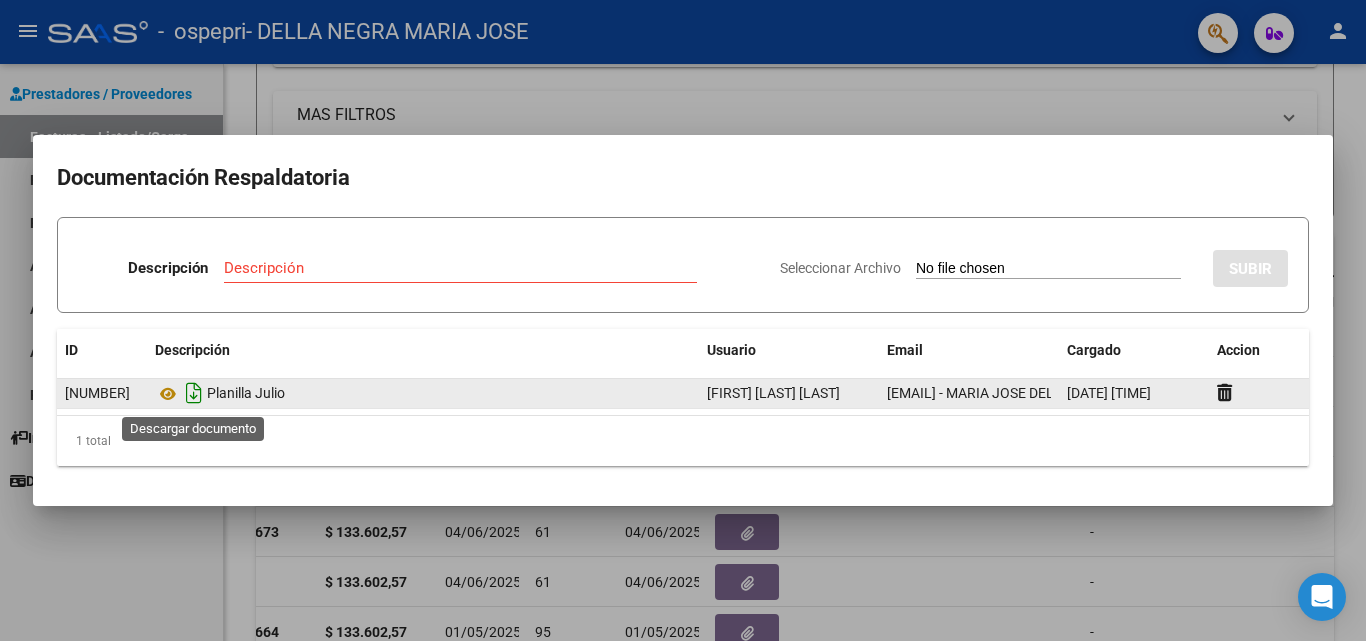 click 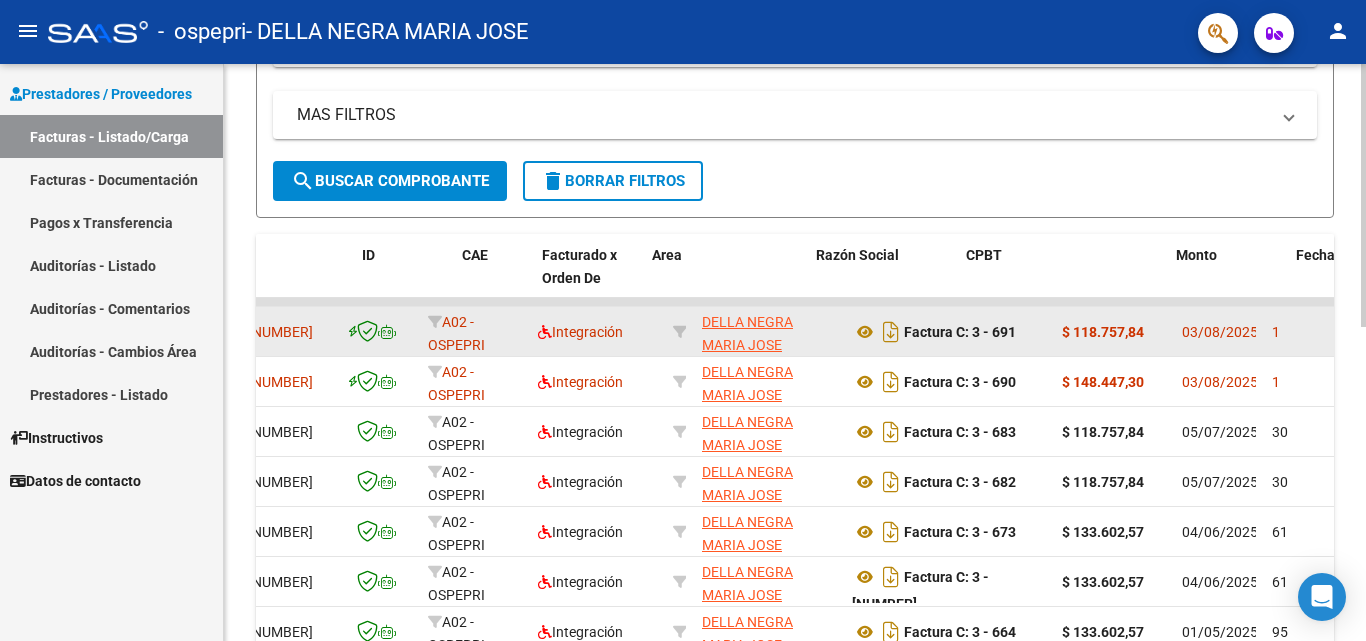 scroll, scrollTop: 0, scrollLeft: 0, axis: both 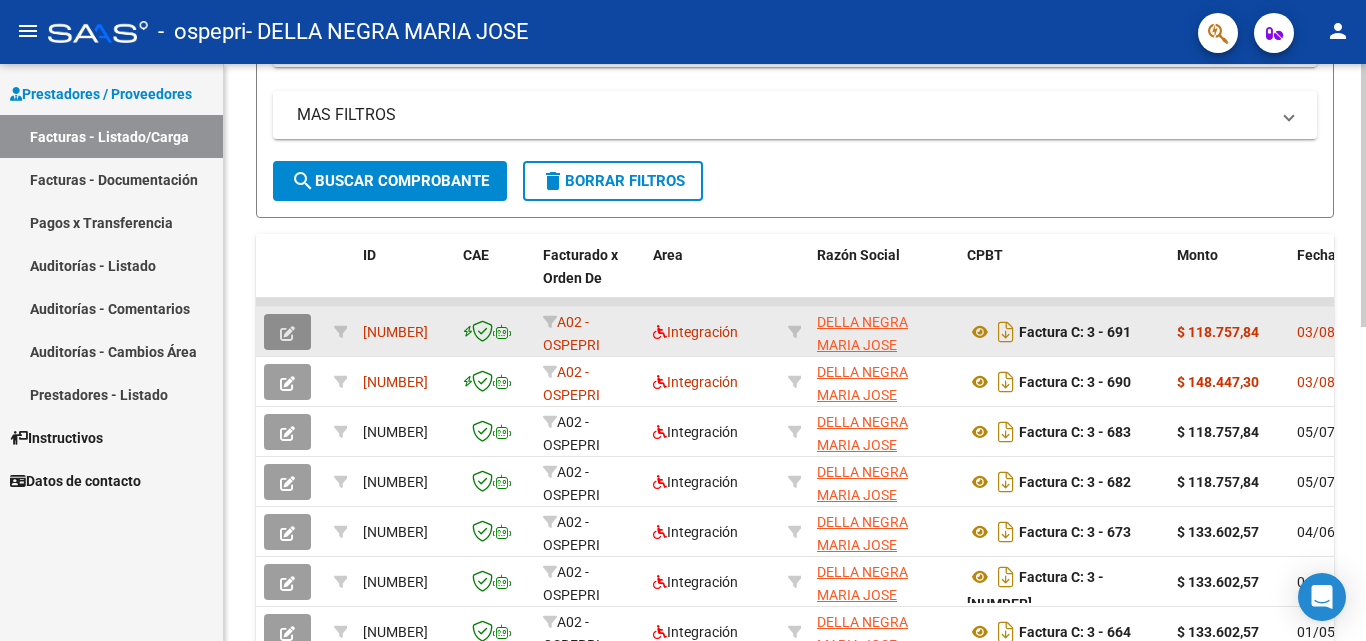 click 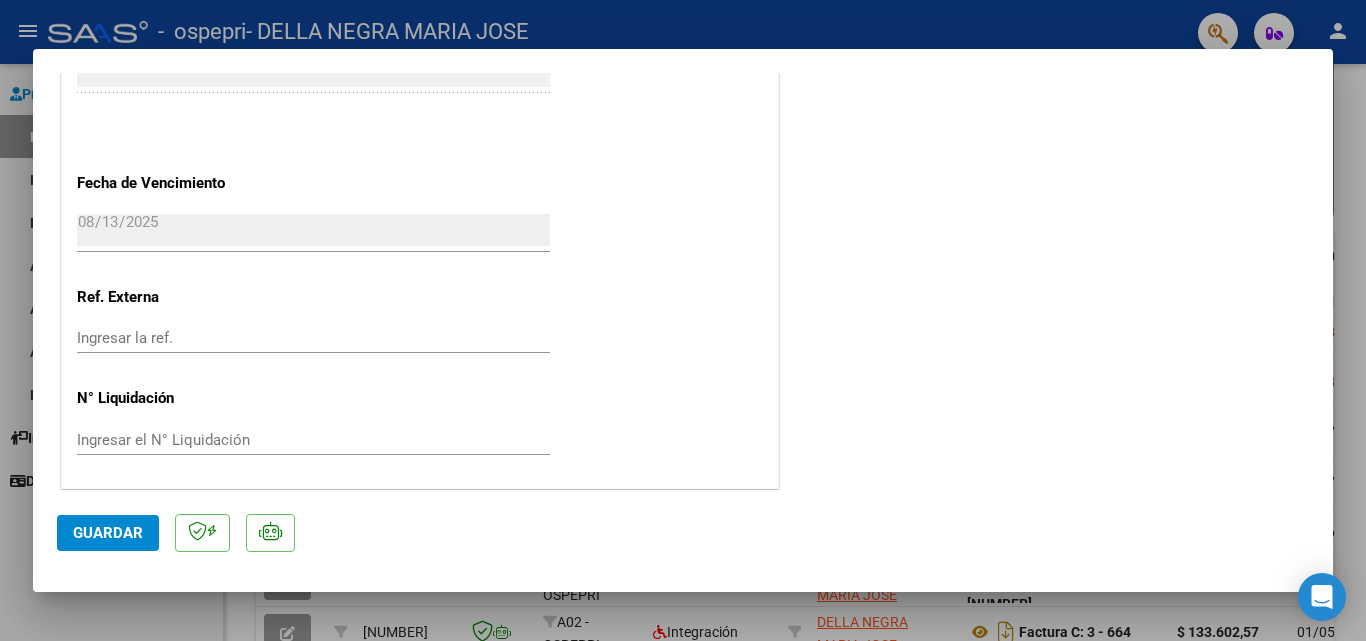 scroll, scrollTop: 1299, scrollLeft: 0, axis: vertical 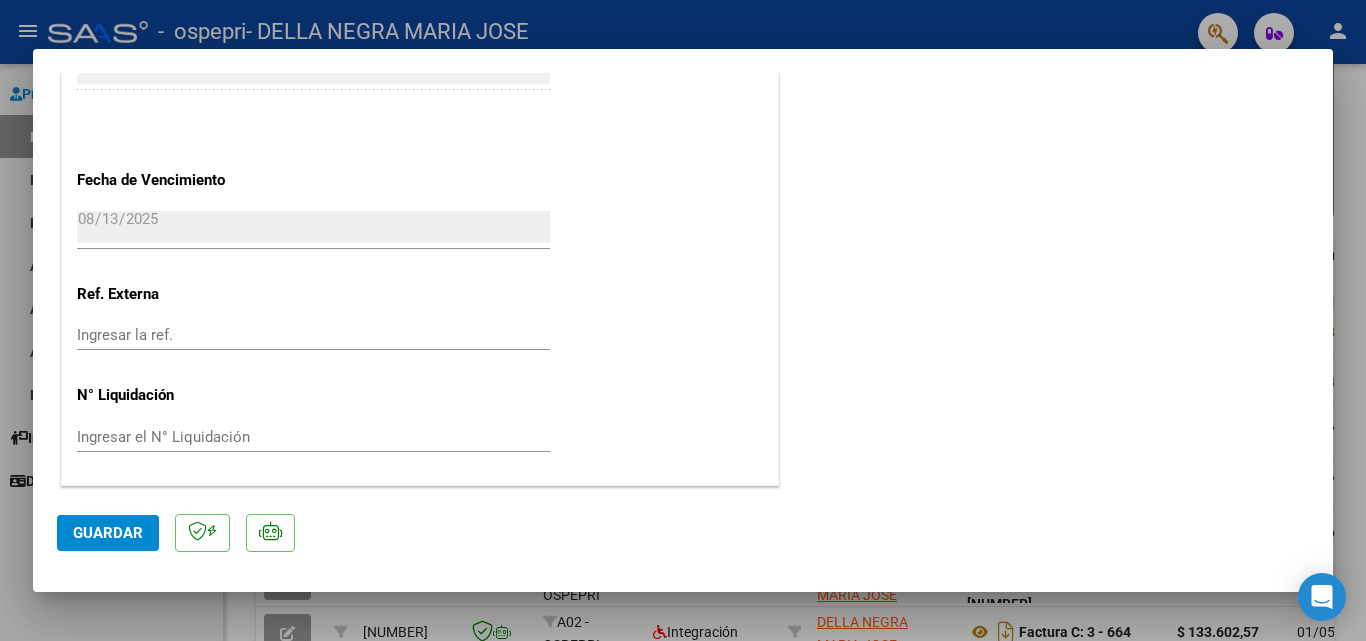 type 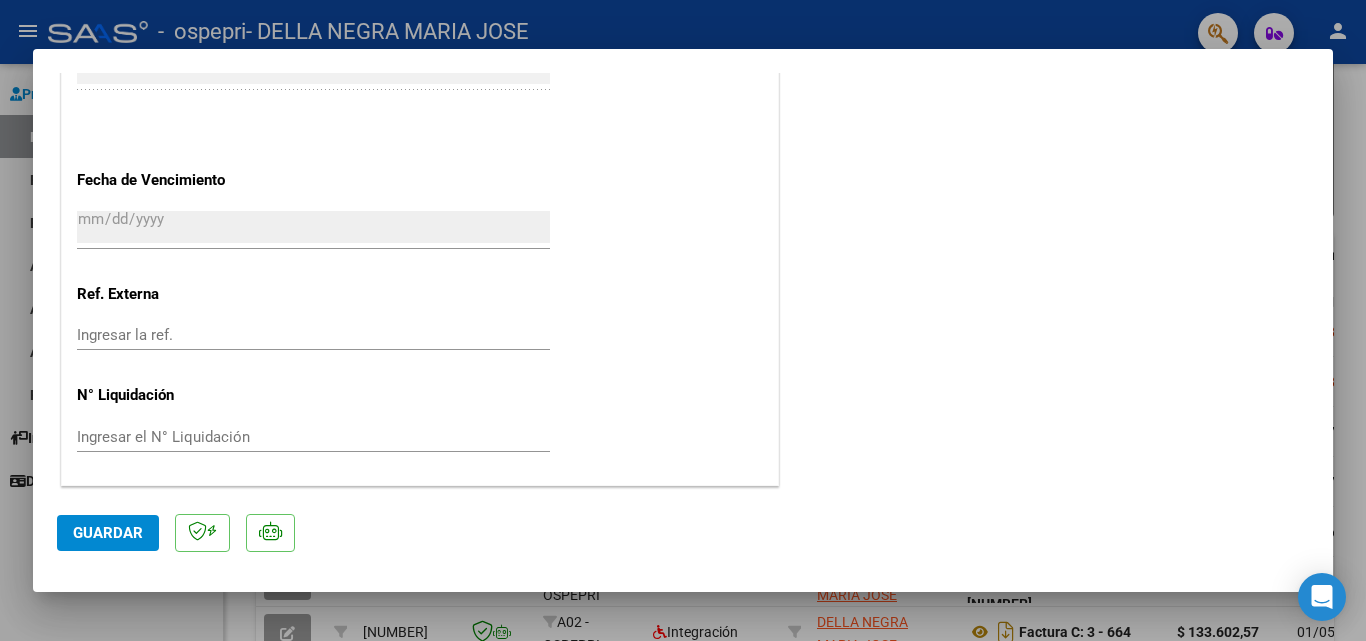 scroll, scrollTop: 0, scrollLeft: 0, axis: both 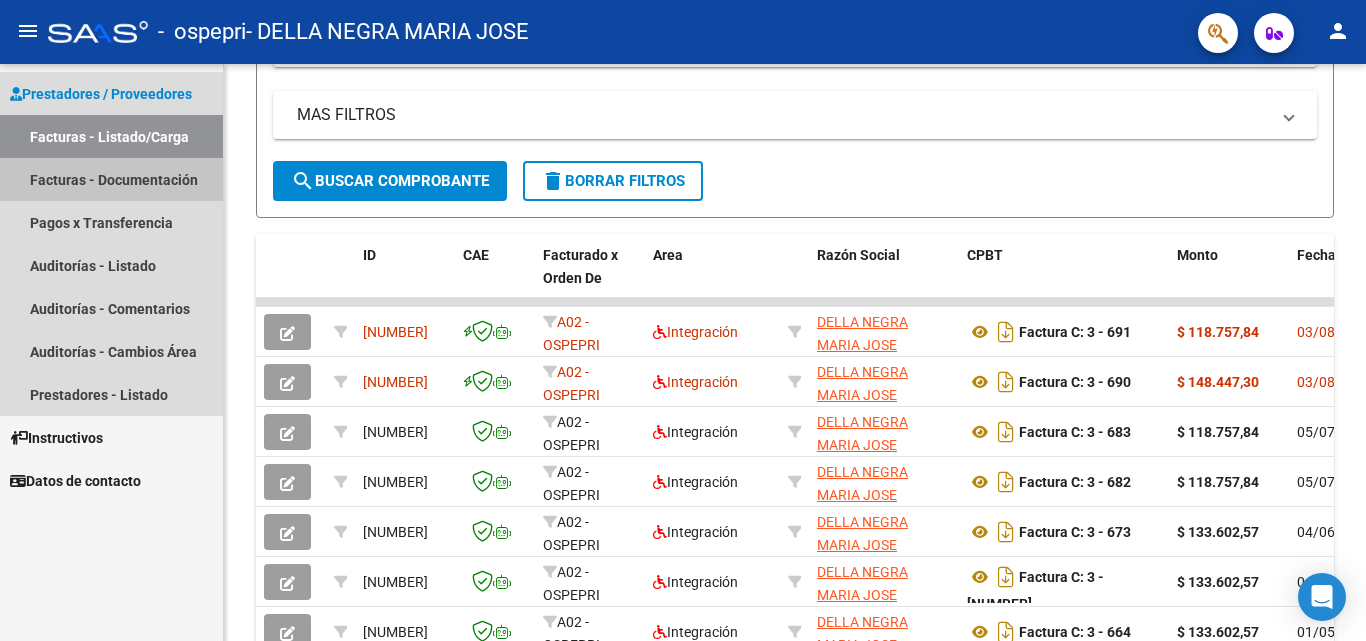 click on "Facturas - Documentación" at bounding box center [111, 179] 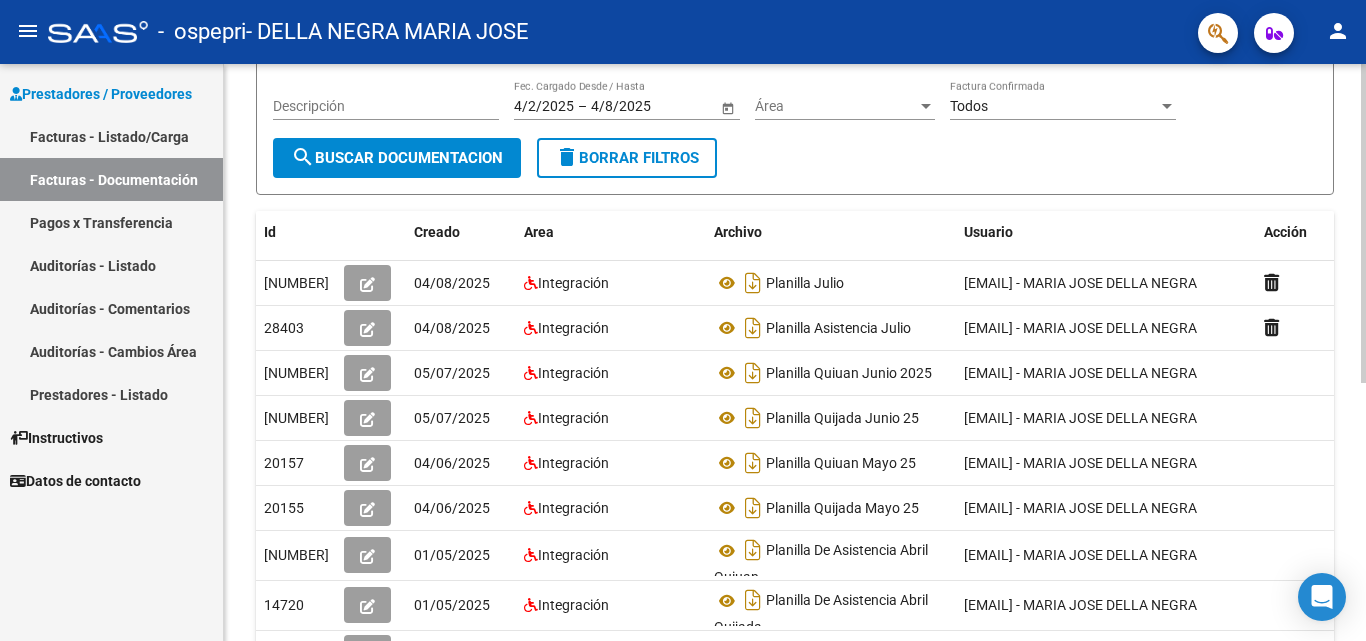 scroll, scrollTop: 221, scrollLeft: 0, axis: vertical 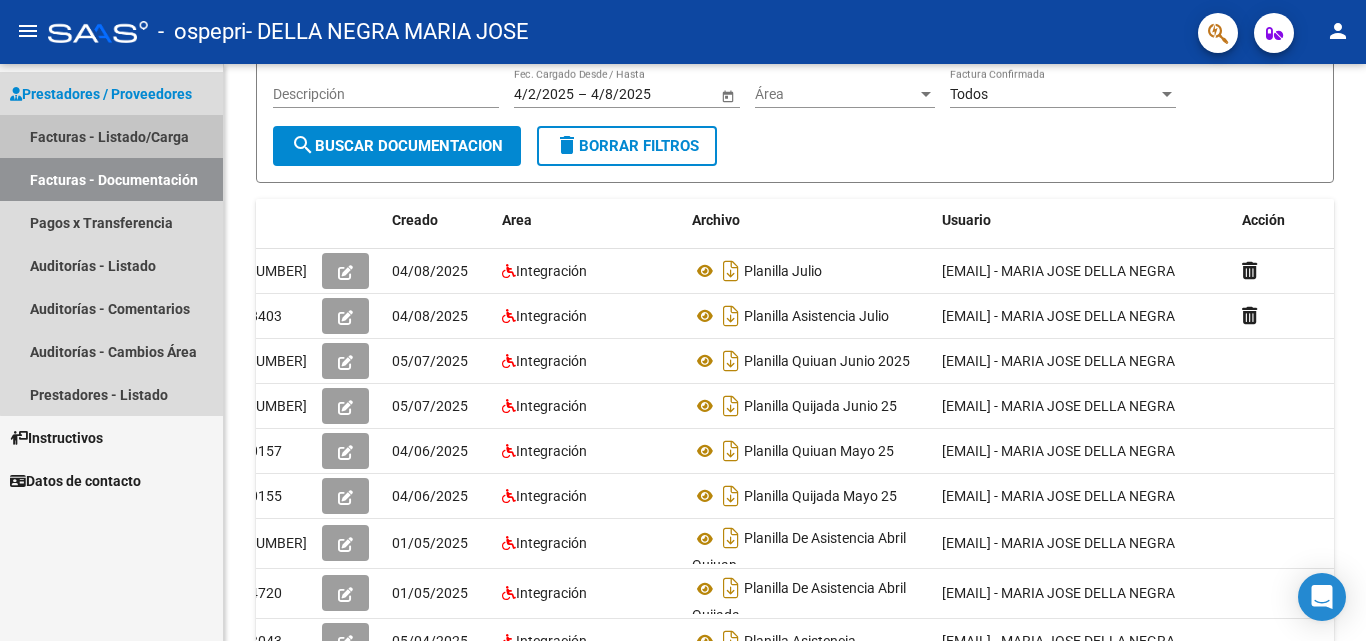click on "Facturas - Listado/Carga" at bounding box center [111, 136] 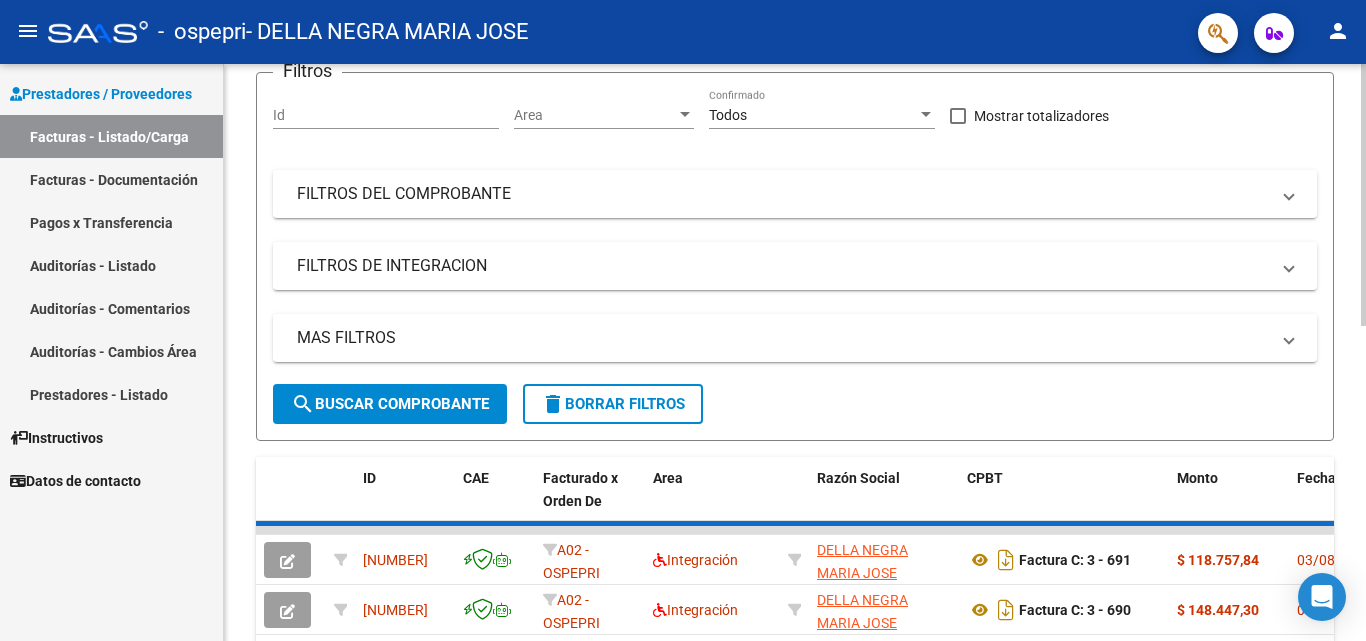 scroll, scrollTop: 221, scrollLeft: 0, axis: vertical 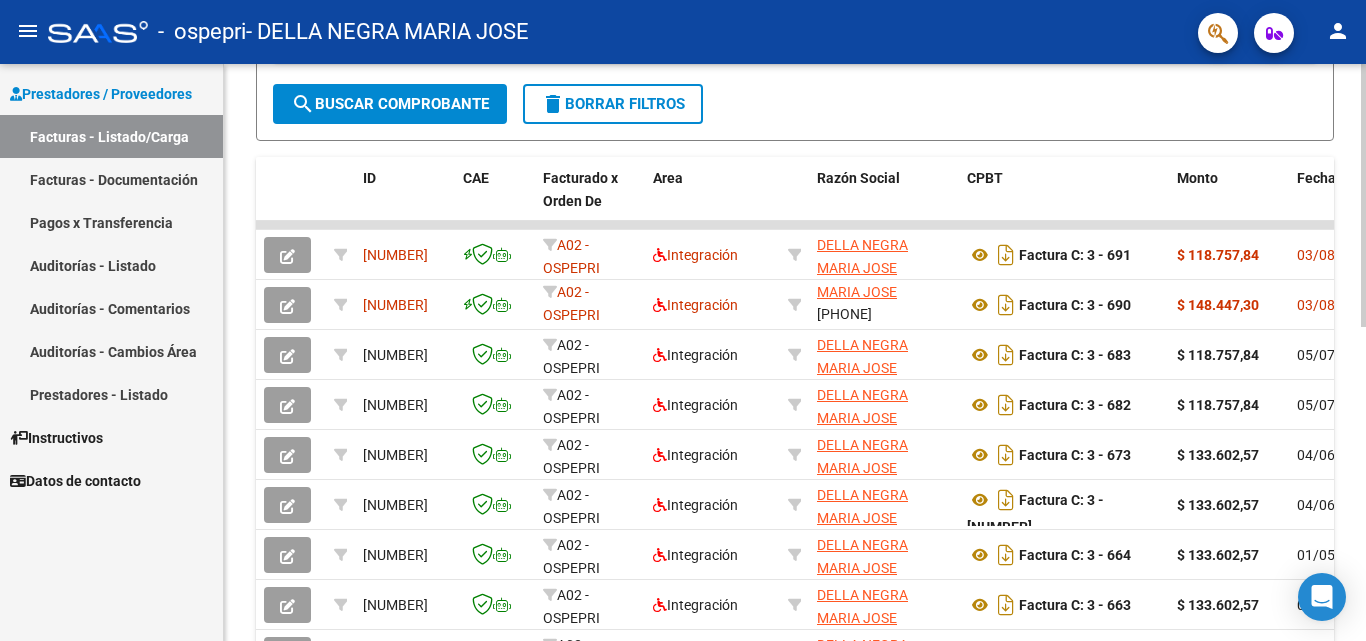 click 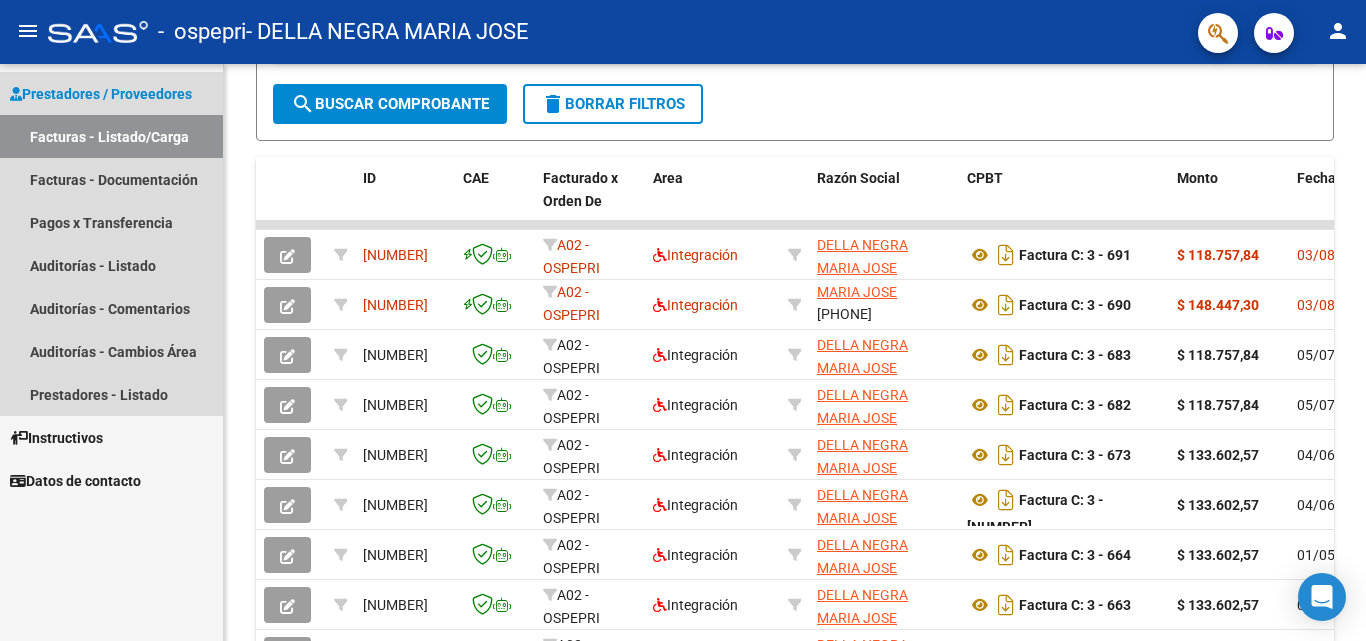 click on "Facturas - Listado/Carga" at bounding box center (111, 136) 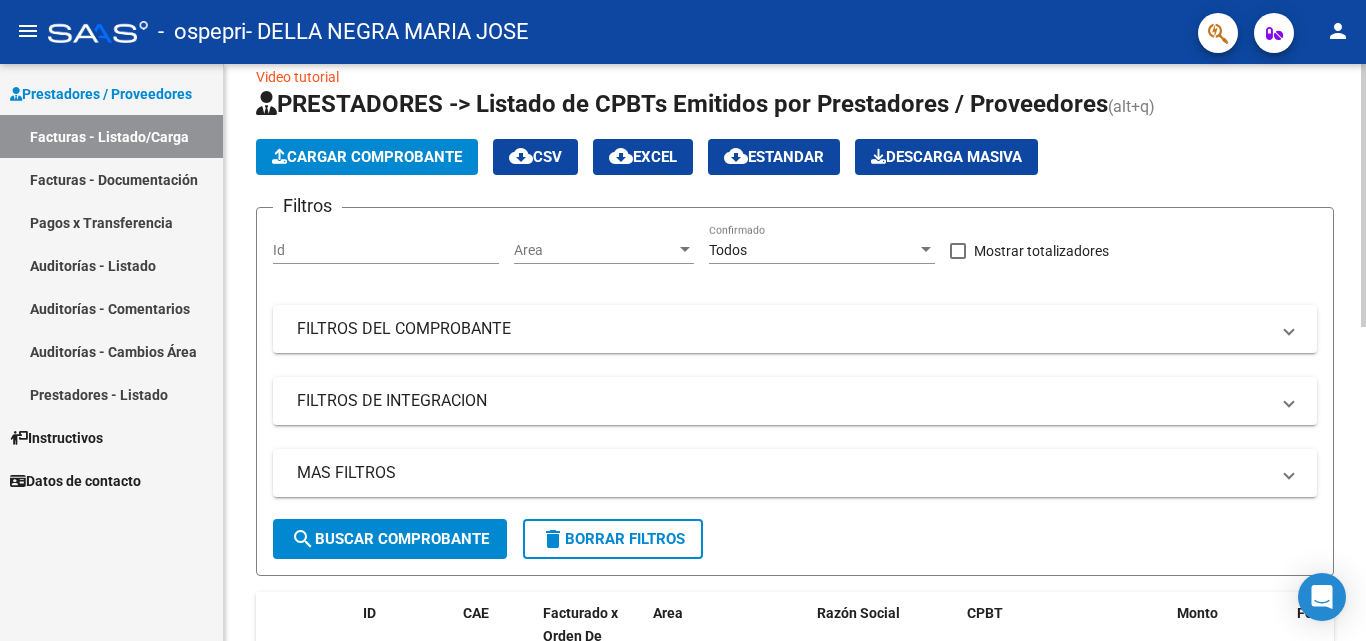 scroll, scrollTop: 0, scrollLeft: 0, axis: both 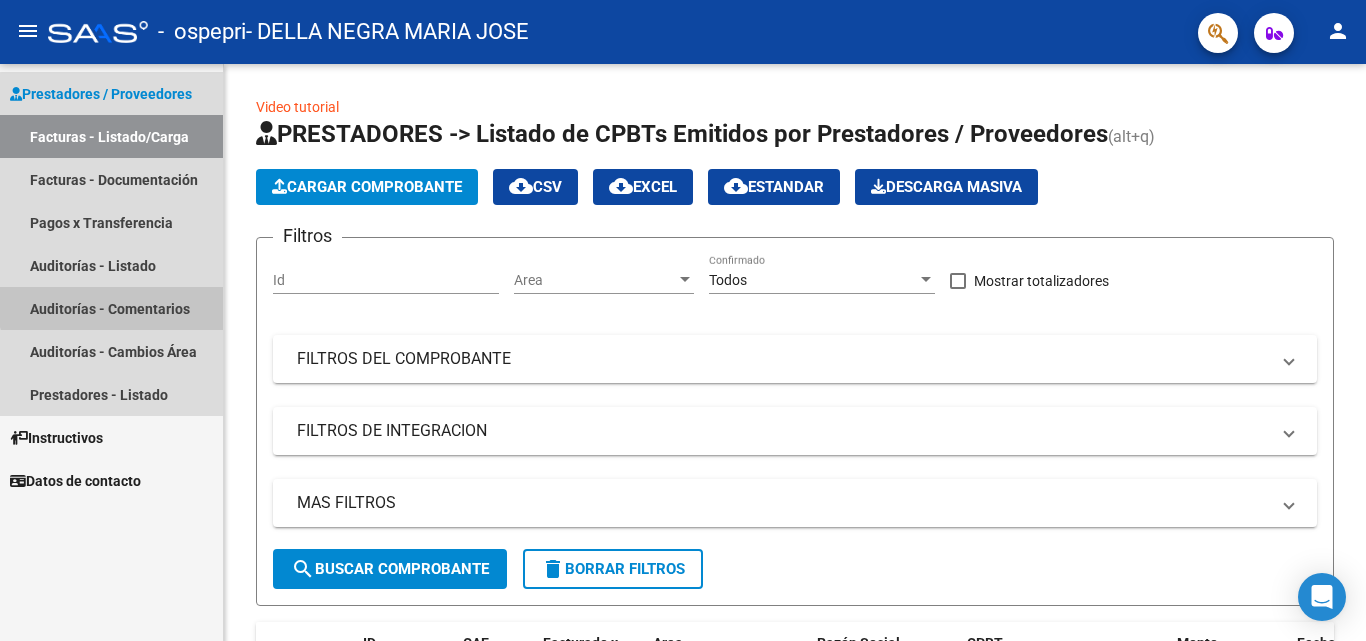click on "Auditorías - Comentarios" at bounding box center [111, 308] 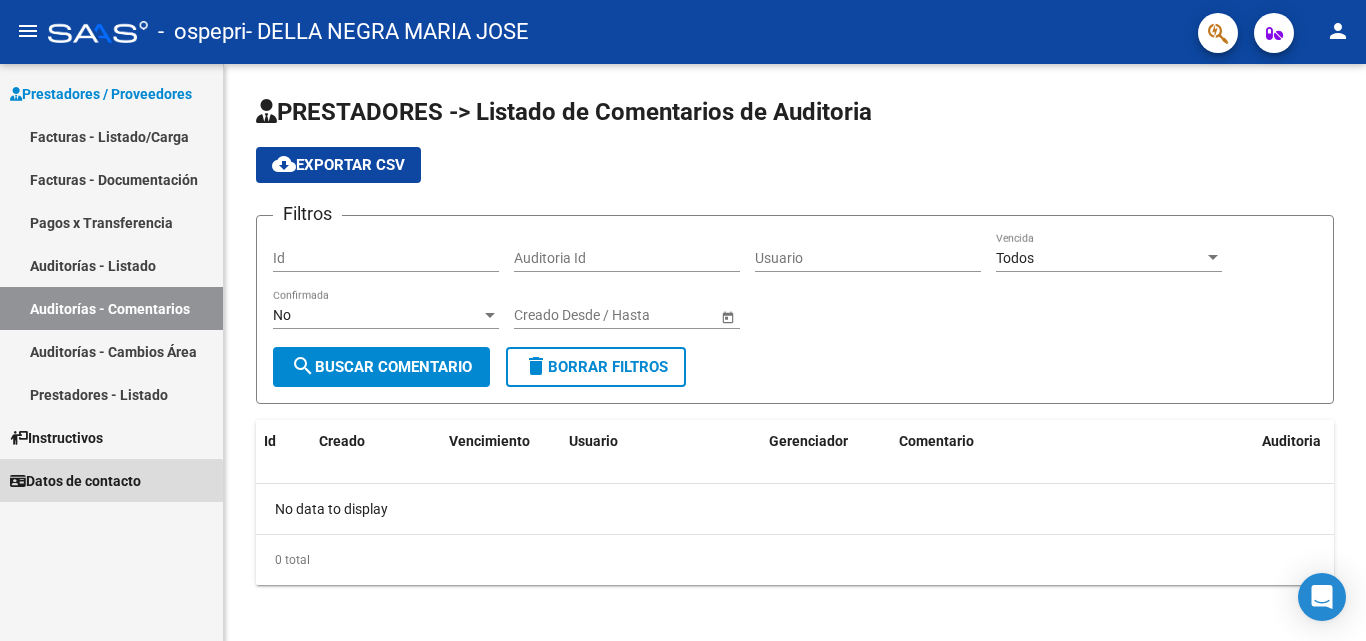 click on "Datos de contacto" at bounding box center (75, 481) 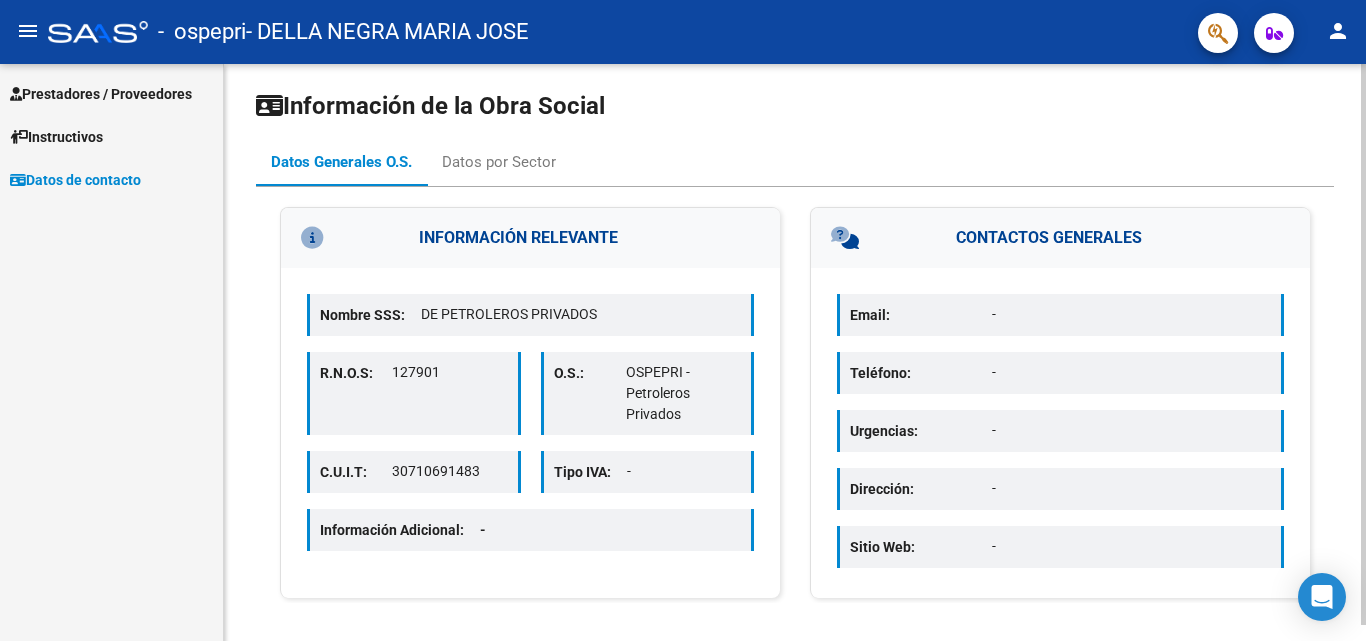 scroll, scrollTop: 0, scrollLeft: 0, axis: both 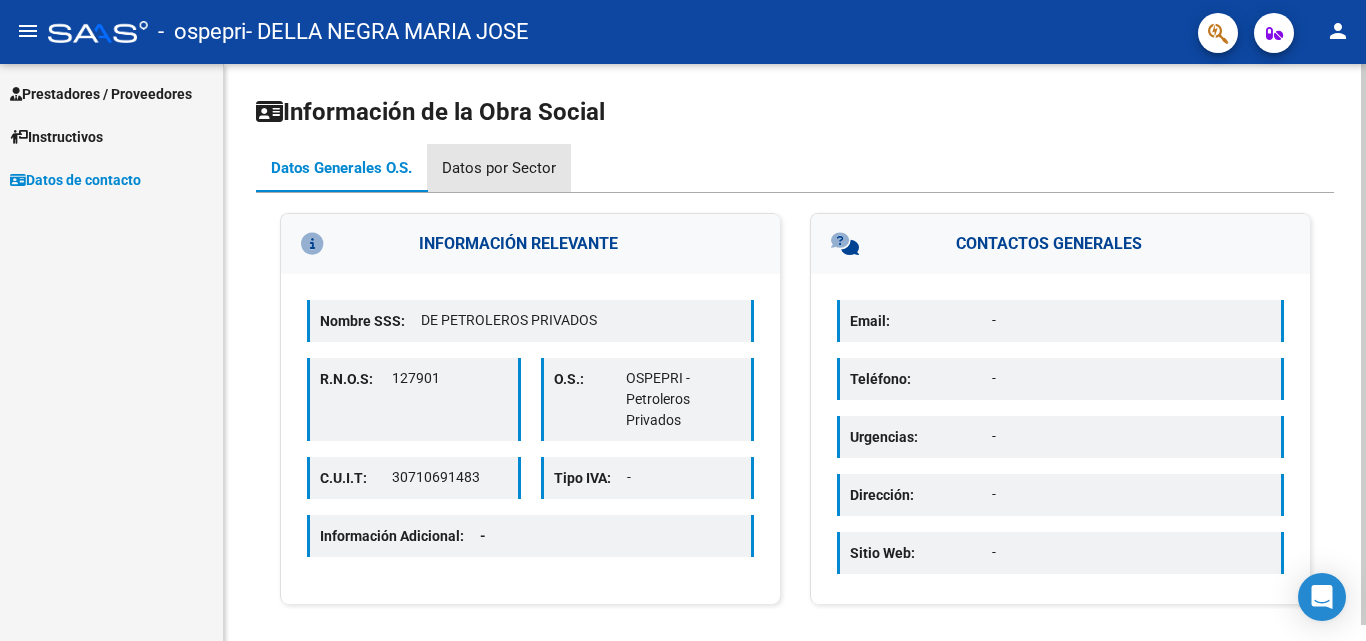 click on "Datos por Sector" at bounding box center (499, 168) 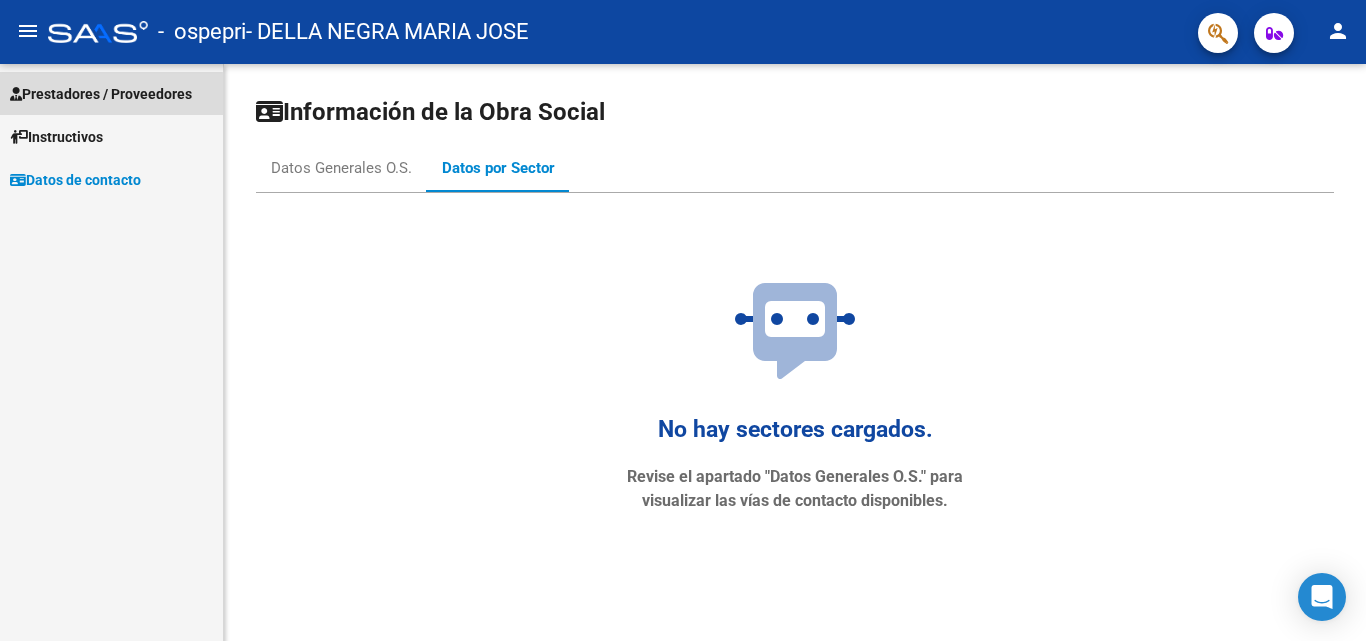 click on "Prestadores / Proveedores" at bounding box center [101, 94] 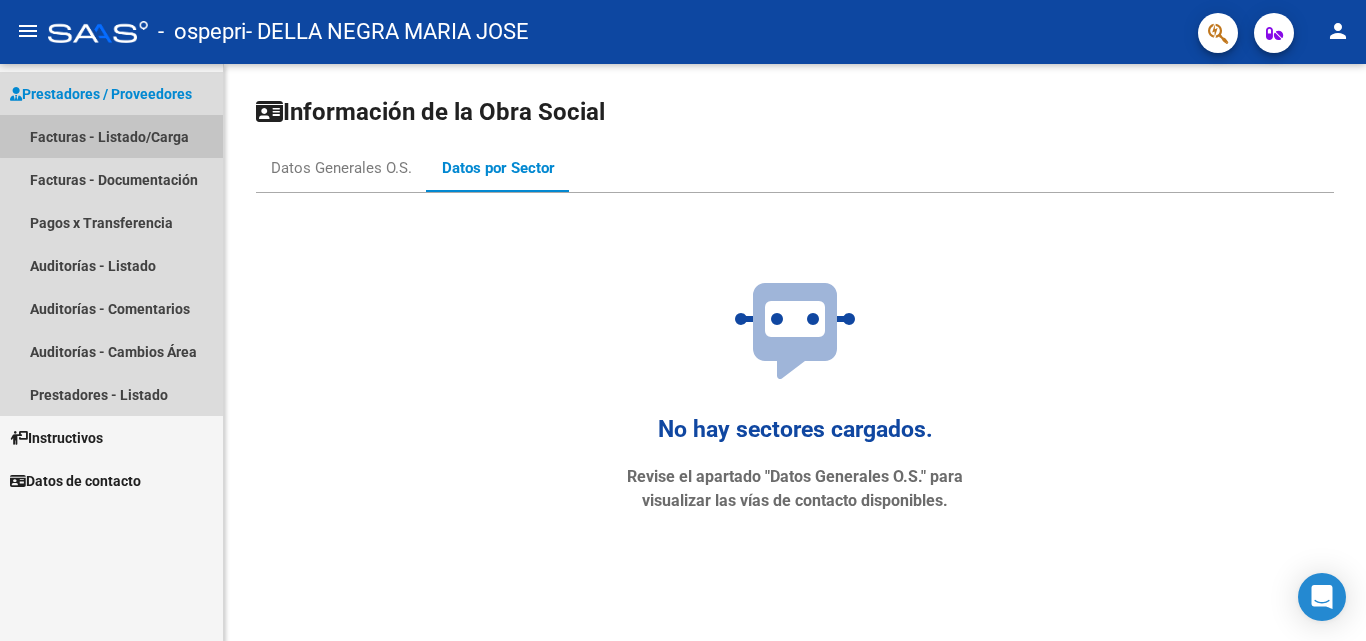 click on "Facturas - Listado/Carga" at bounding box center (111, 136) 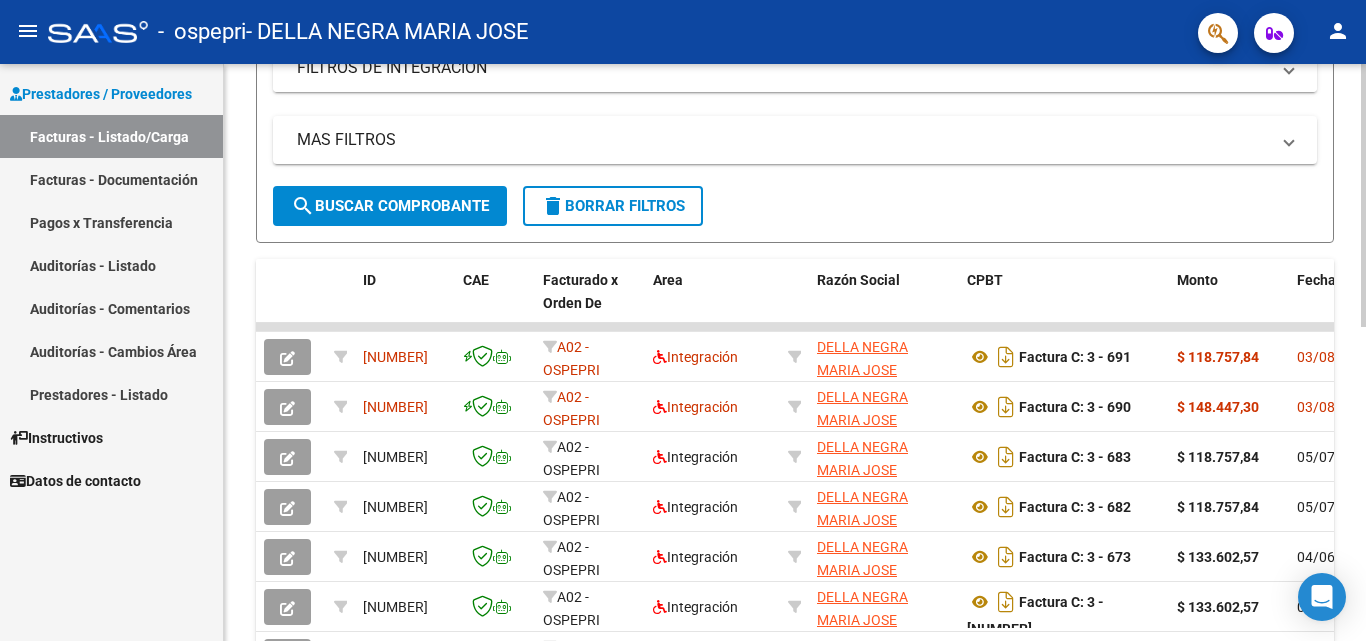 scroll, scrollTop: 367, scrollLeft: 0, axis: vertical 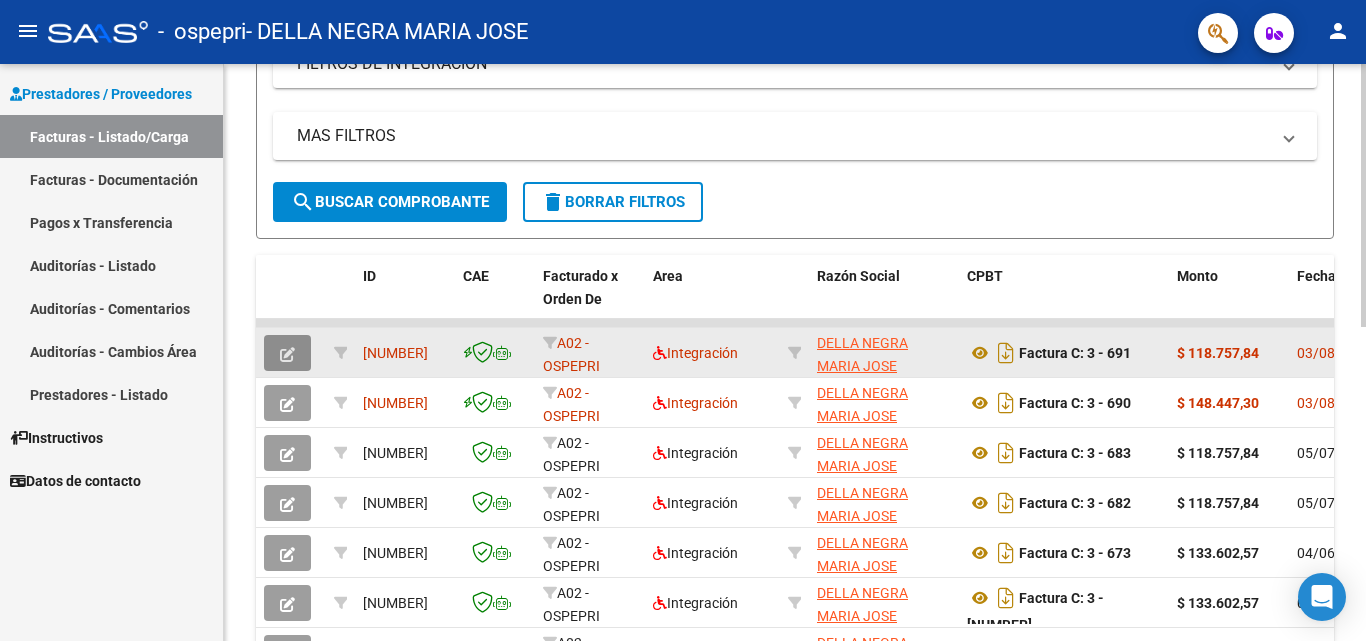 click 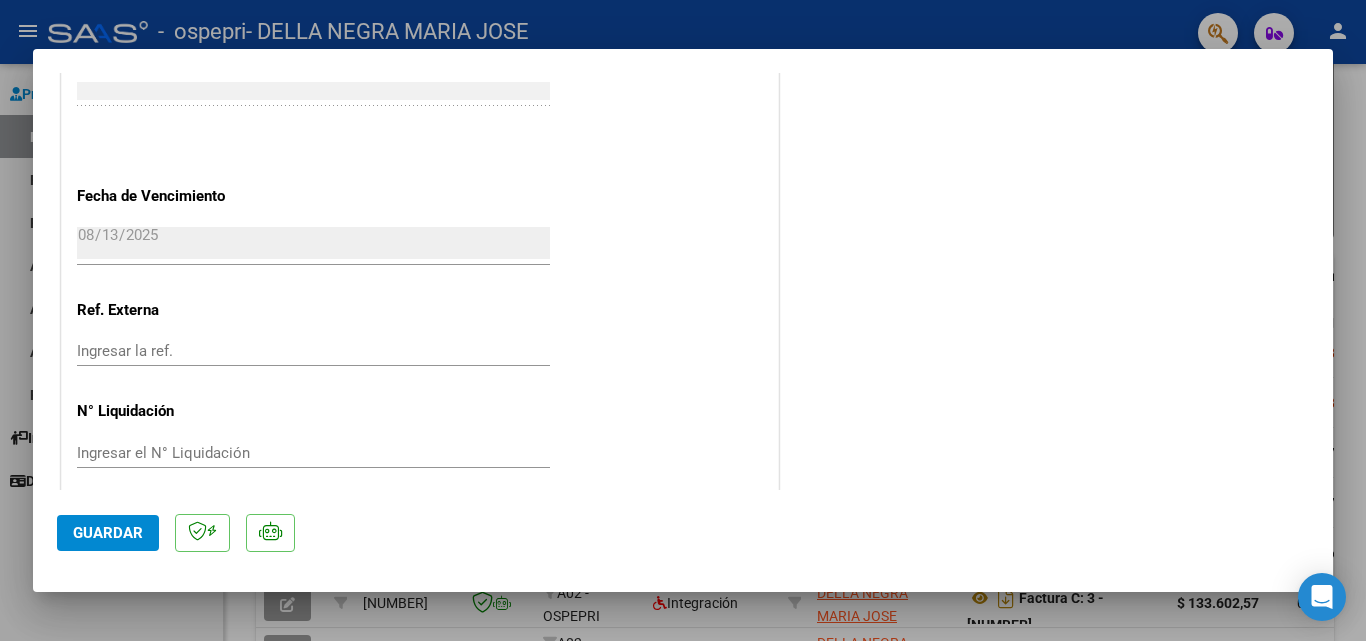 scroll, scrollTop: 1299, scrollLeft: 0, axis: vertical 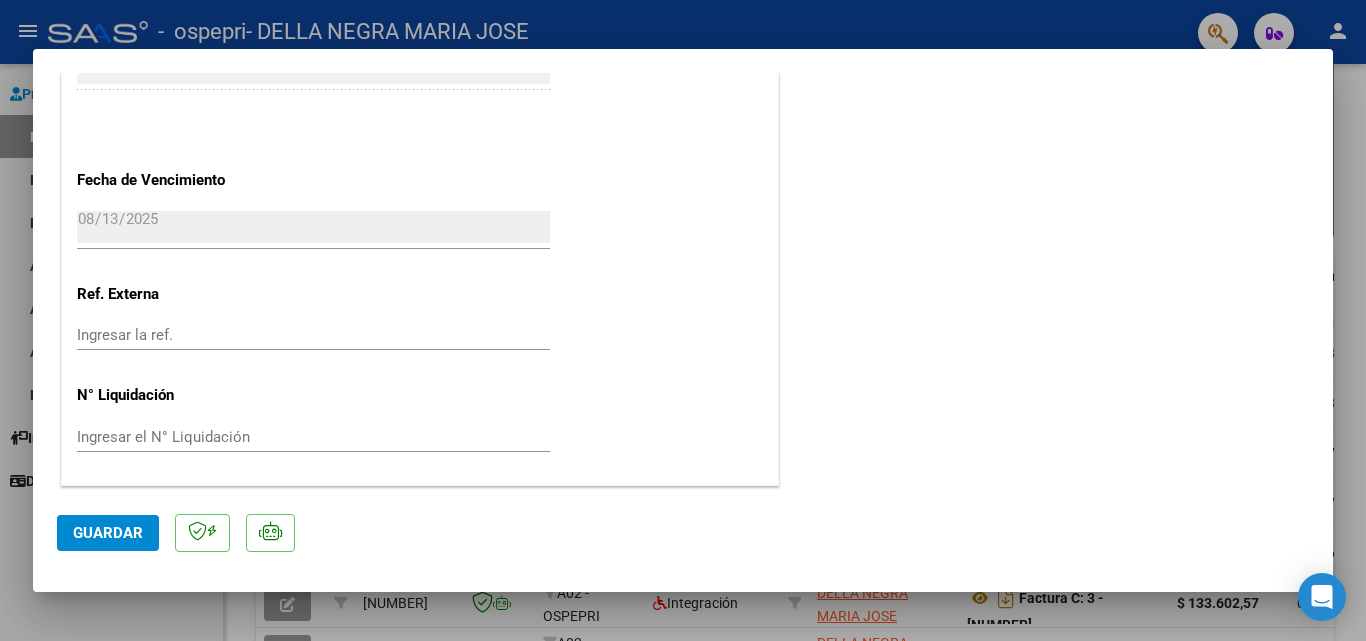 click at bounding box center (683, 320) 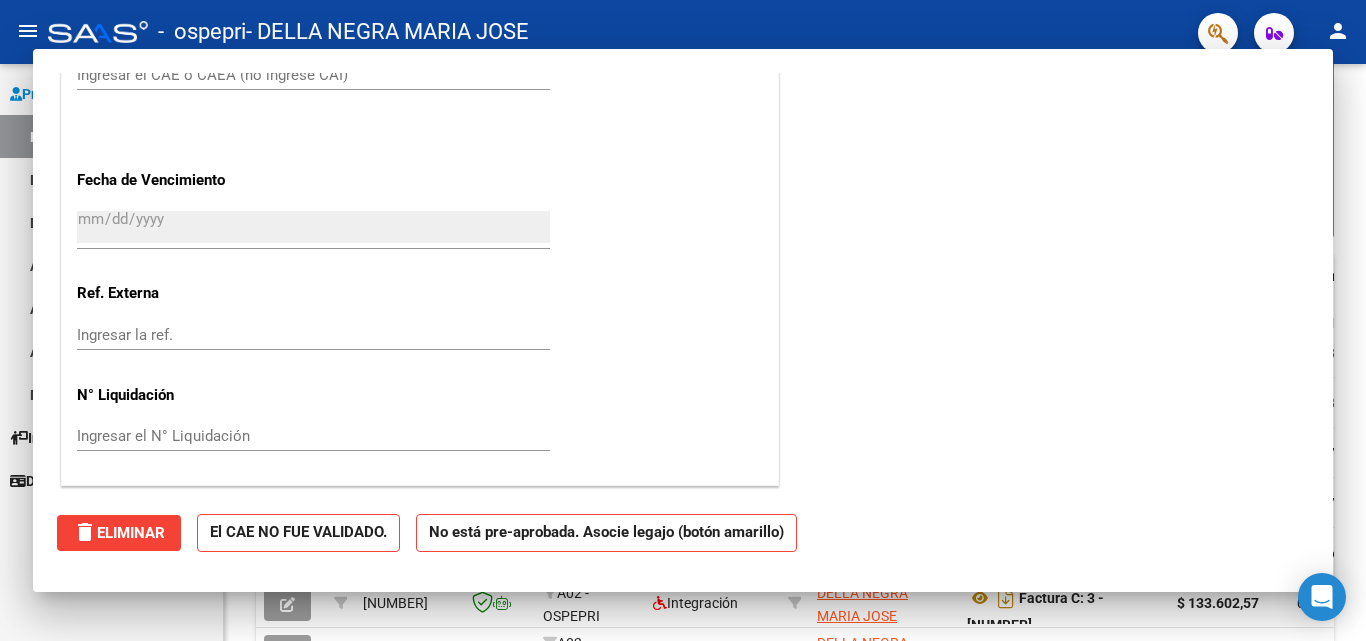 scroll, scrollTop: 0, scrollLeft: 0, axis: both 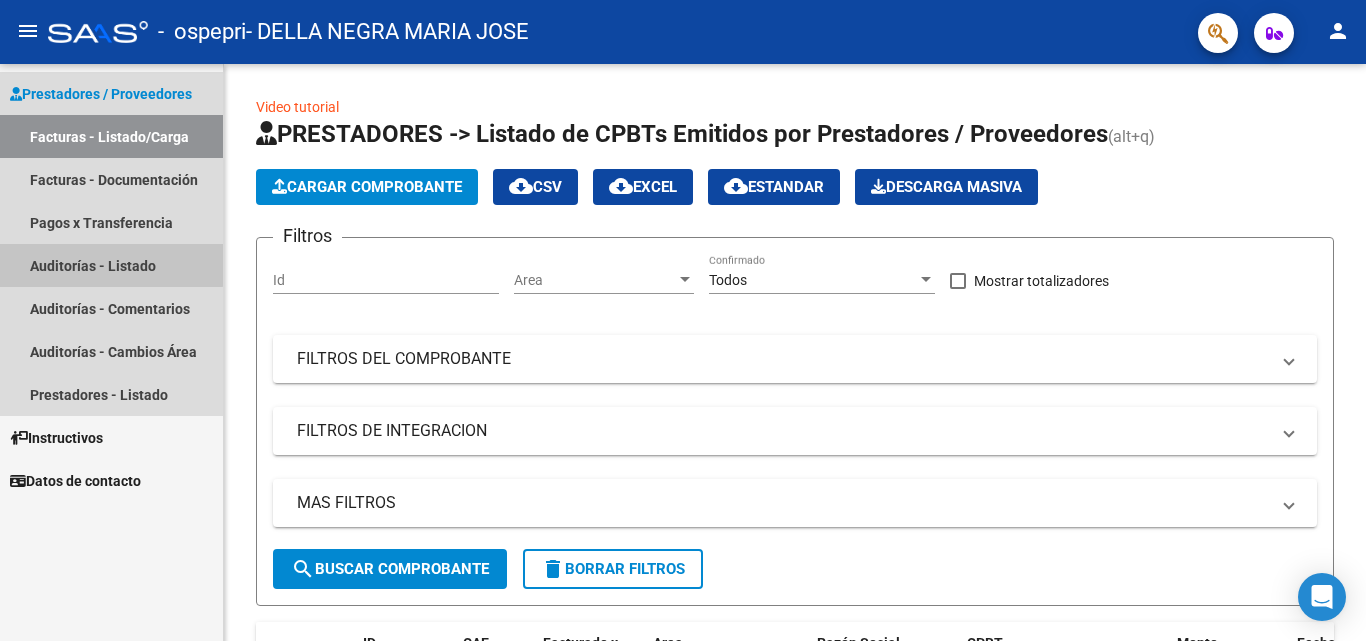 click on "Auditorías - Listado" at bounding box center (111, 265) 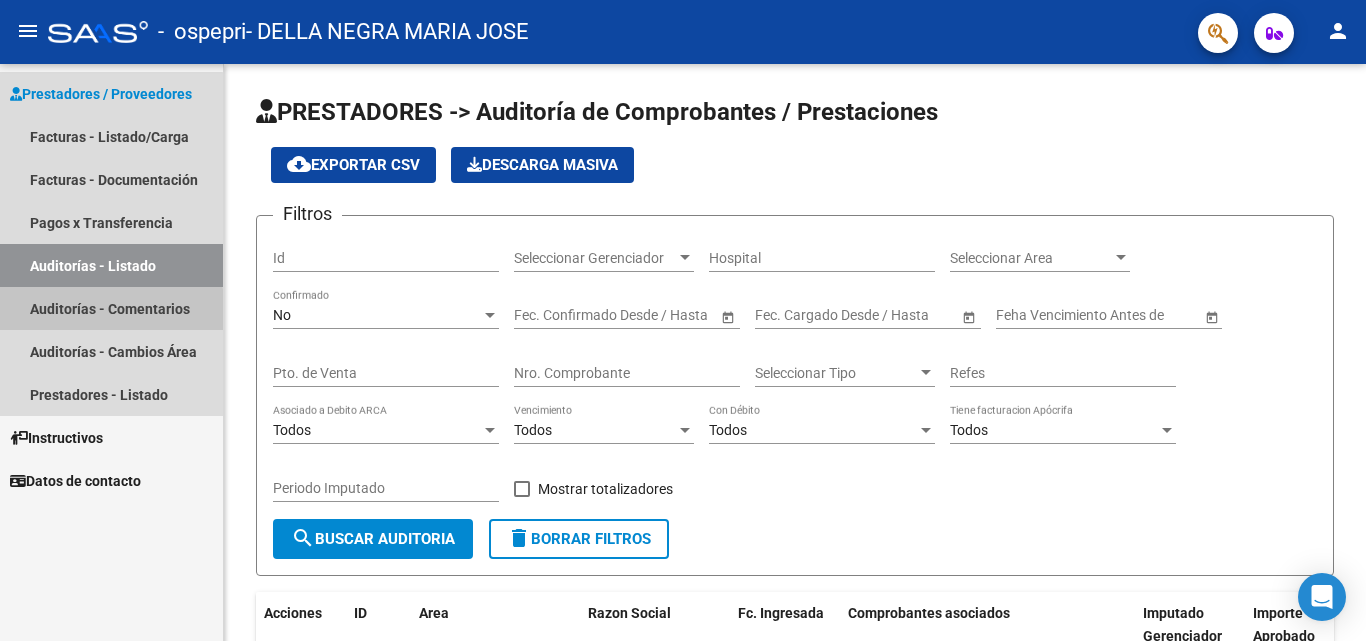 click on "Auditorías - Comentarios" at bounding box center (111, 308) 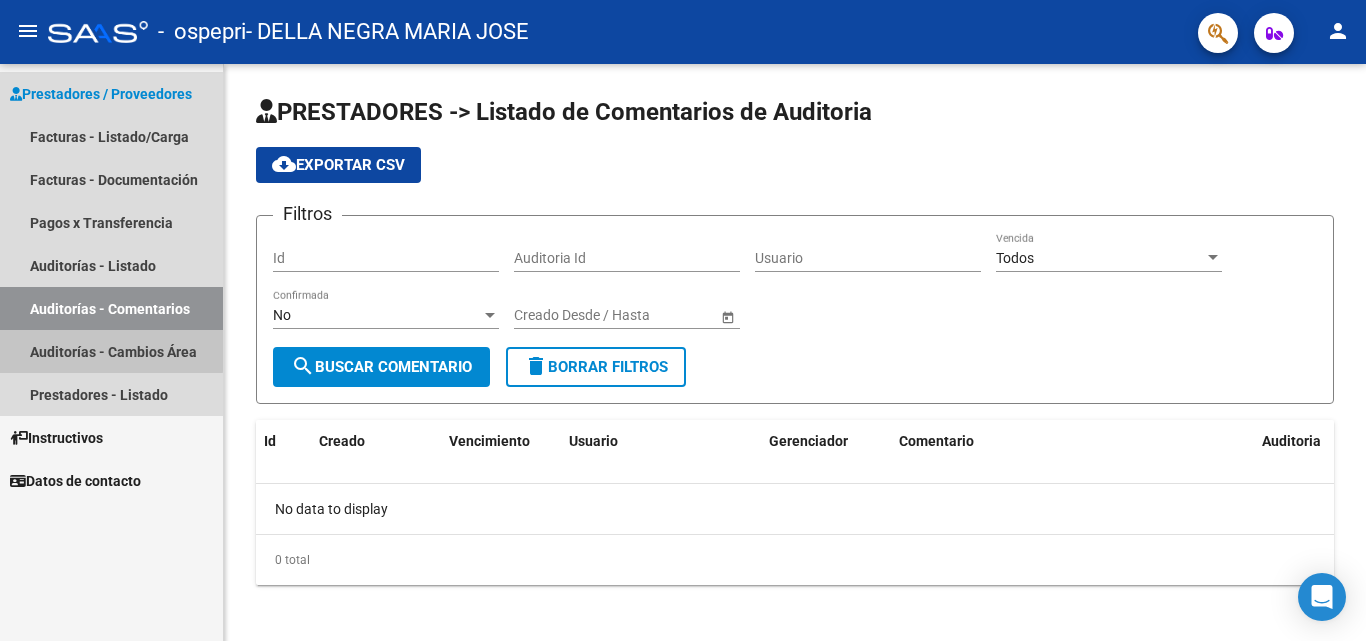 click on "Auditorías - Cambios Área" at bounding box center [111, 351] 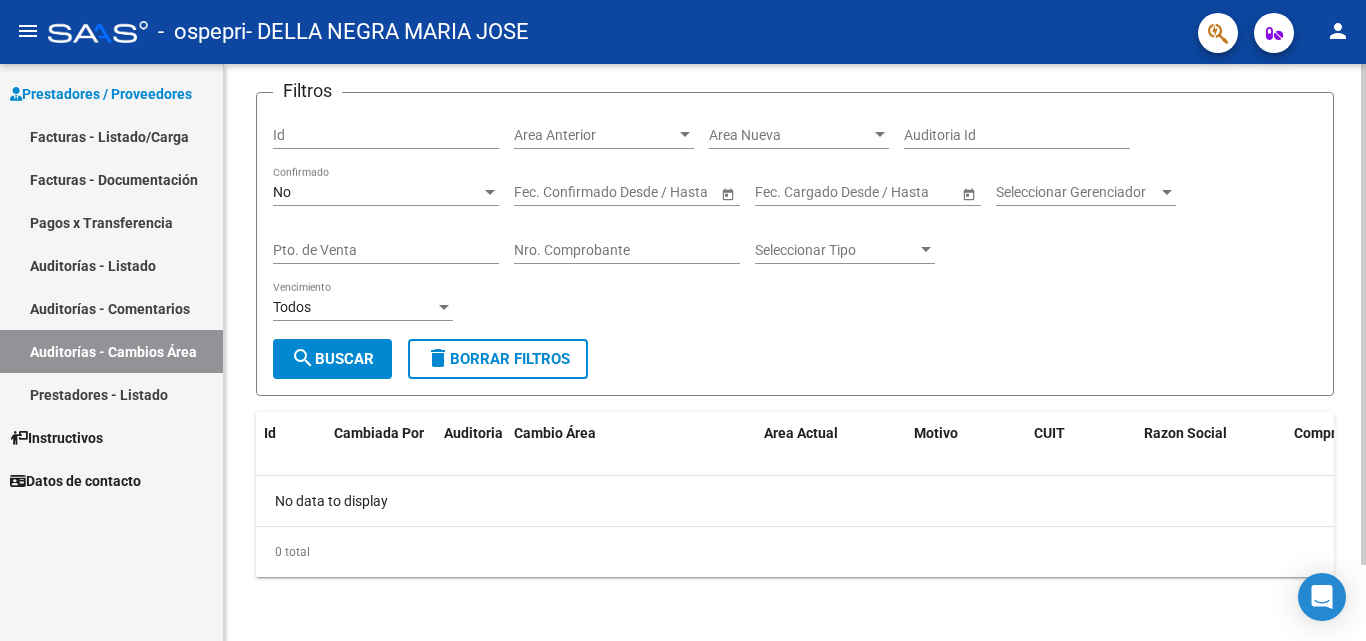 scroll, scrollTop: 0, scrollLeft: 0, axis: both 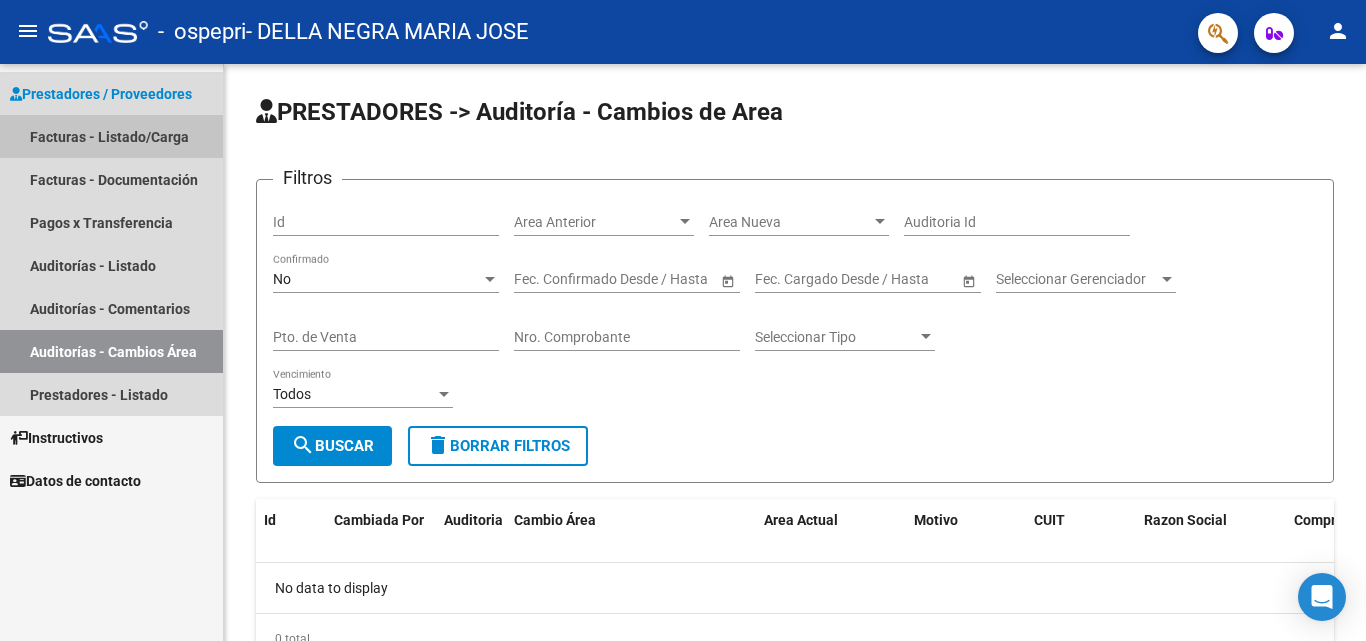 click on "Facturas - Listado/Carga" at bounding box center [111, 136] 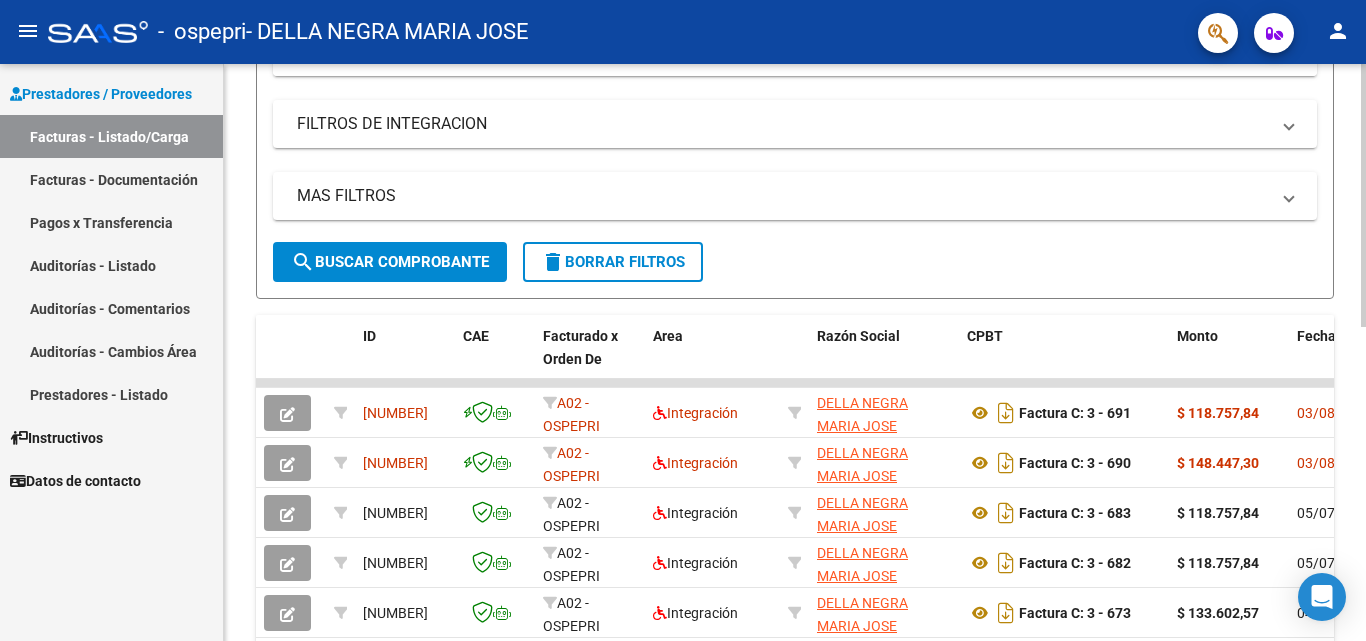 scroll, scrollTop: 311, scrollLeft: 0, axis: vertical 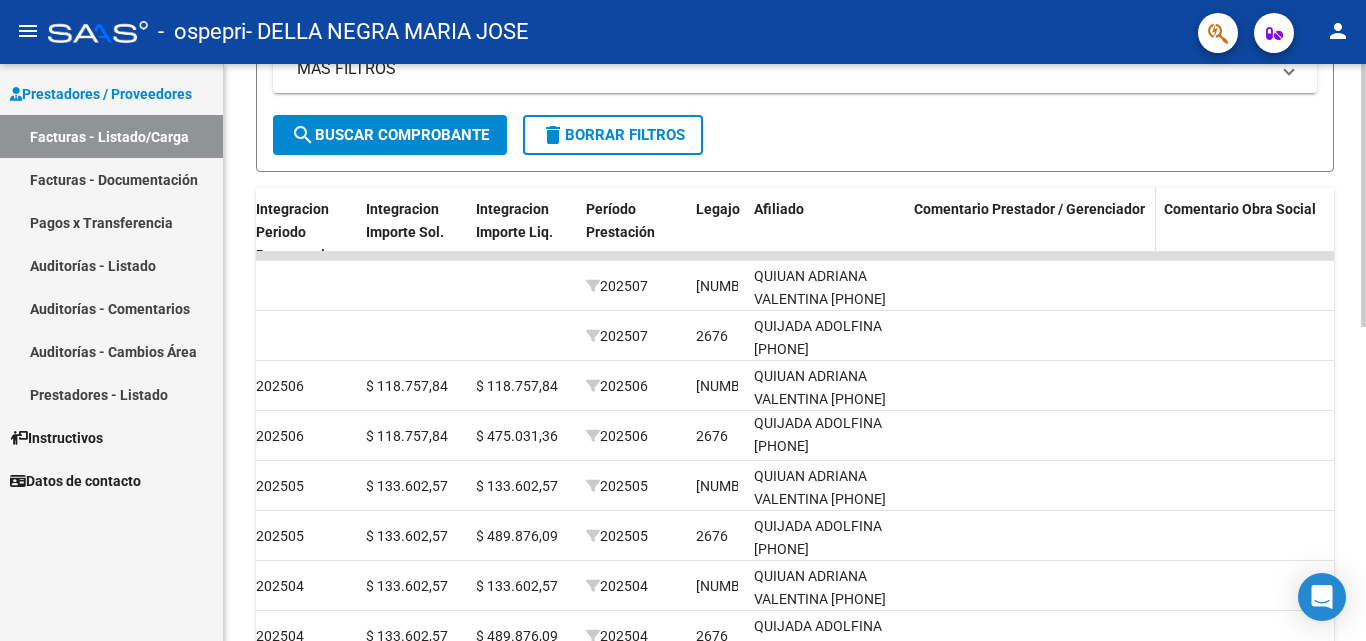 click on "Comentario Prestador / Gerenciador" 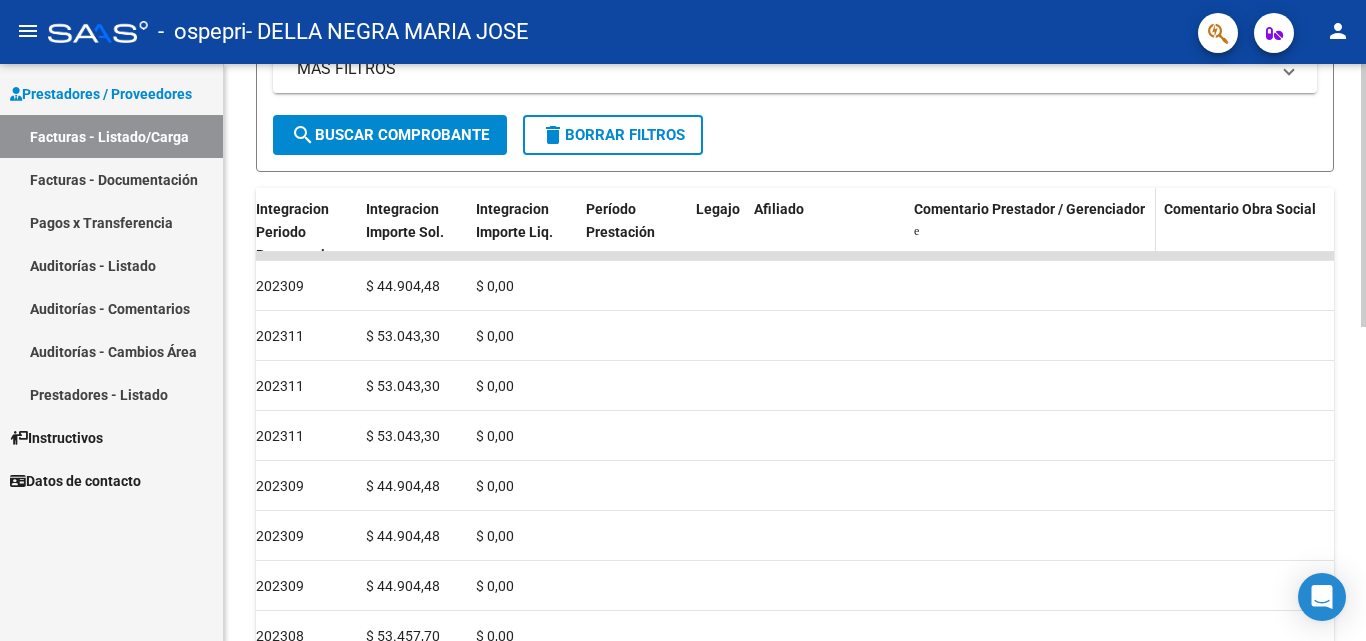 scroll, scrollTop: 0, scrollLeft: 0, axis: both 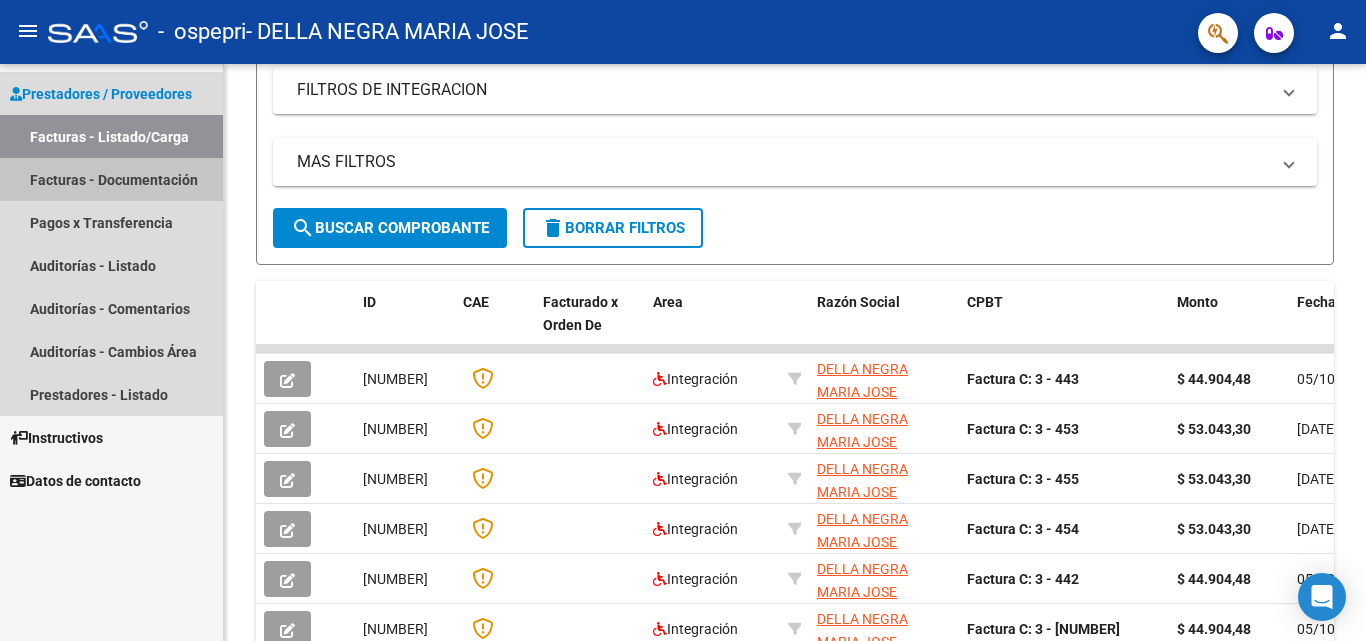 click on "Facturas - Documentación" at bounding box center (111, 179) 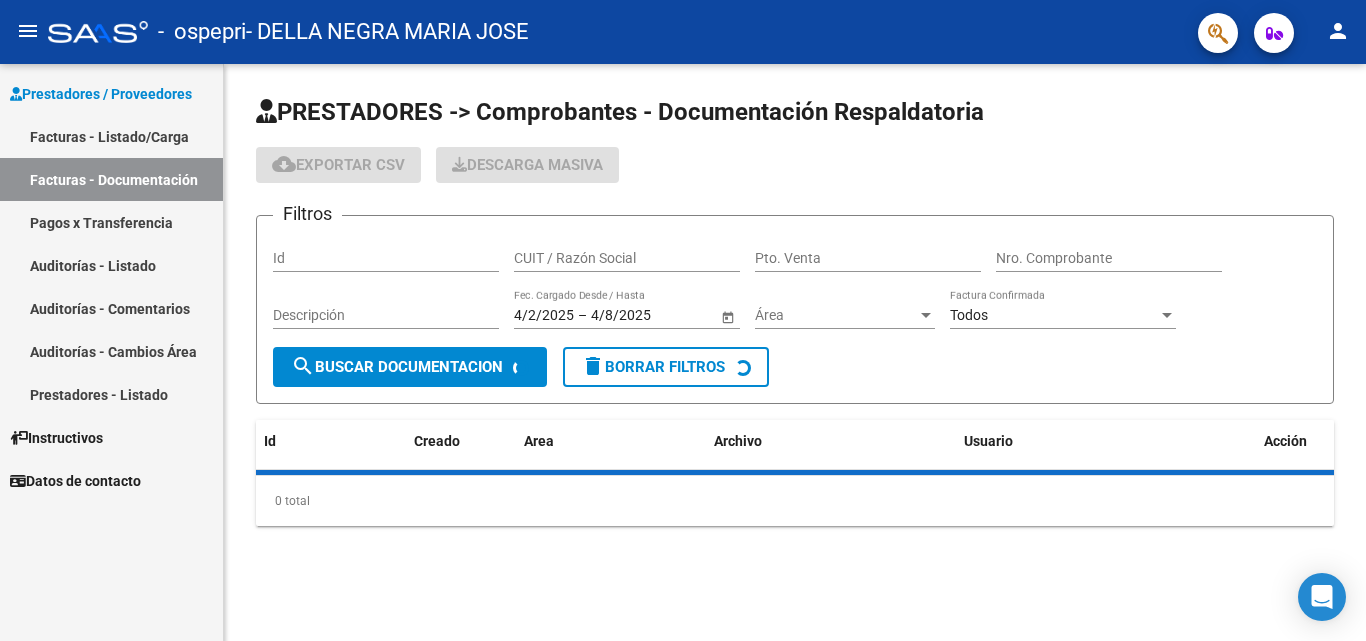 scroll, scrollTop: 0, scrollLeft: 0, axis: both 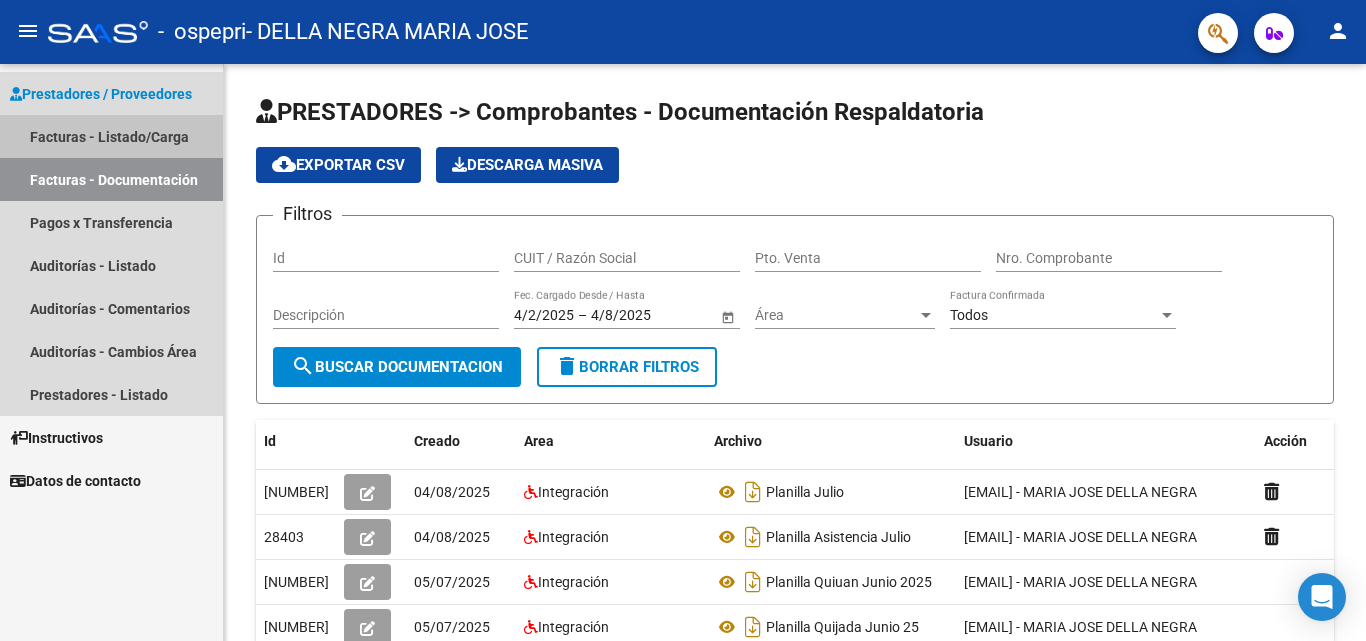 click on "Facturas - Listado/Carga" at bounding box center [111, 136] 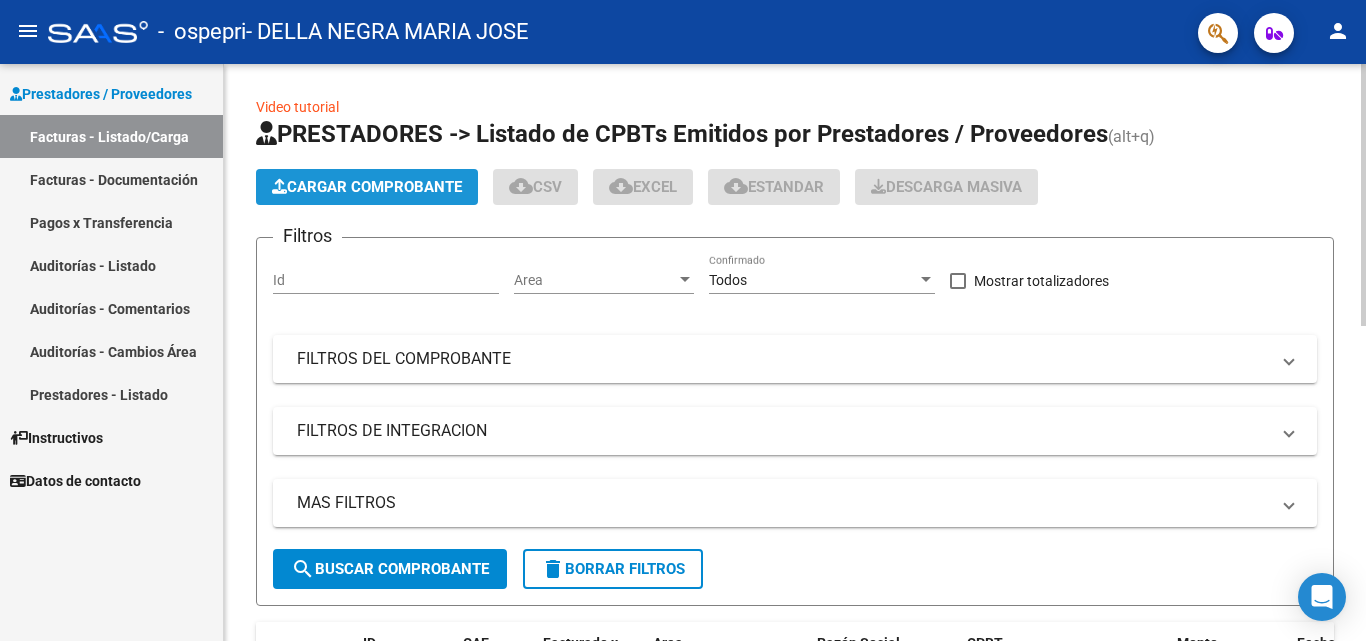 click on "Cargar Comprobante" 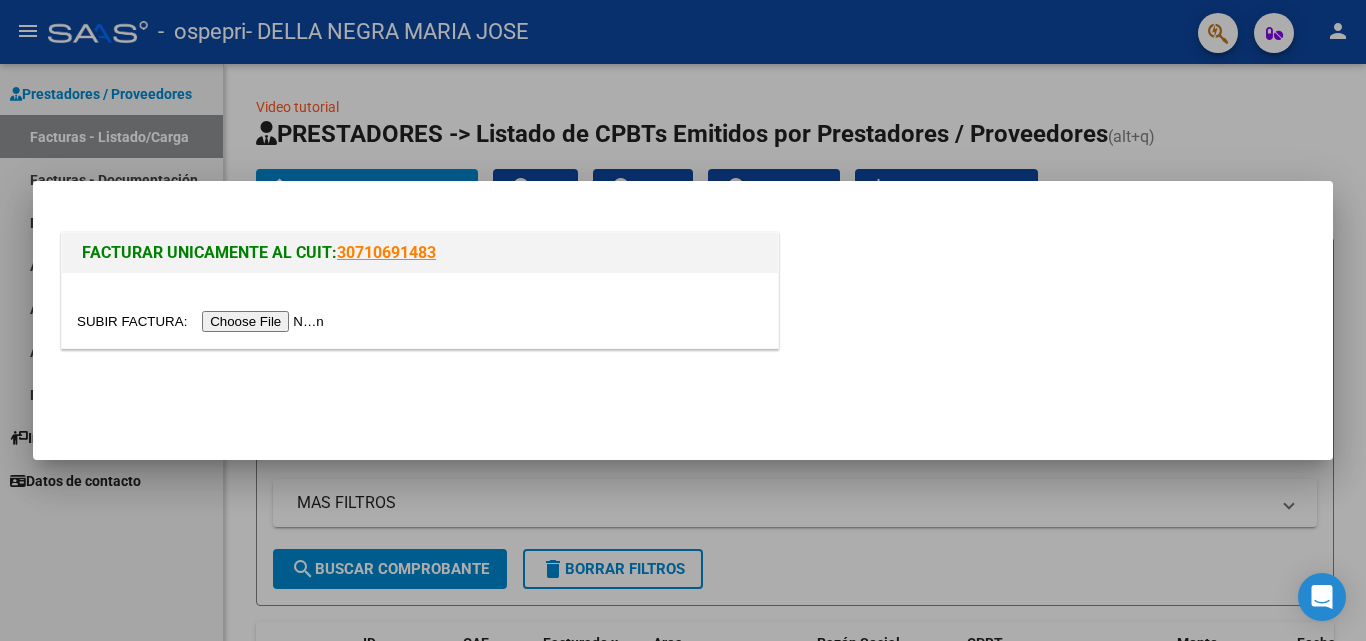 click at bounding box center (203, 321) 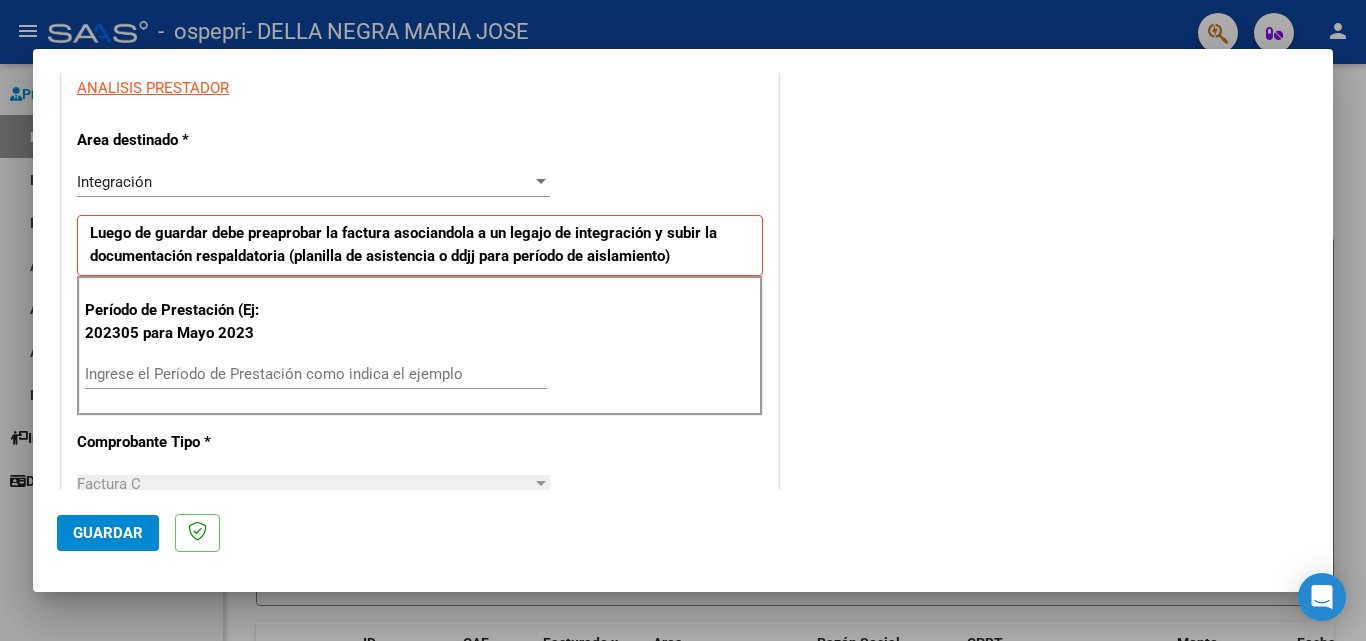 scroll, scrollTop: 381, scrollLeft: 0, axis: vertical 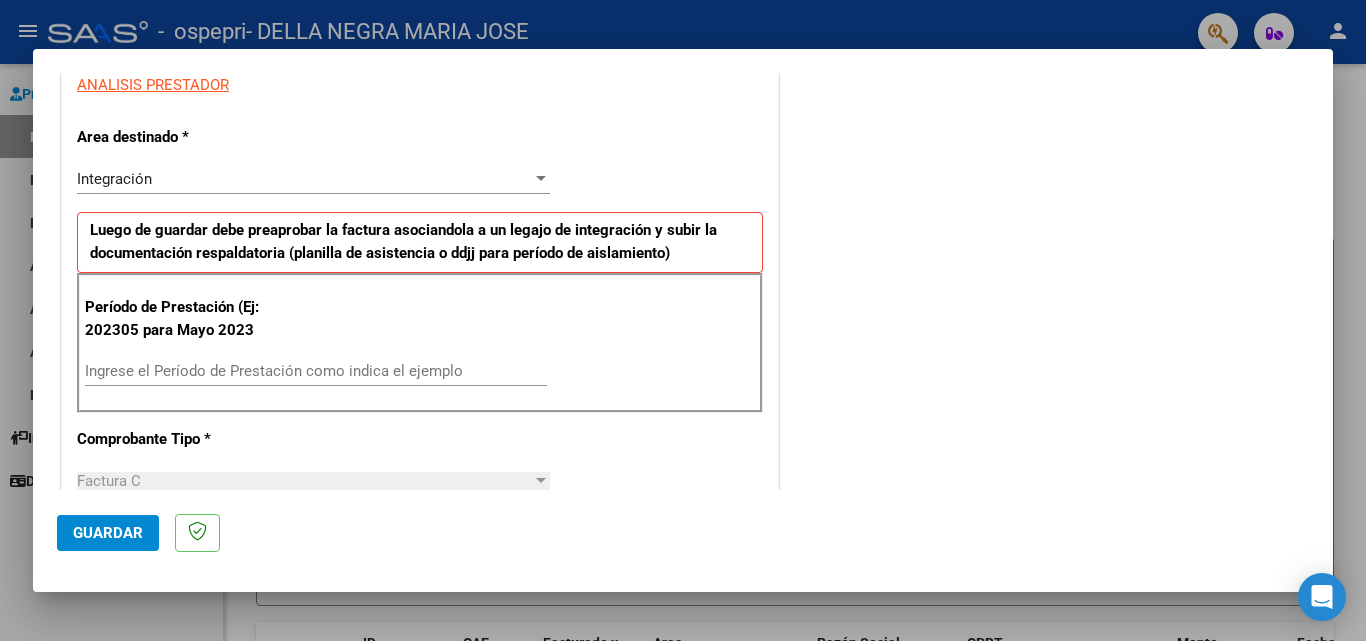 click on "Ingrese el Período de Prestación como indica el ejemplo" at bounding box center (316, 371) 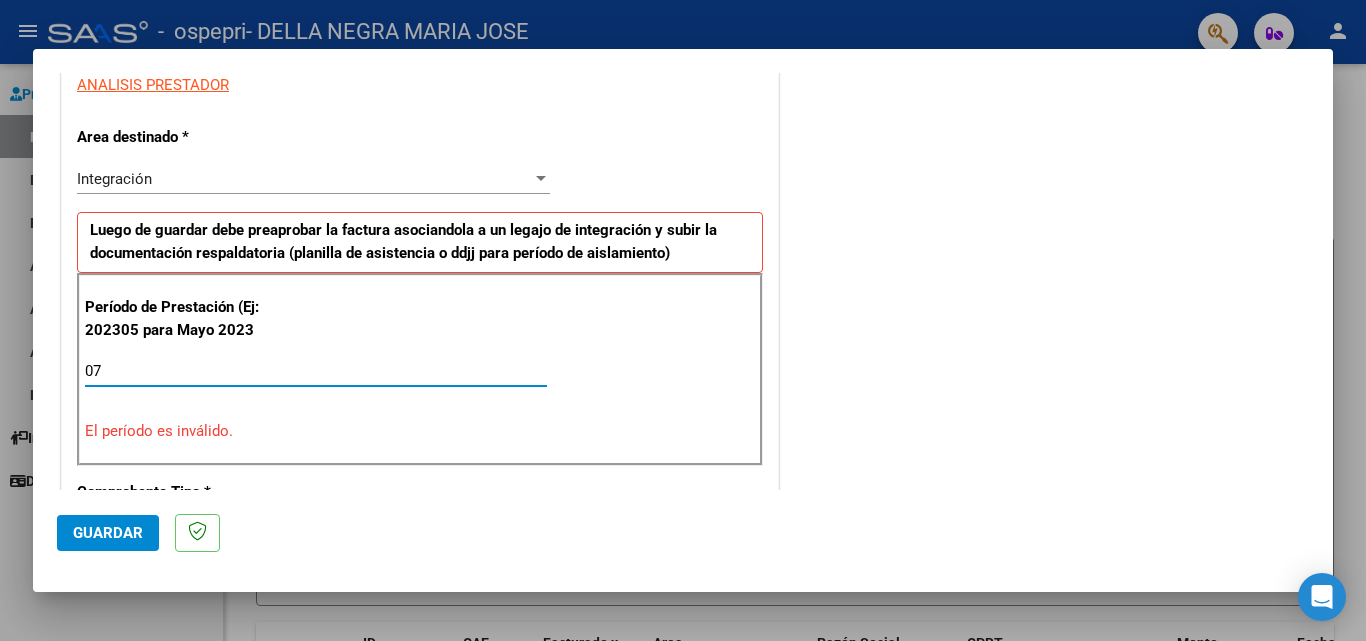 type on "0" 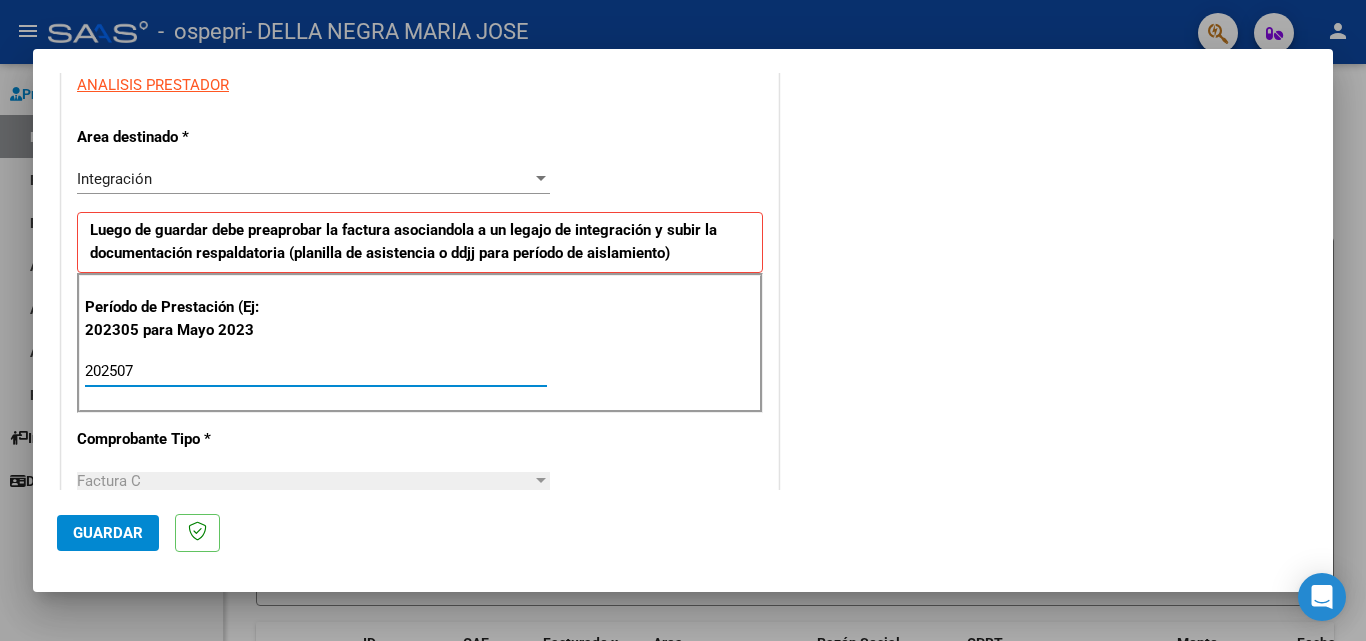 type on "202507" 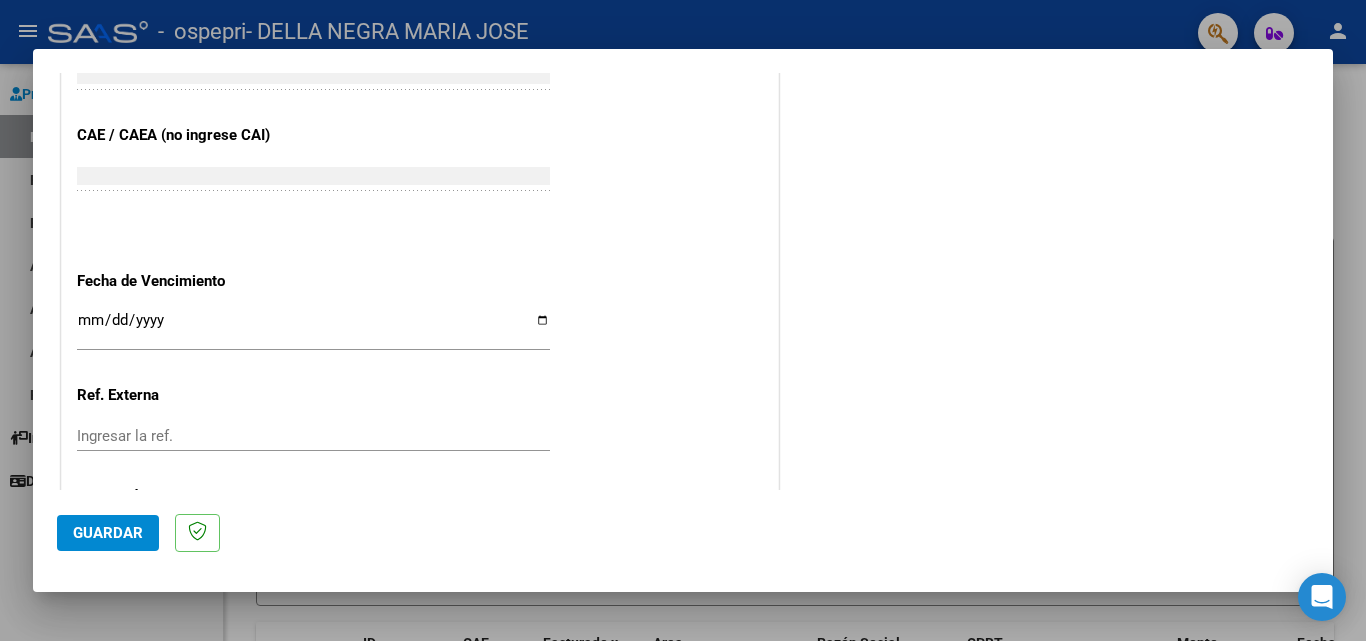 scroll, scrollTop: 1205, scrollLeft: 0, axis: vertical 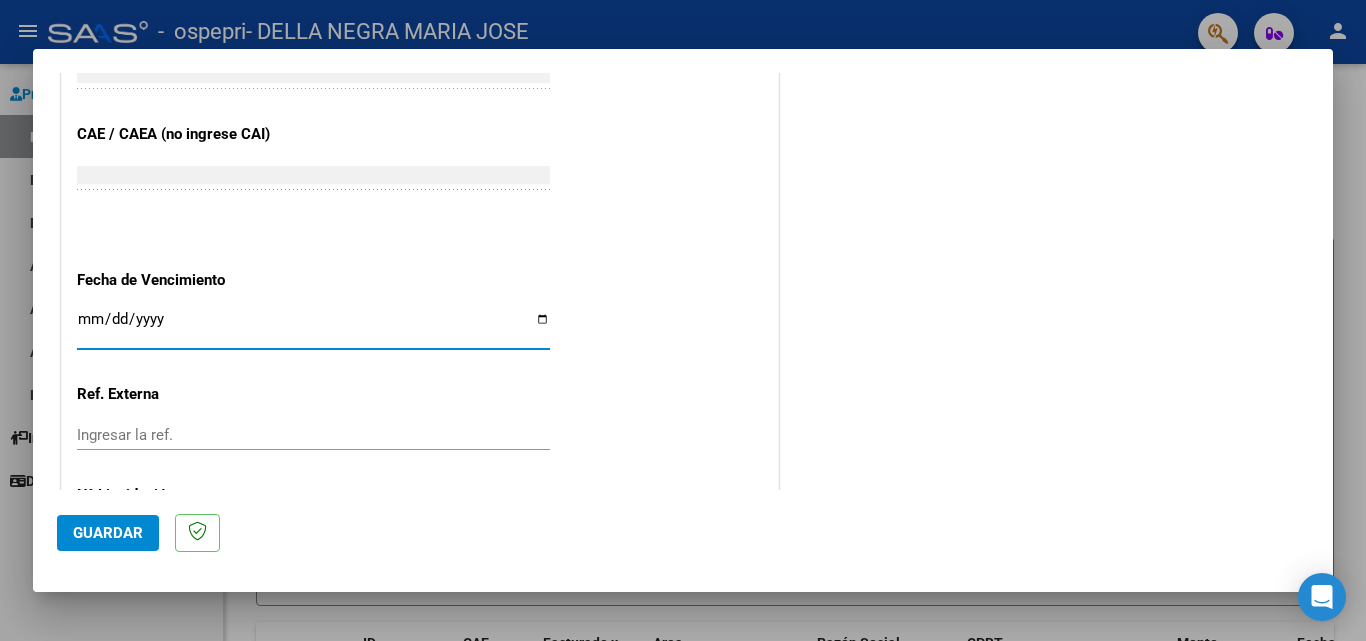 click on "Ingresar la fecha" at bounding box center [313, 327] 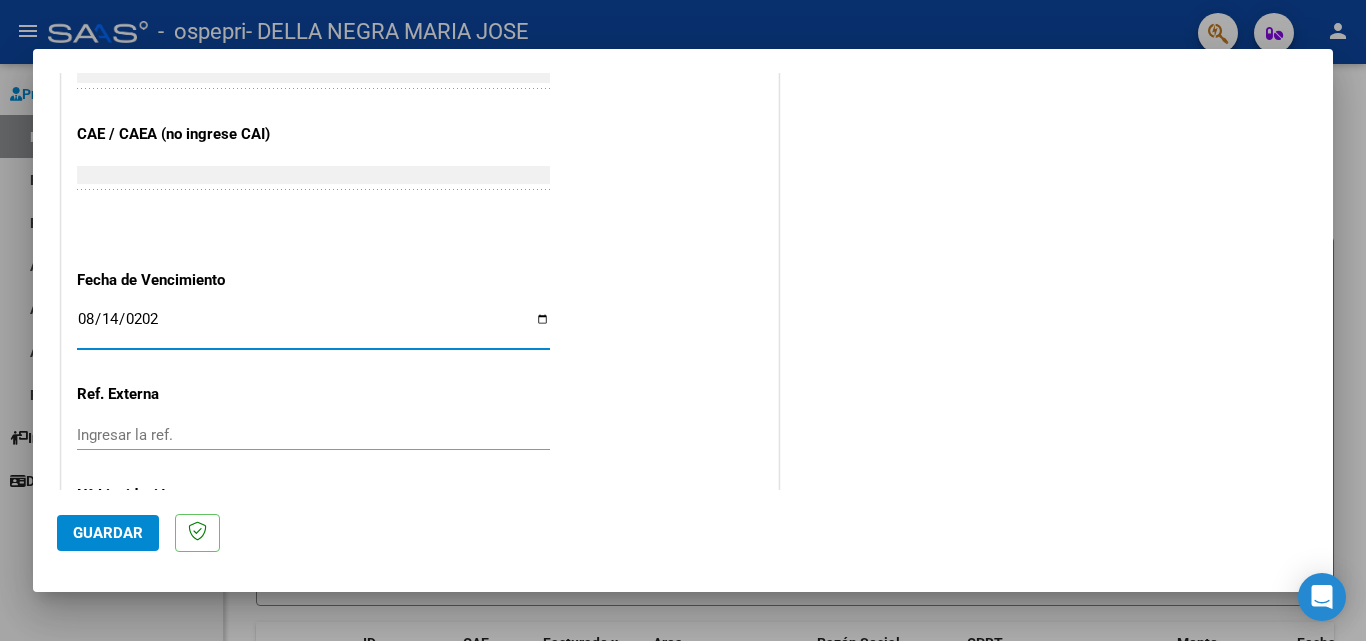 type on "2025-08-14" 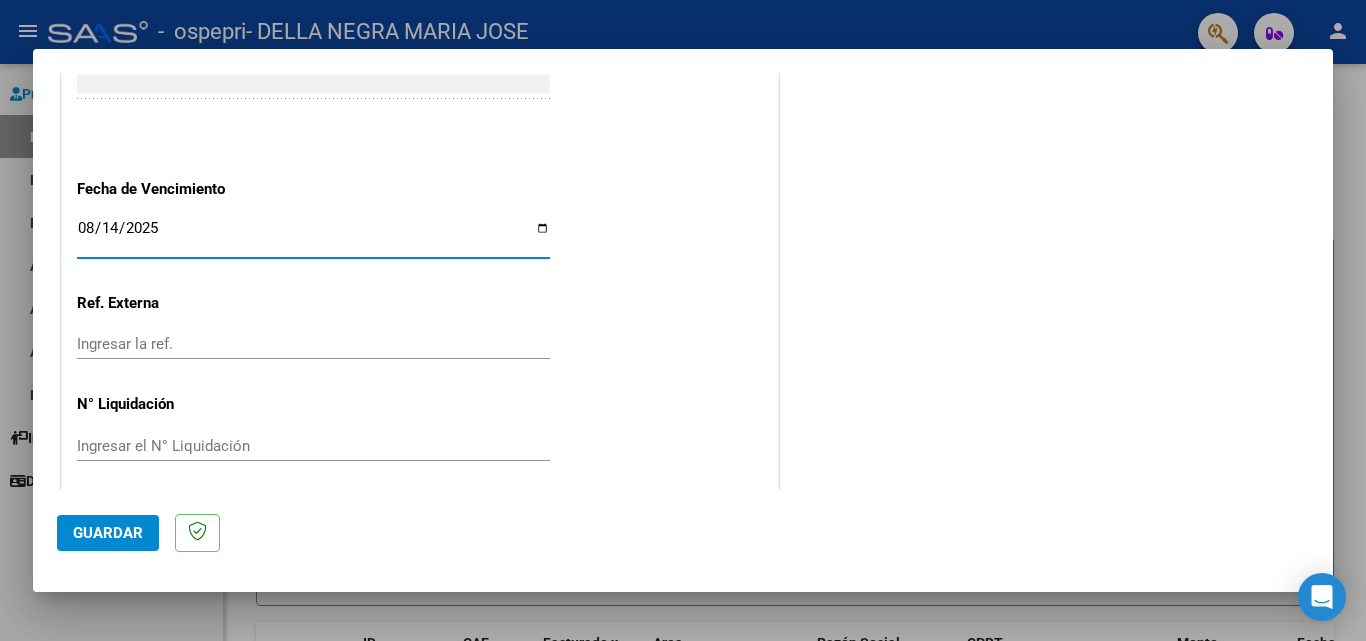 scroll, scrollTop: 1305, scrollLeft: 0, axis: vertical 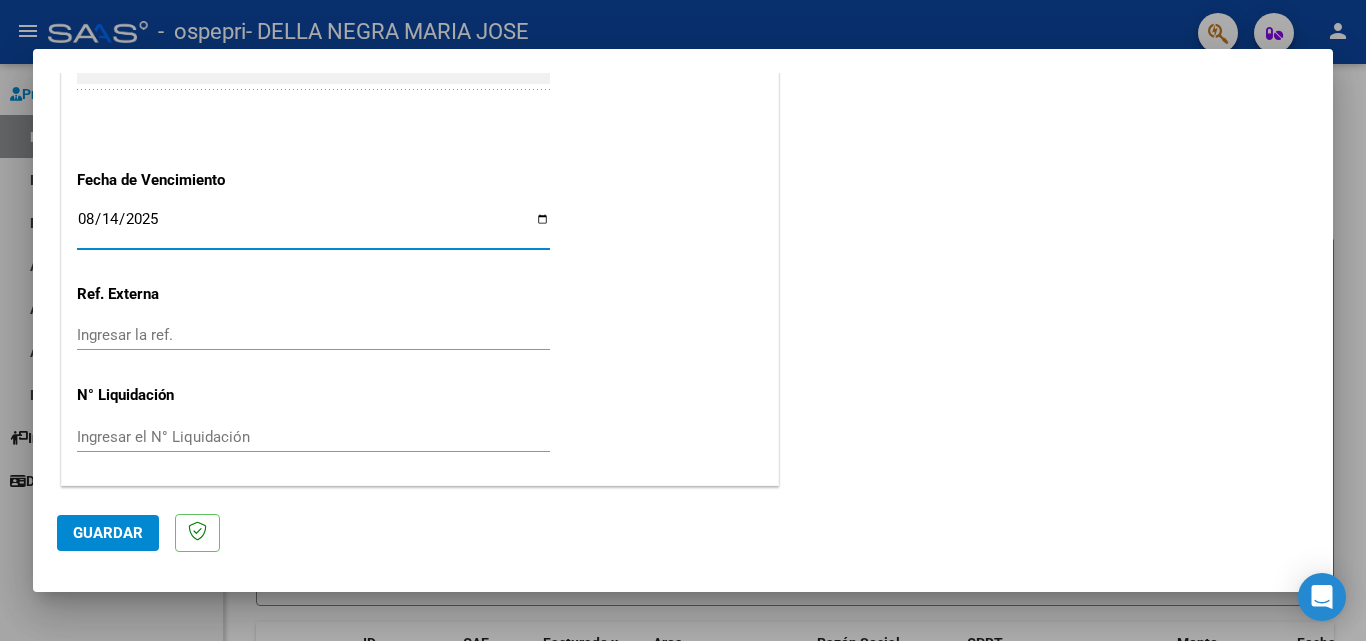click on "Guardar" 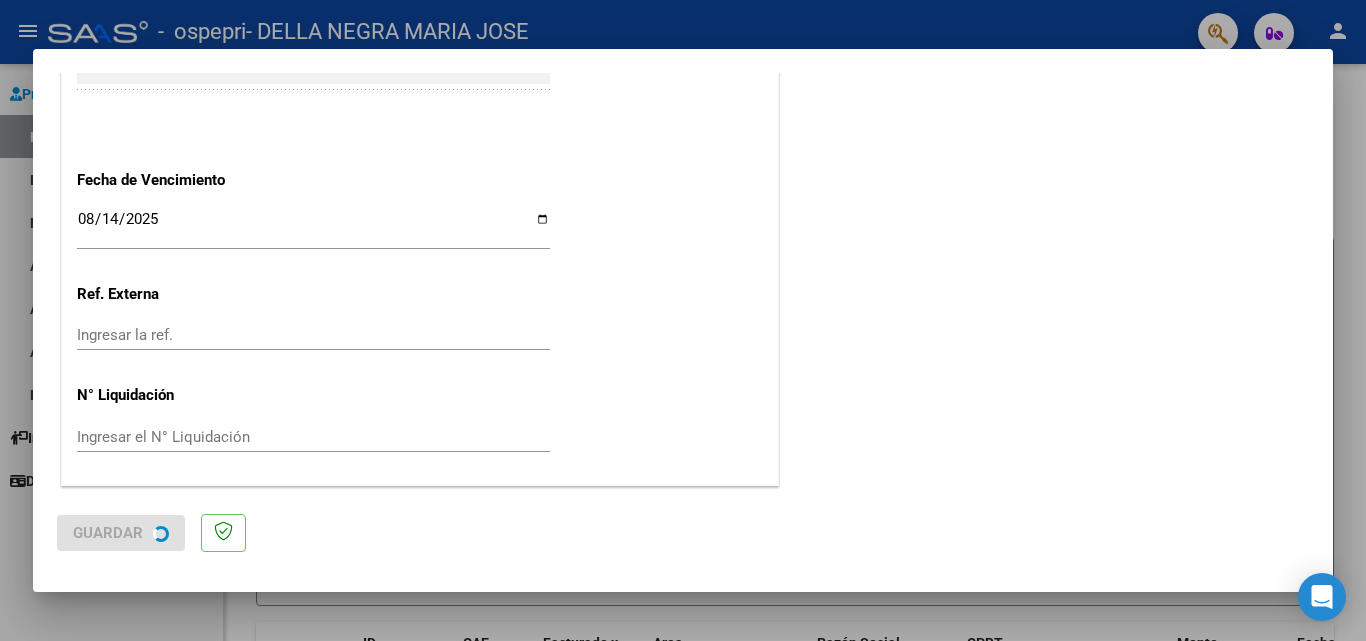 scroll, scrollTop: 0, scrollLeft: 0, axis: both 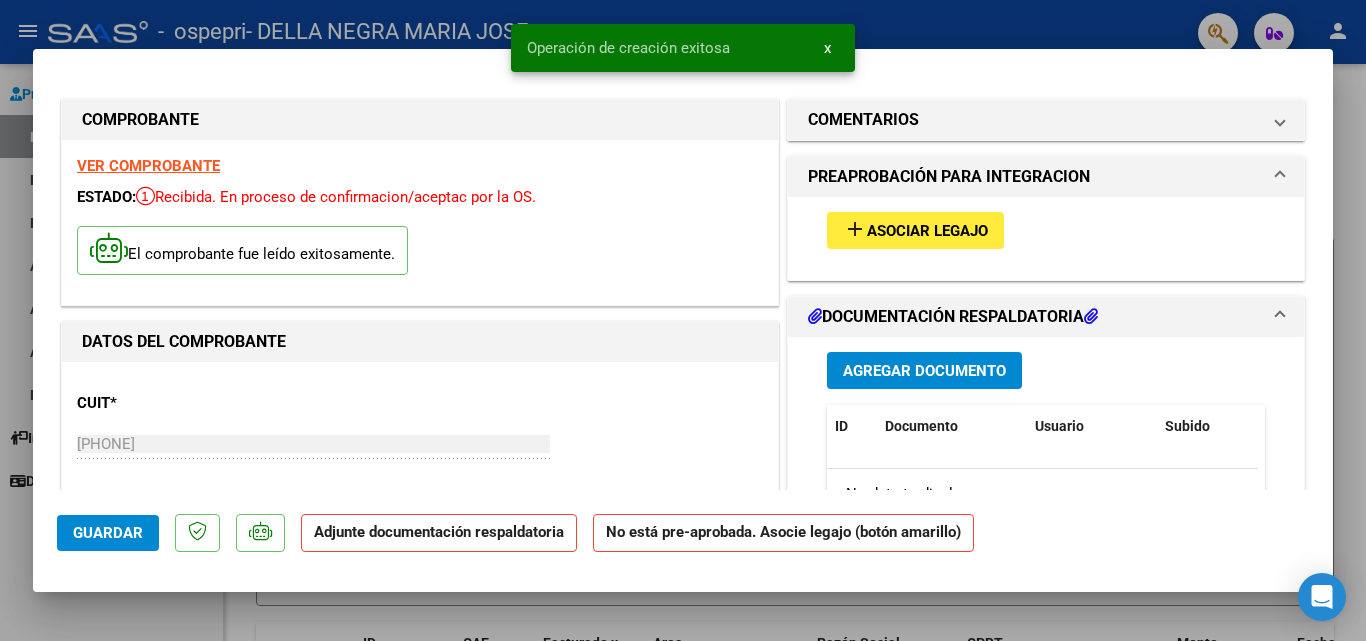 click on "Asociar Legajo" at bounding box center (927, 231) 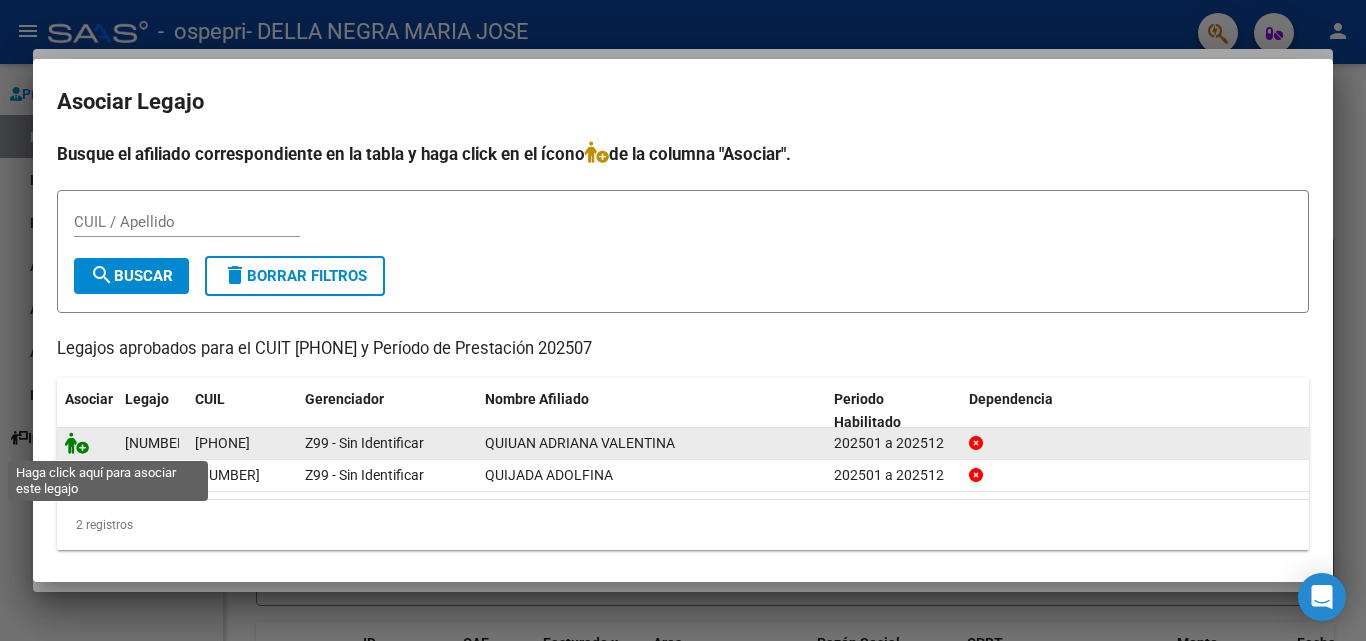 click 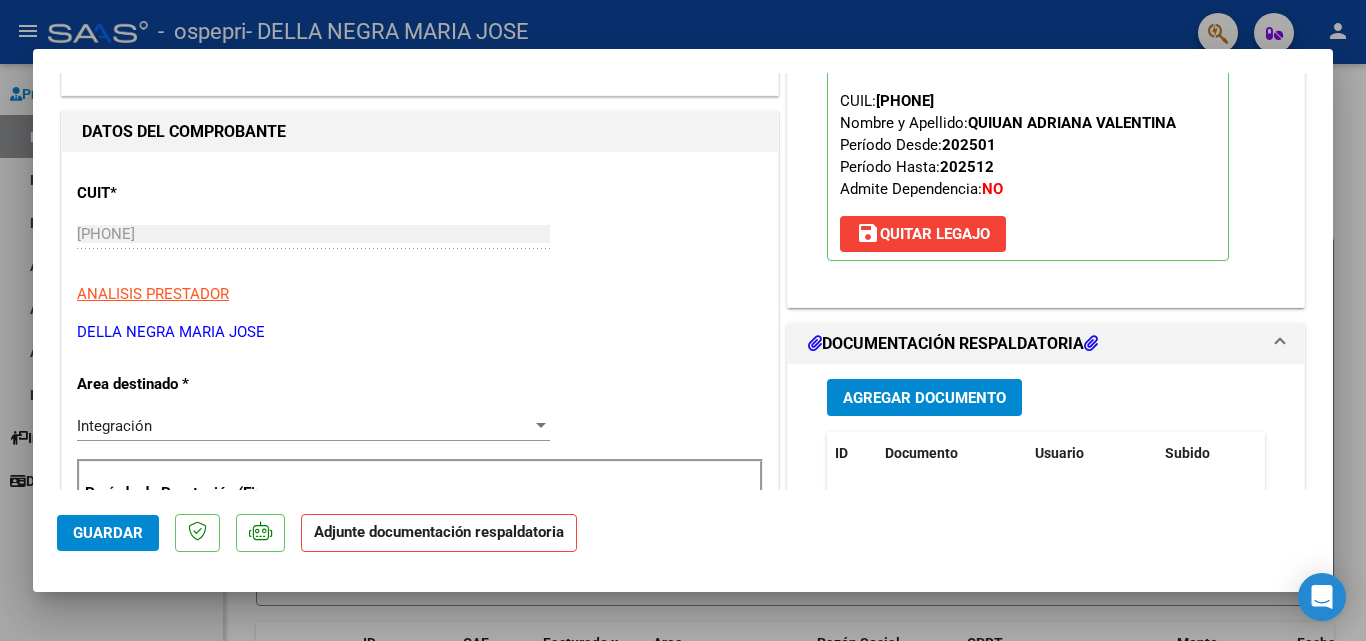 scroll, scrollTop: 211, scrollLeft: 0, axis: vertical 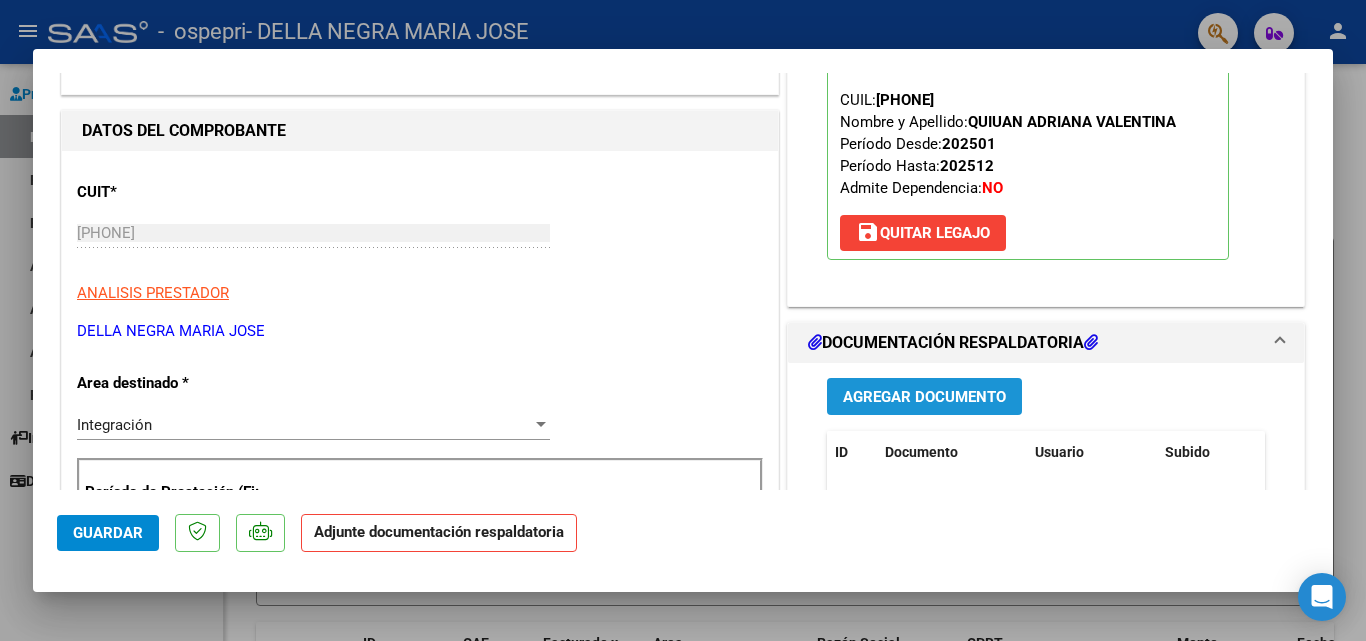 click on "Agregar Documento" at bounding box center [924, 397] 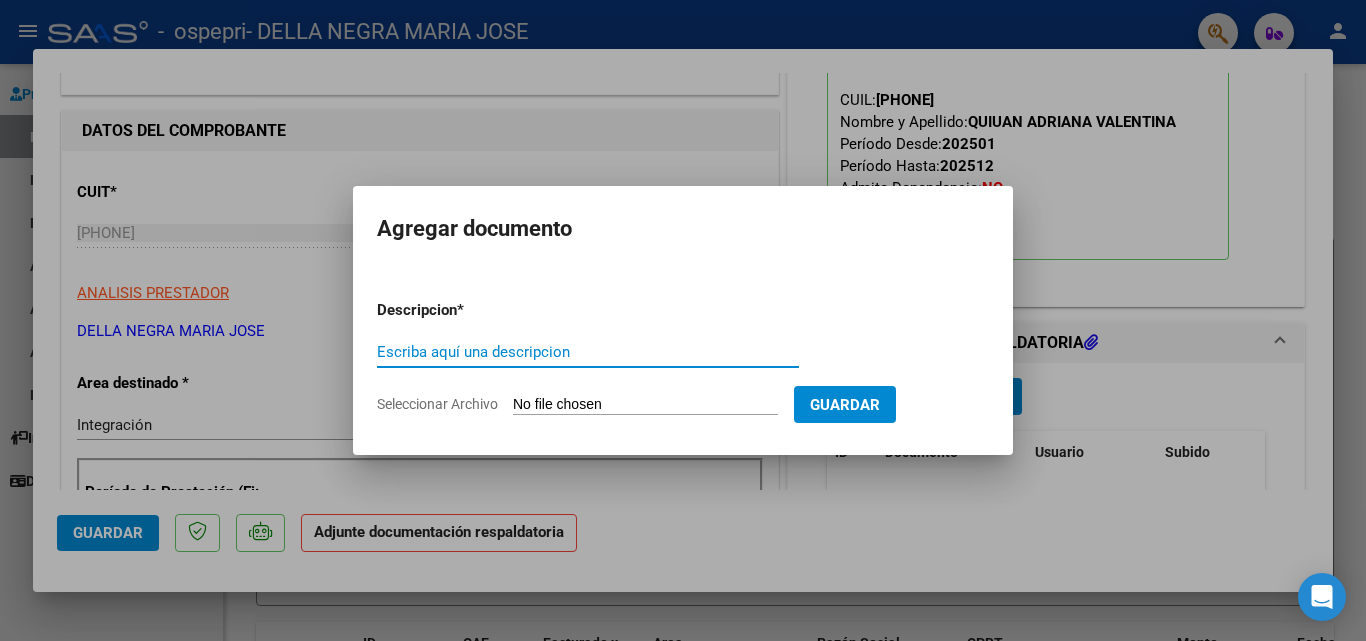 click on "Escriba aquí una descripcion" at bounding box center [588, 352] 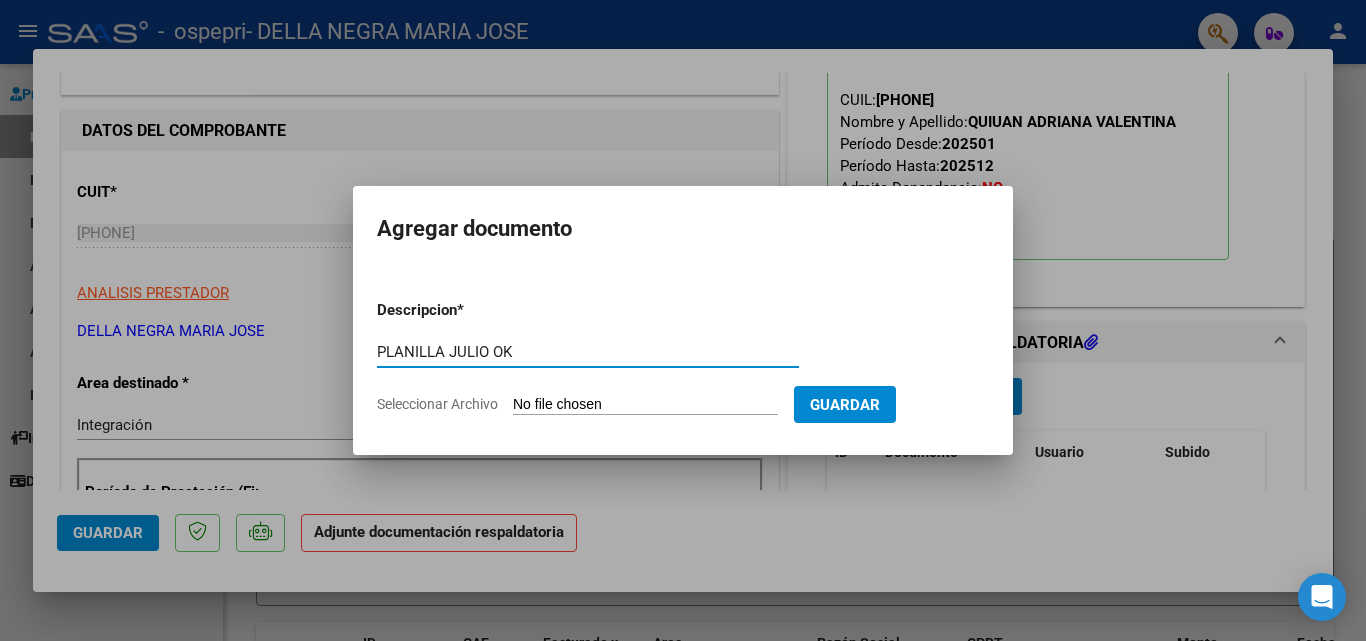 type on "PLANILLA JULIO OK" 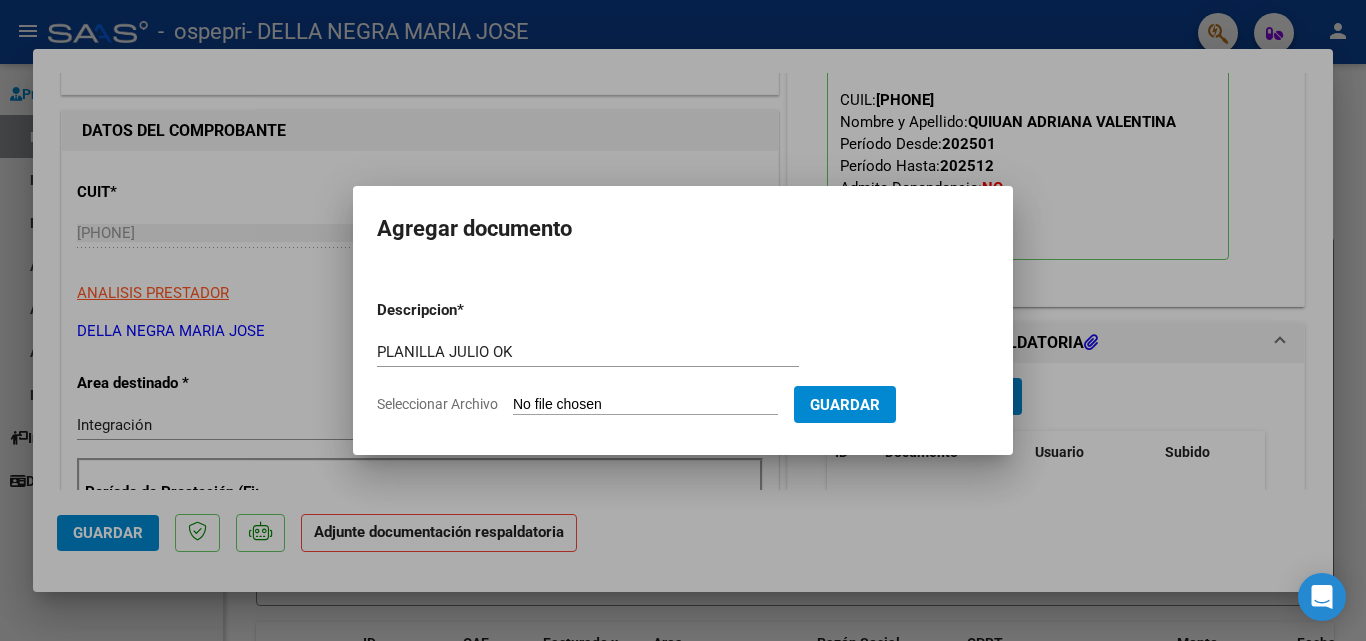 type on "C:\fakepath\Ospepri Quiuan Psic julio 25.pdf" 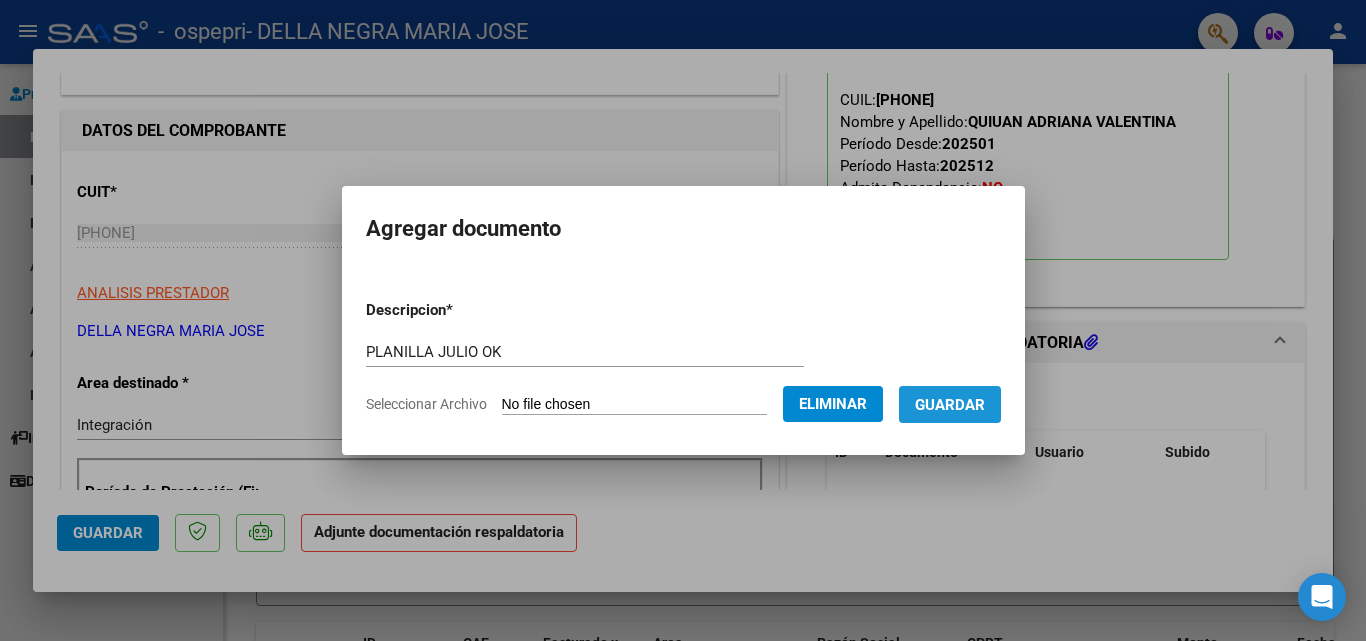 click on "Guardar" at bounding box center [950, 405] 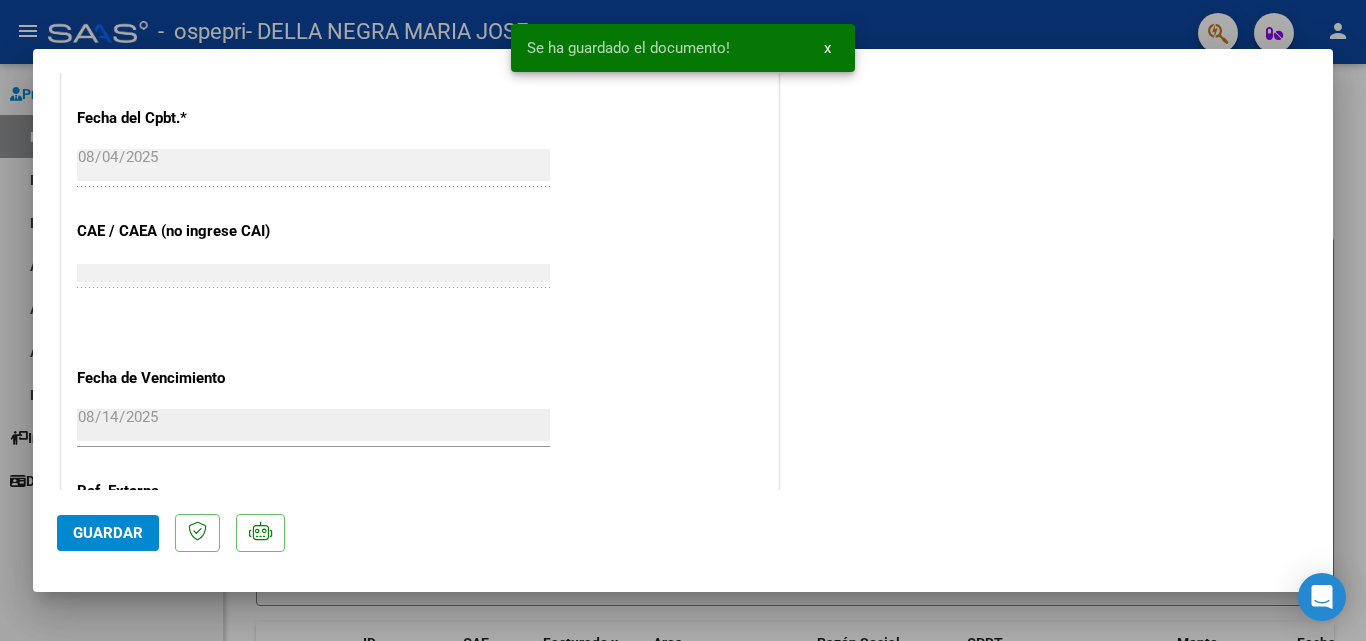scroll, scrollTop: 1373, scrollLeft: 0, axis: vertical 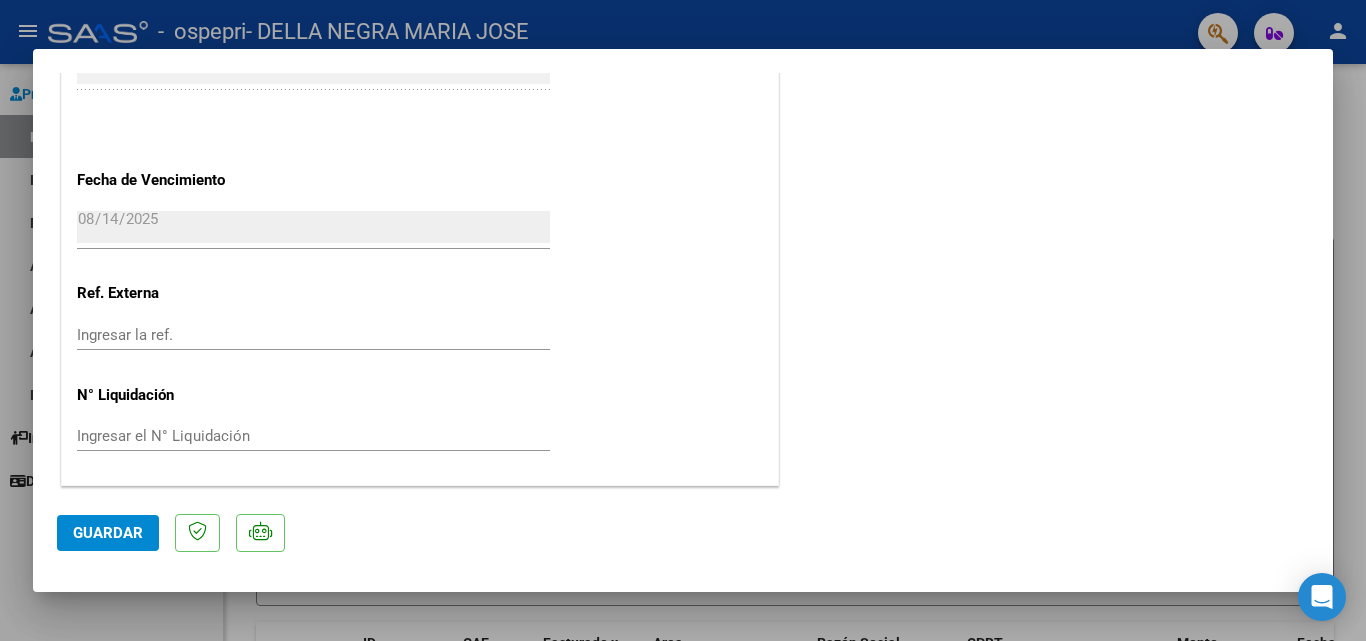 click on "Guardar" 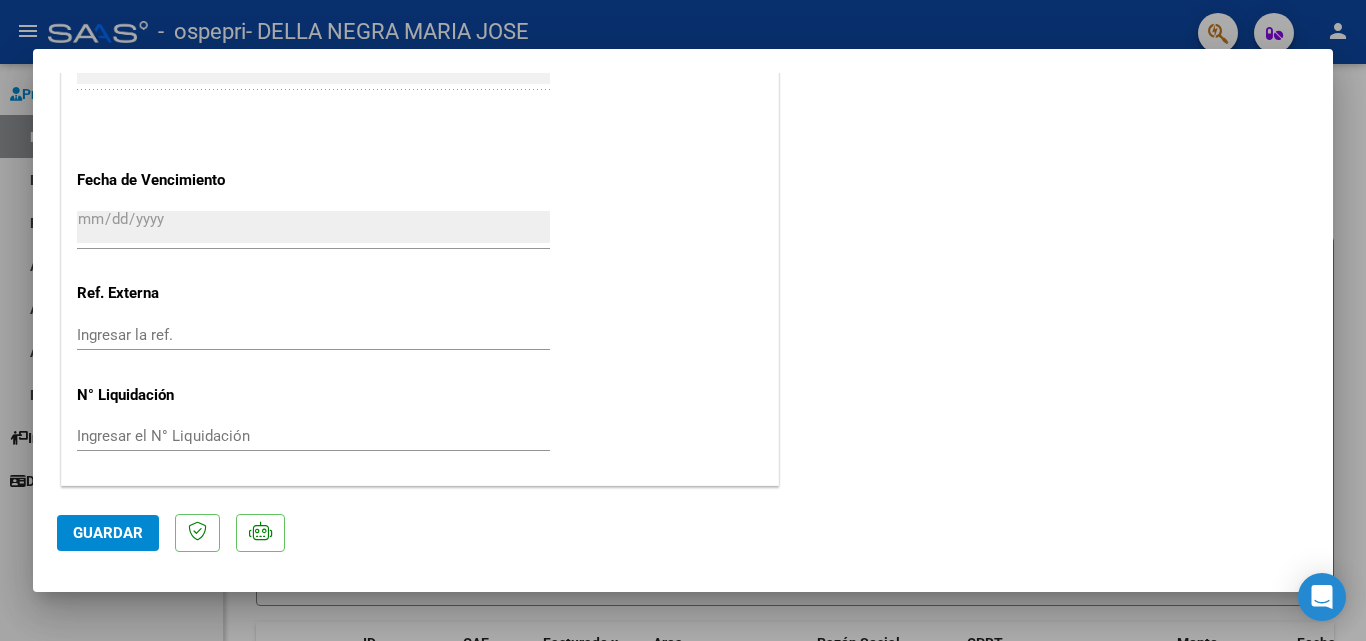 scroll, scrollTop: 0, scrollLeft: 0, axis: both 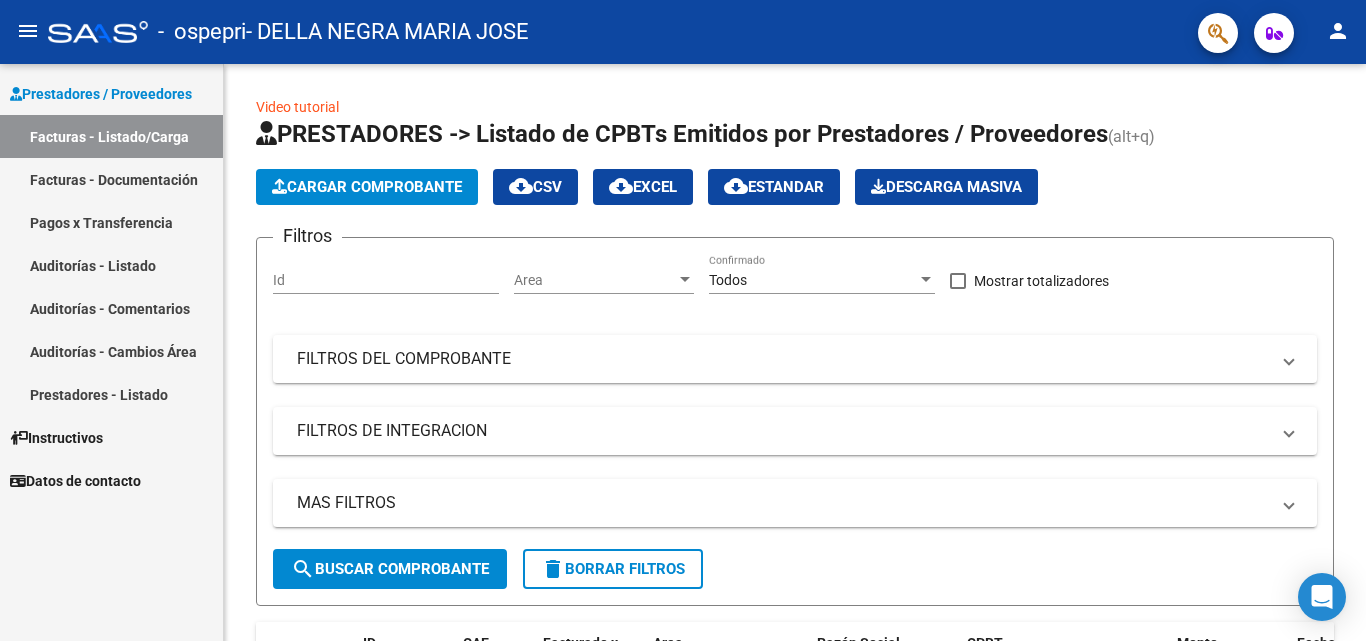 click on "Facturas - Documentación" at bounding box center [111, 179] 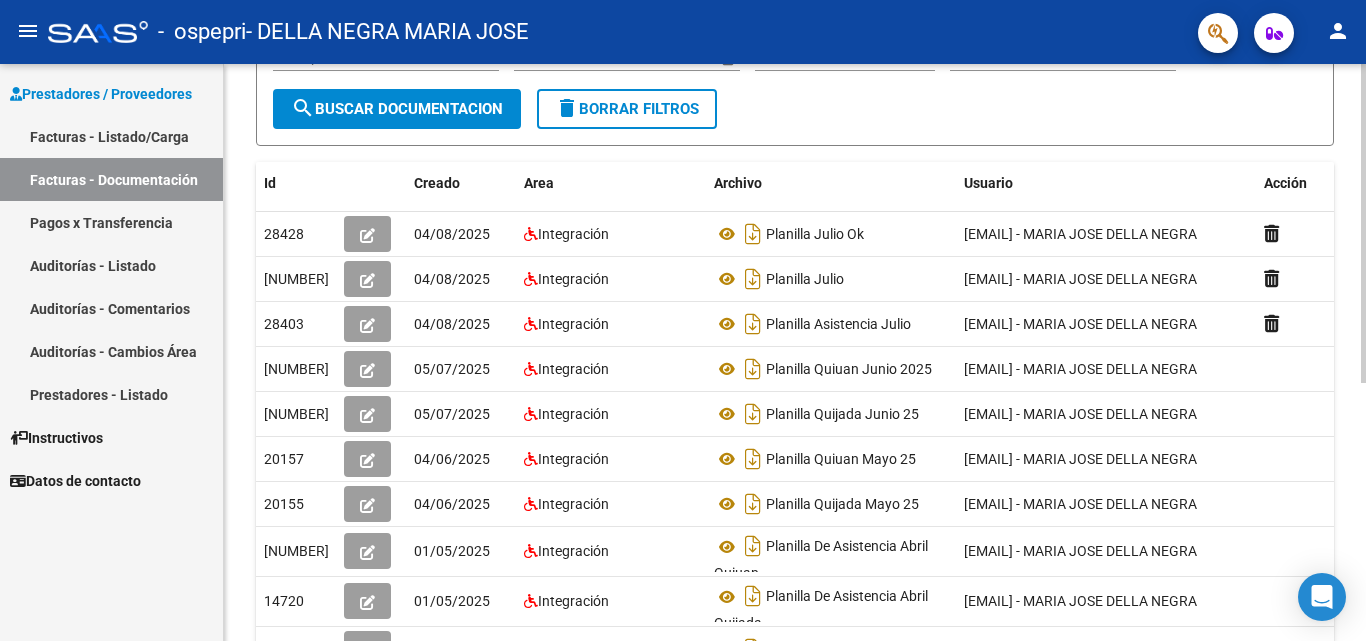 scroll, scrollTop: 259, scrollLeft: 0, axis: vertical 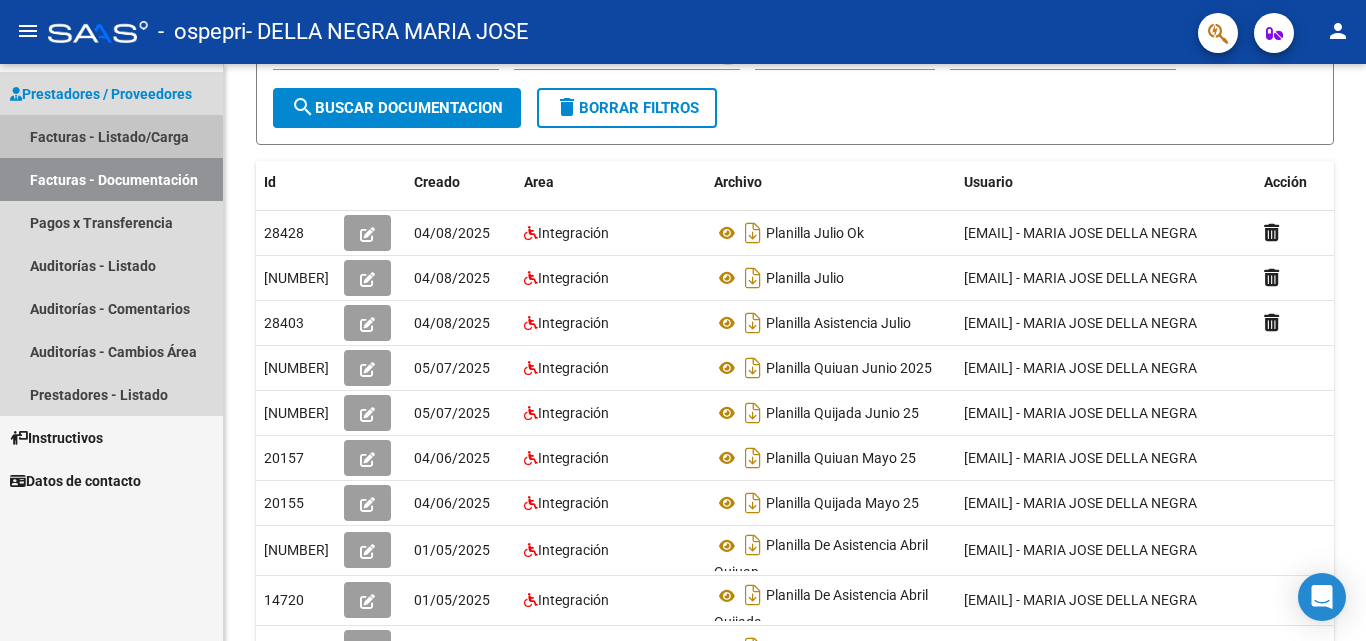 click on "Facturas - Listado/Carga" at bounding box center (111, 136) 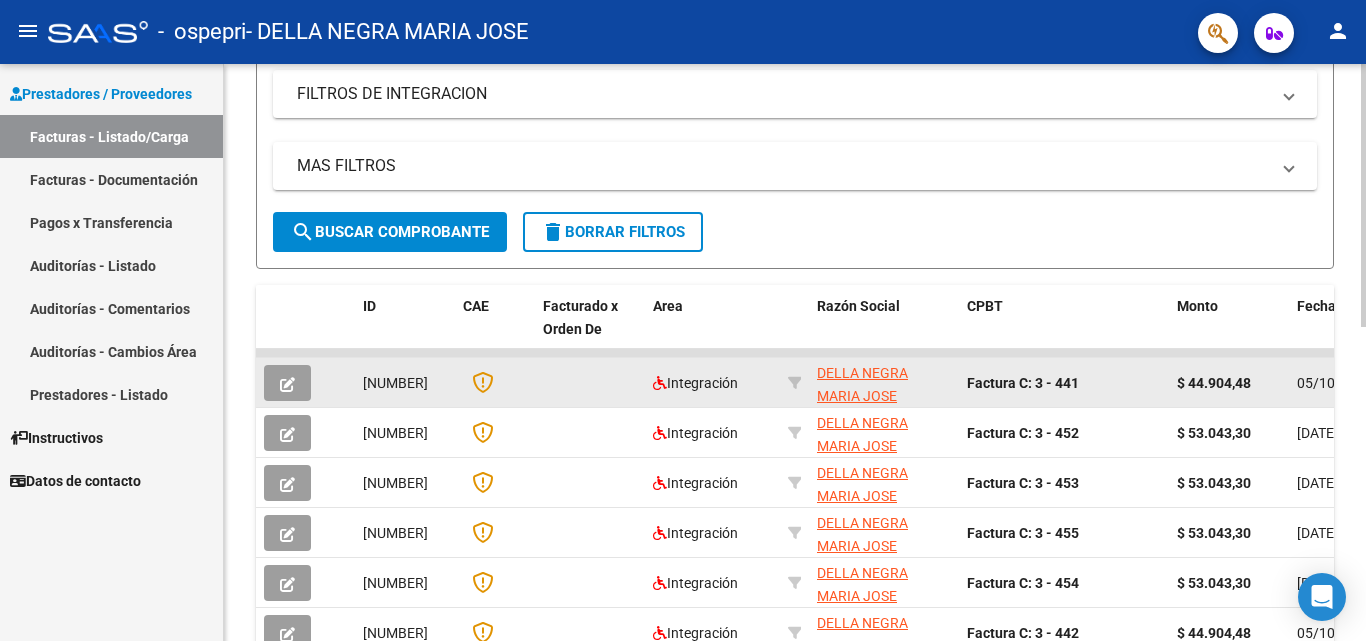 scroll, scrollTop: 299, scrollLeft: 0, axis: vertical 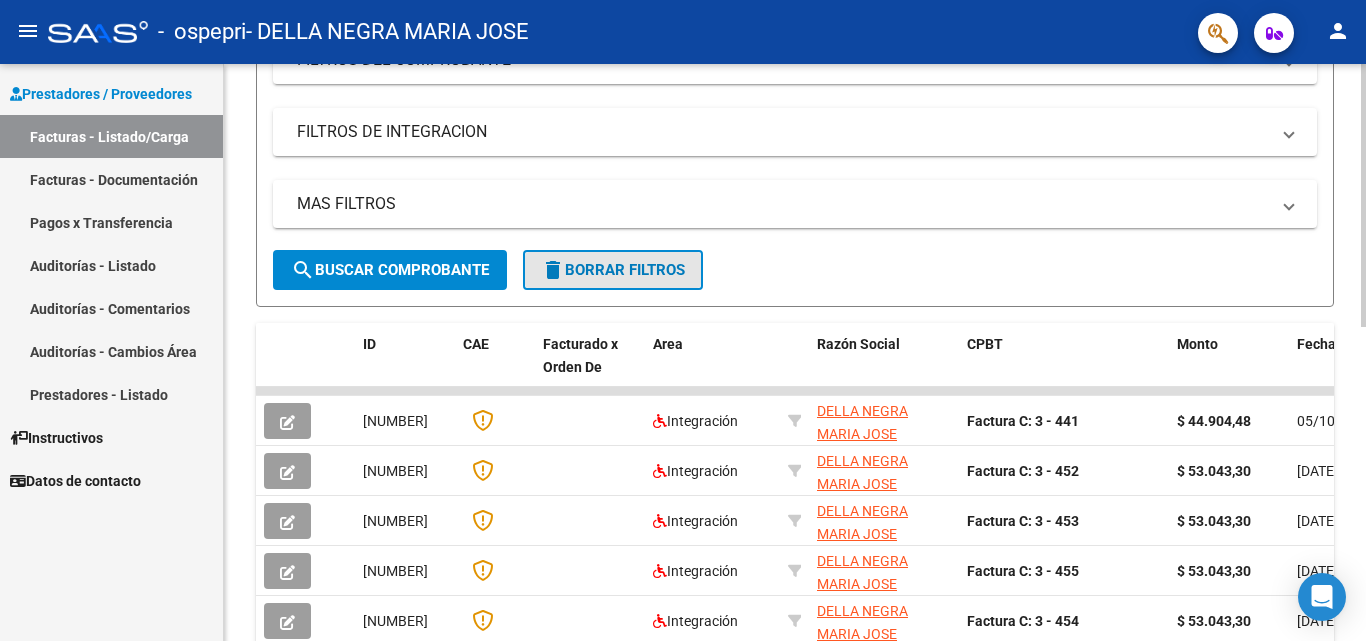 click on "delete  Borrar Filtros" 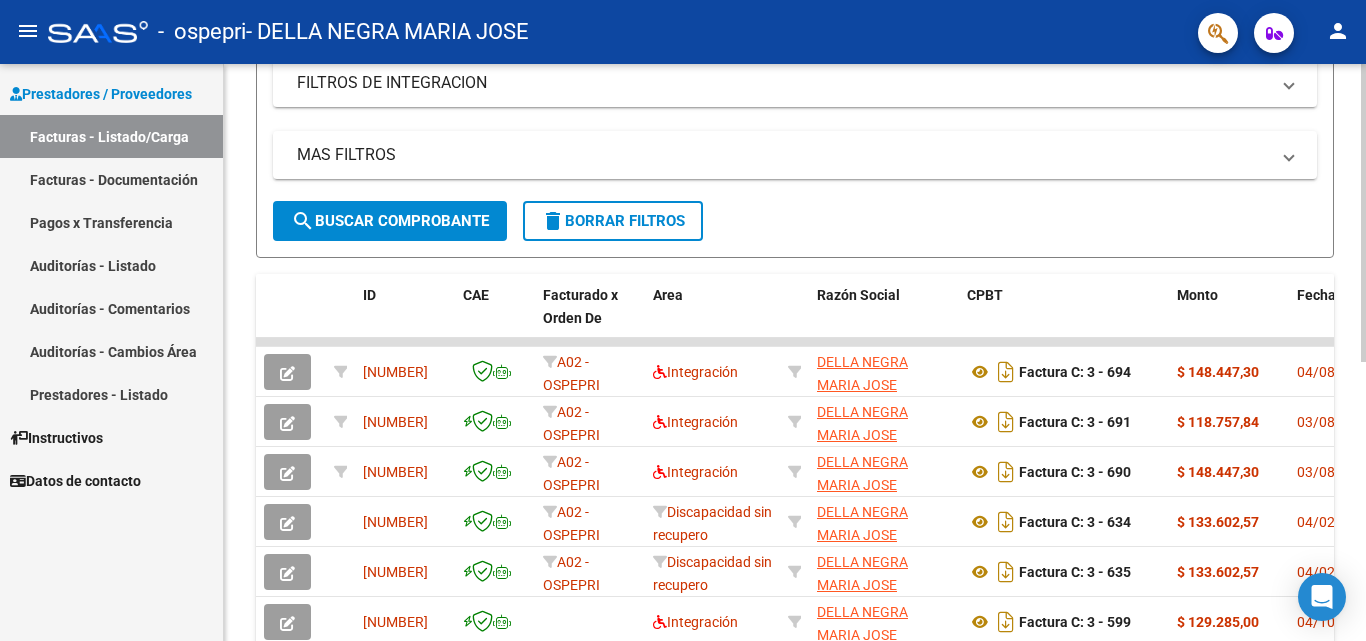 scroll, scrollTop: 421, scrollLeft: 0, axis: vertical 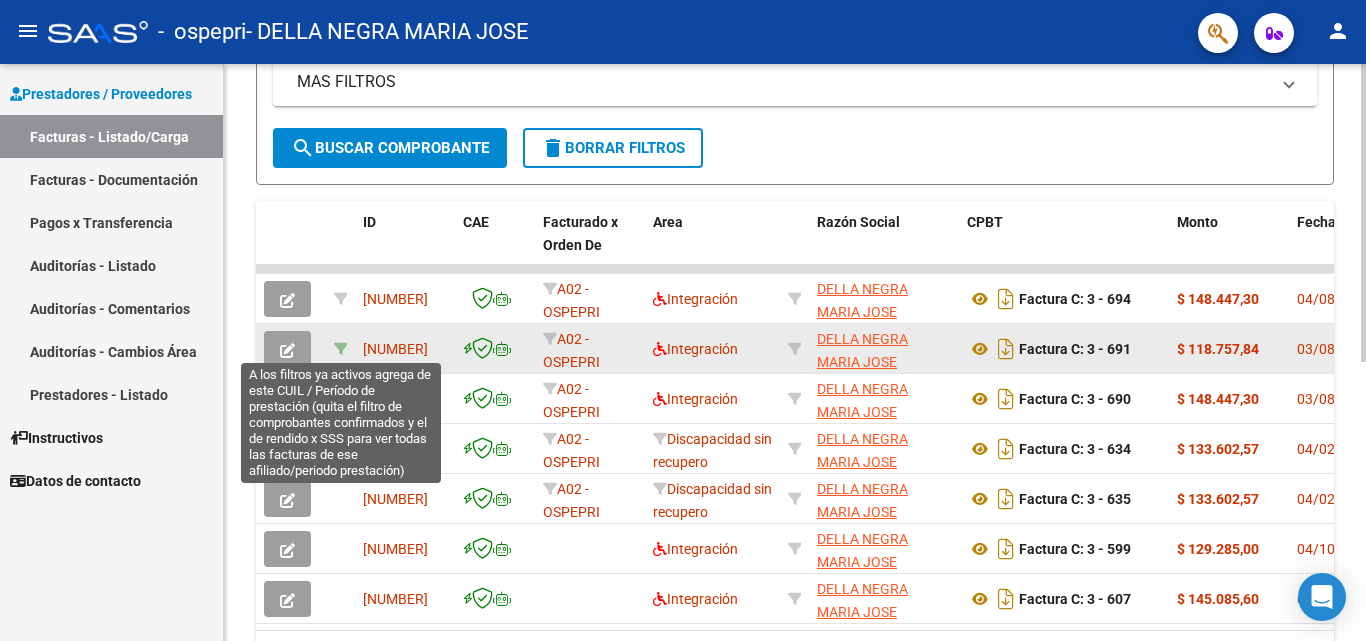 click 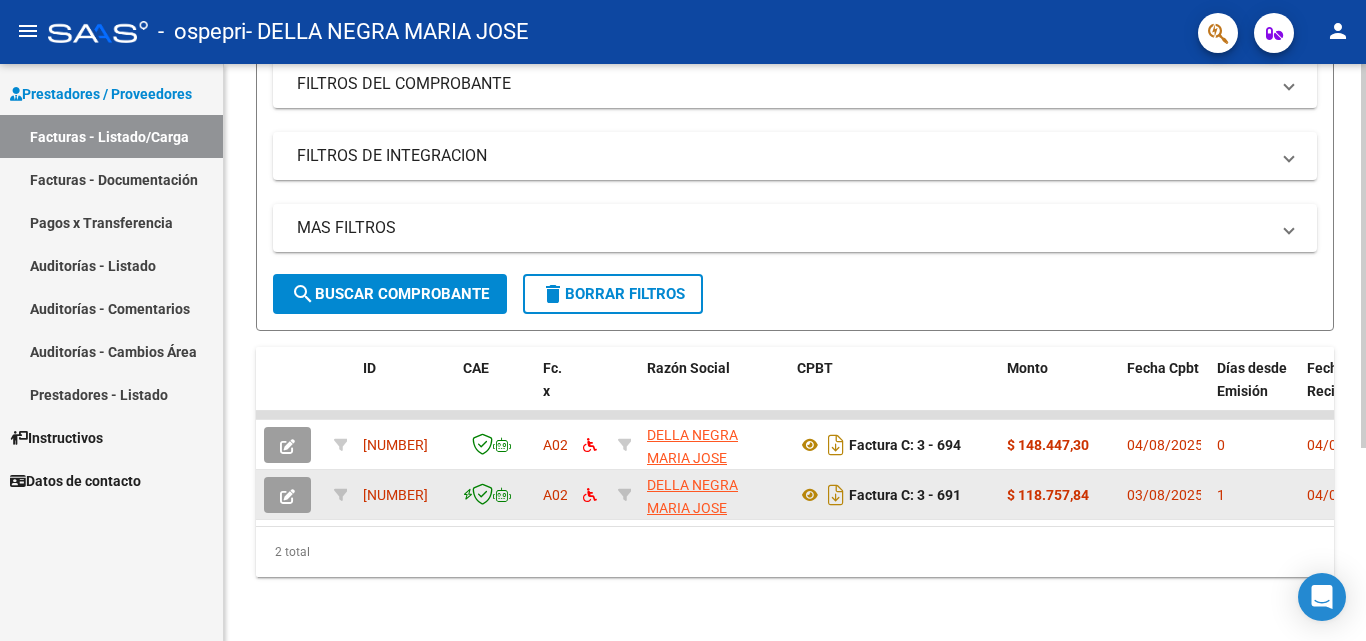 scroll, scrollTop: 291, scrollLeft: 0, axis: vertical 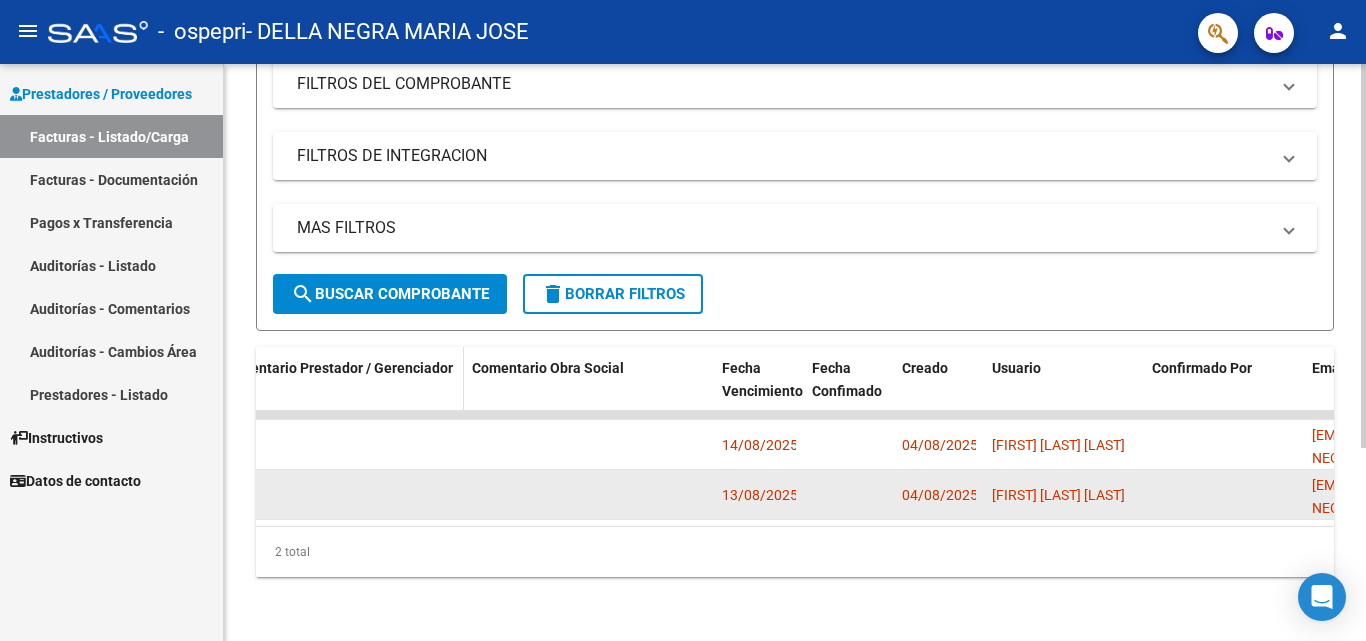 click on "Comentario Prestador / Gerenciador" 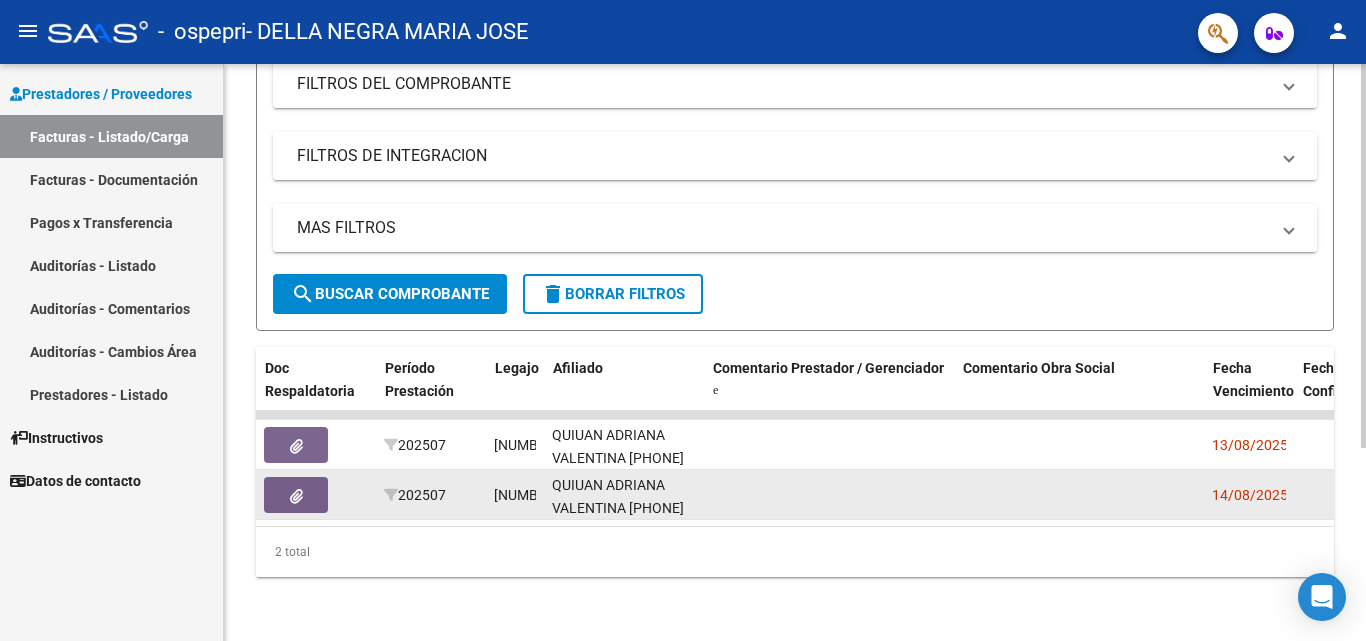 scroll, scrollTop: 0, scrollLeft: 1131, axis: horizontal 